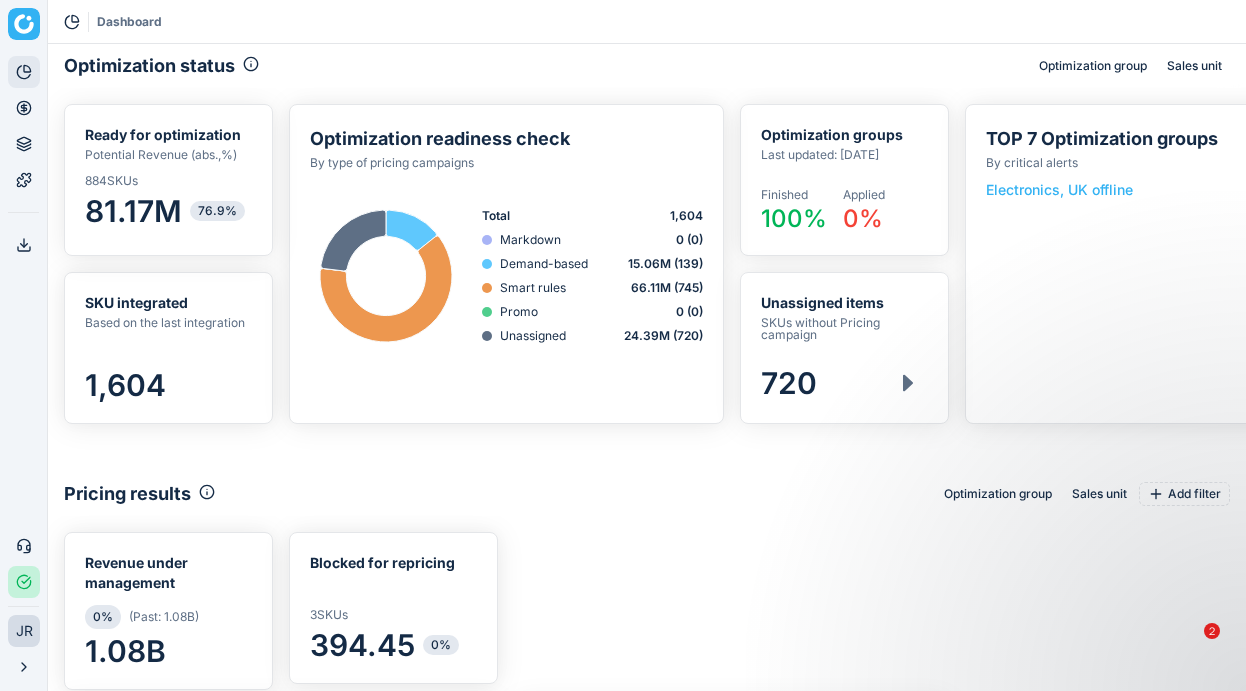 scroll, scrollTop: 0, scrollLeft: 0, axis: both 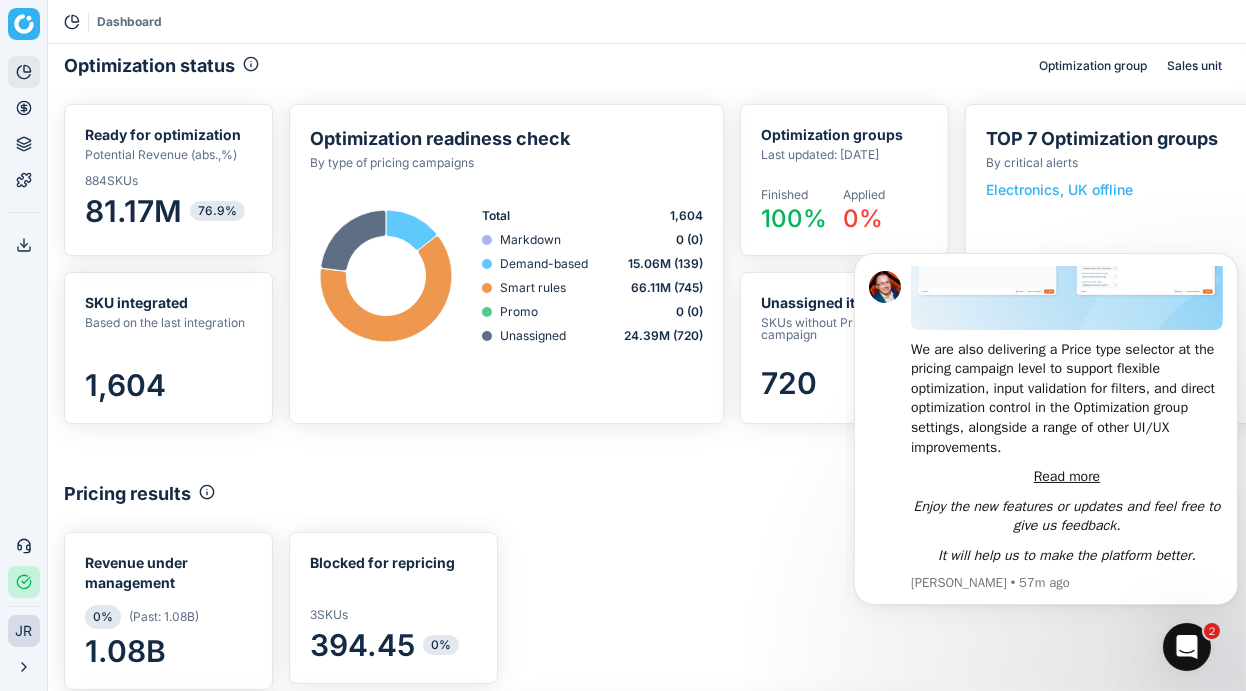 click on "Pricing results Optimization group   Sales unit   Add filter" at bounding box center (647, 494) 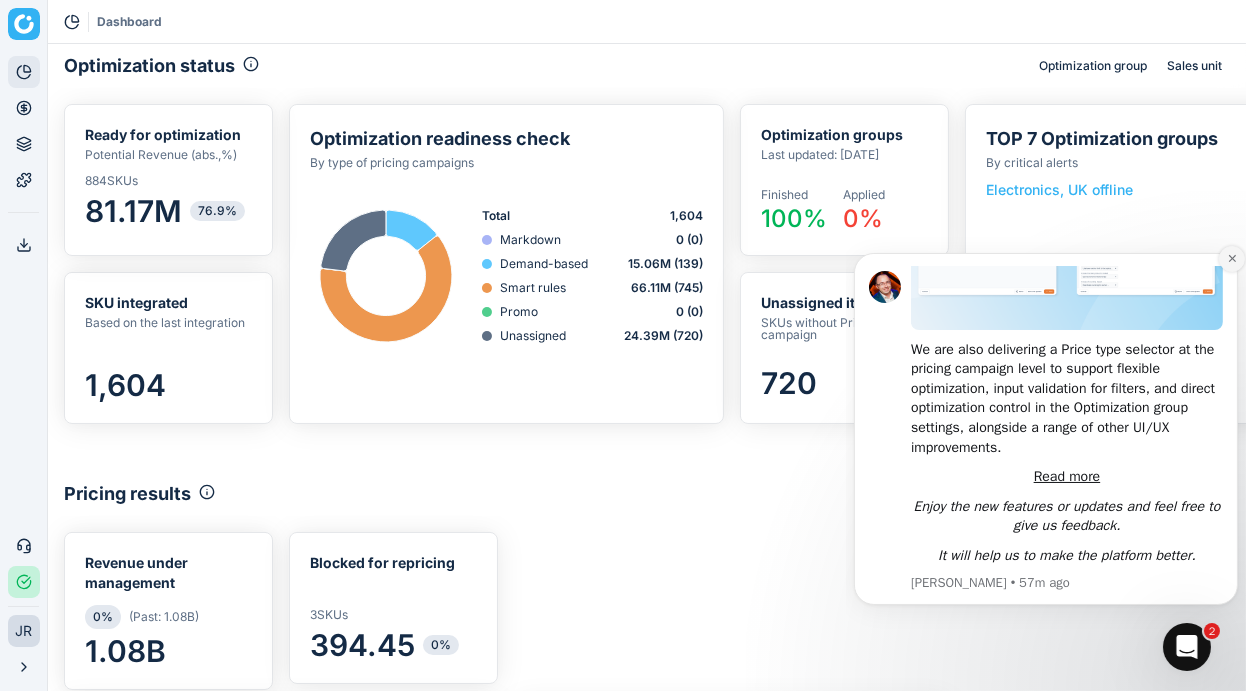 click at bounding box center [1231, 258] 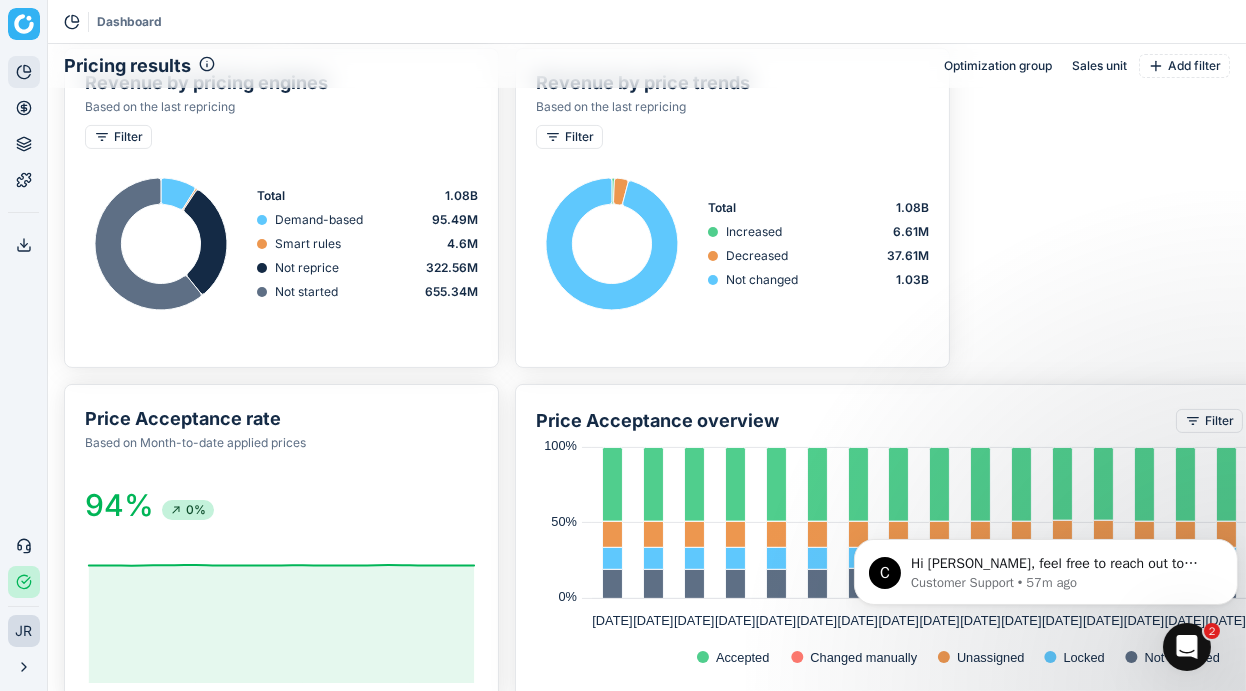 scroll, scrollTop: 799, scrollLeft: 0, axis: vertical 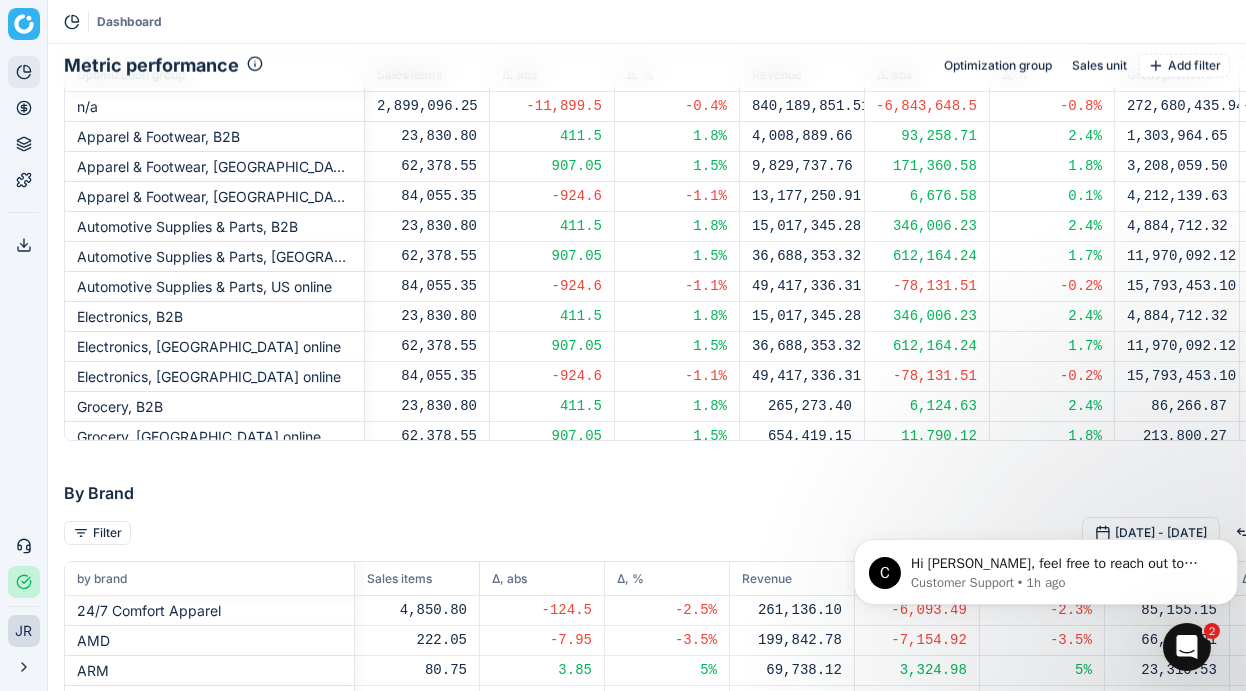 drag, startPoint x: 1242, startPoint y: 536, endPoint x: 1252, endPoint y: 353, distance: 183.27303 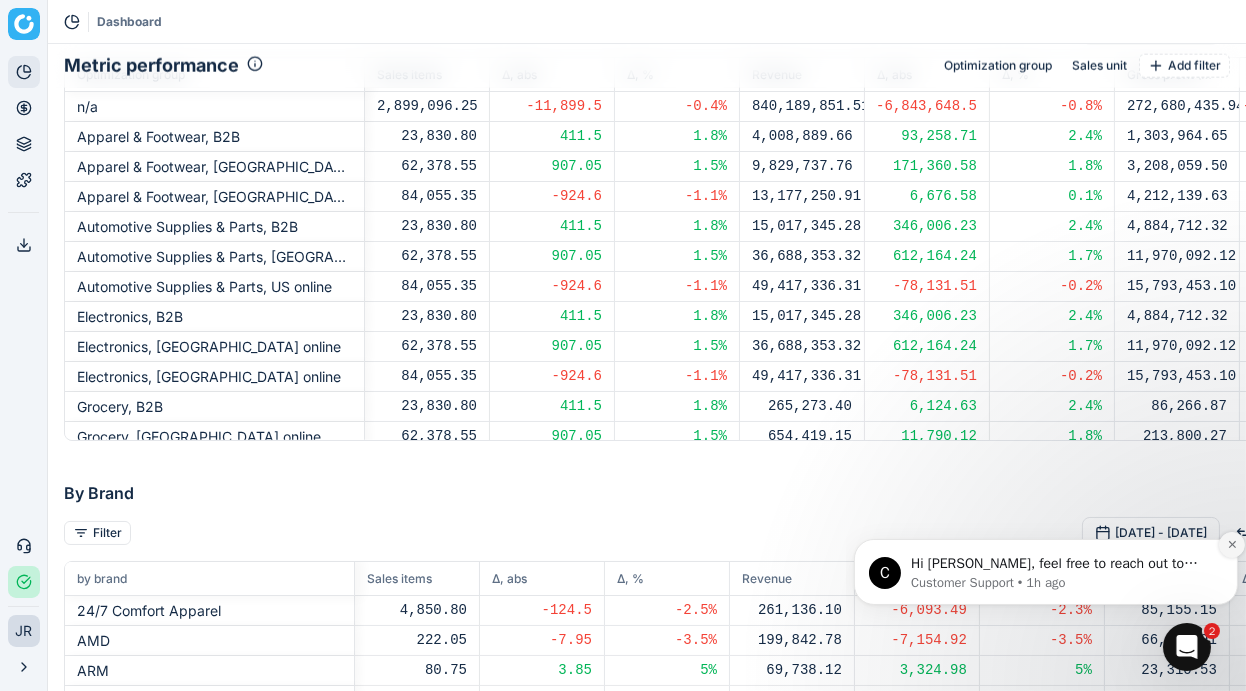 click 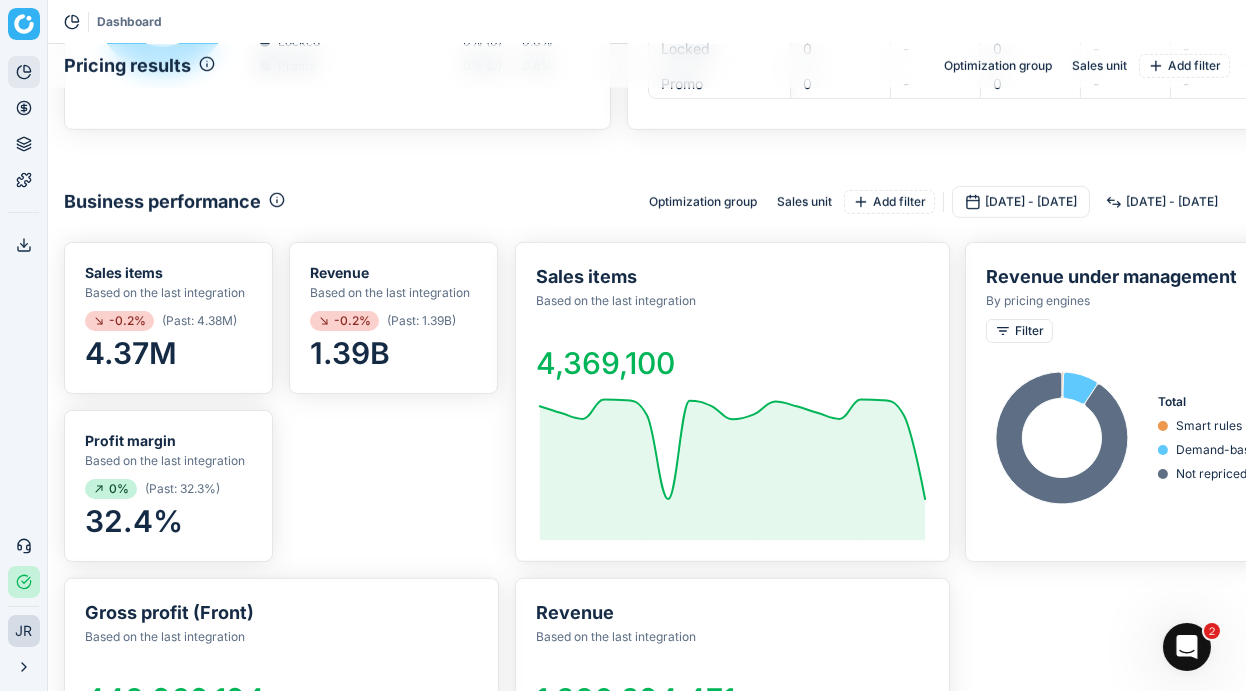 scroll, scrollTop: 0, scrollLeft: 0, axis: both 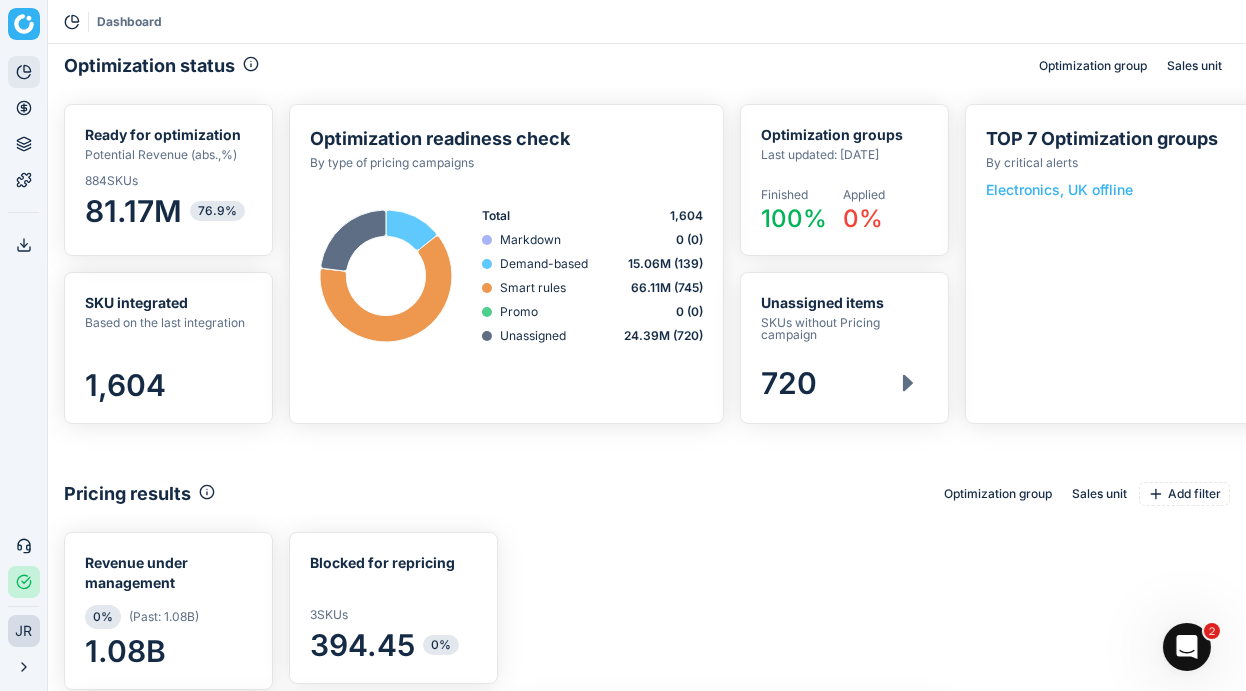 click 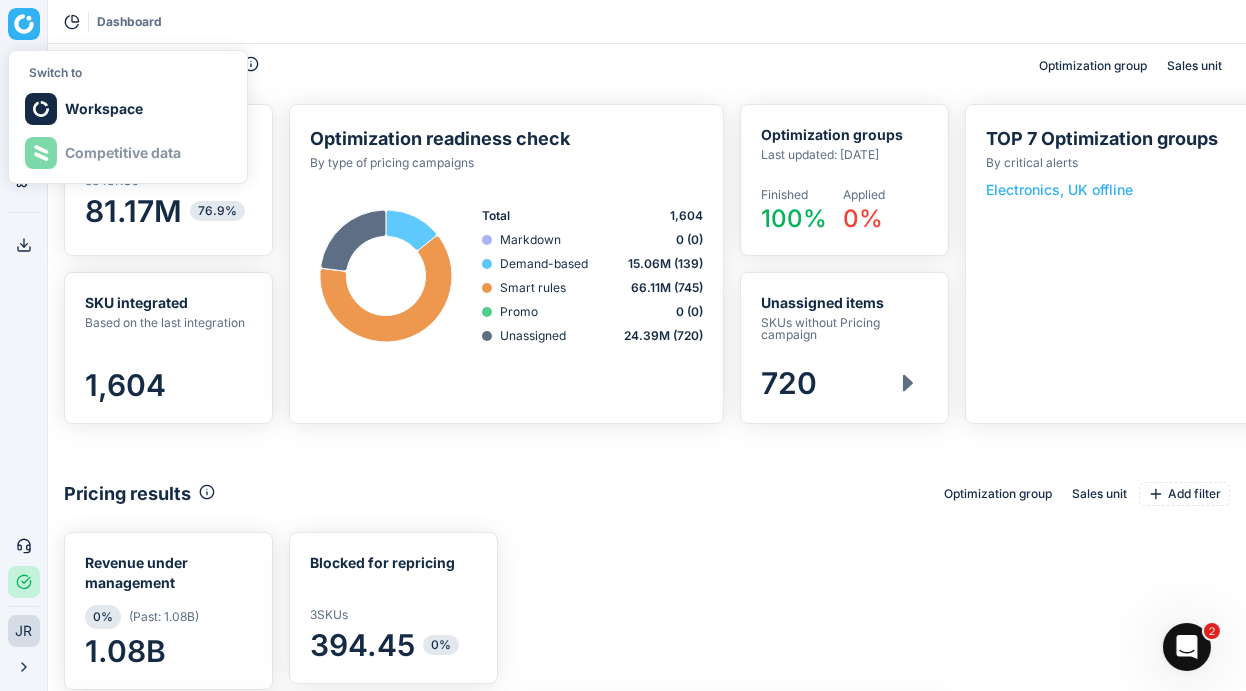 click on "Optimization status Optimization group   Sales unit" at bounding box center [647, 66] 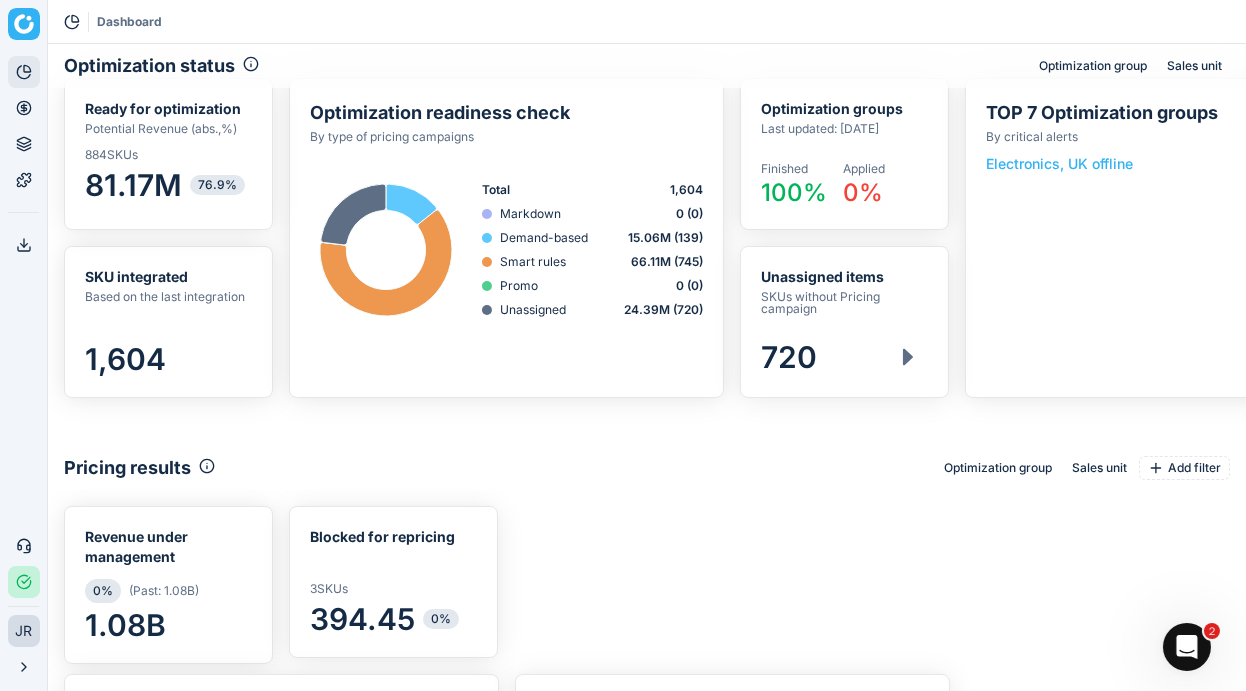 scroll, scrollTop: 0, scrollLeft: 0, axis: both 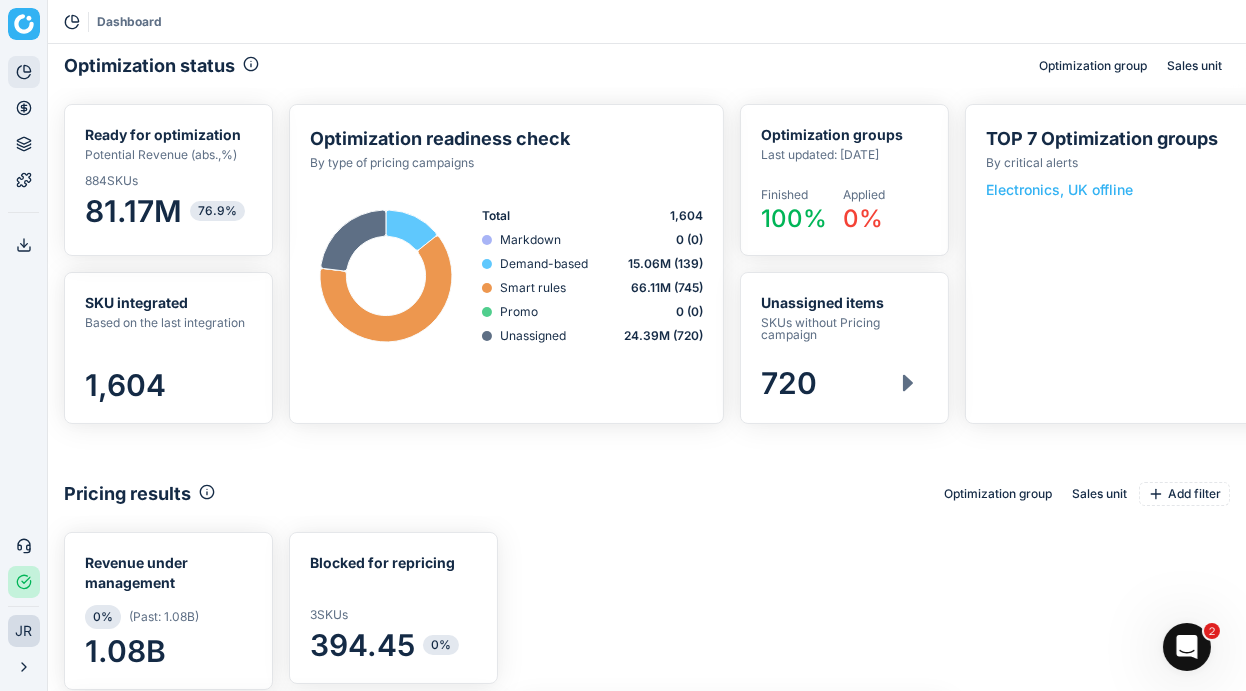 click 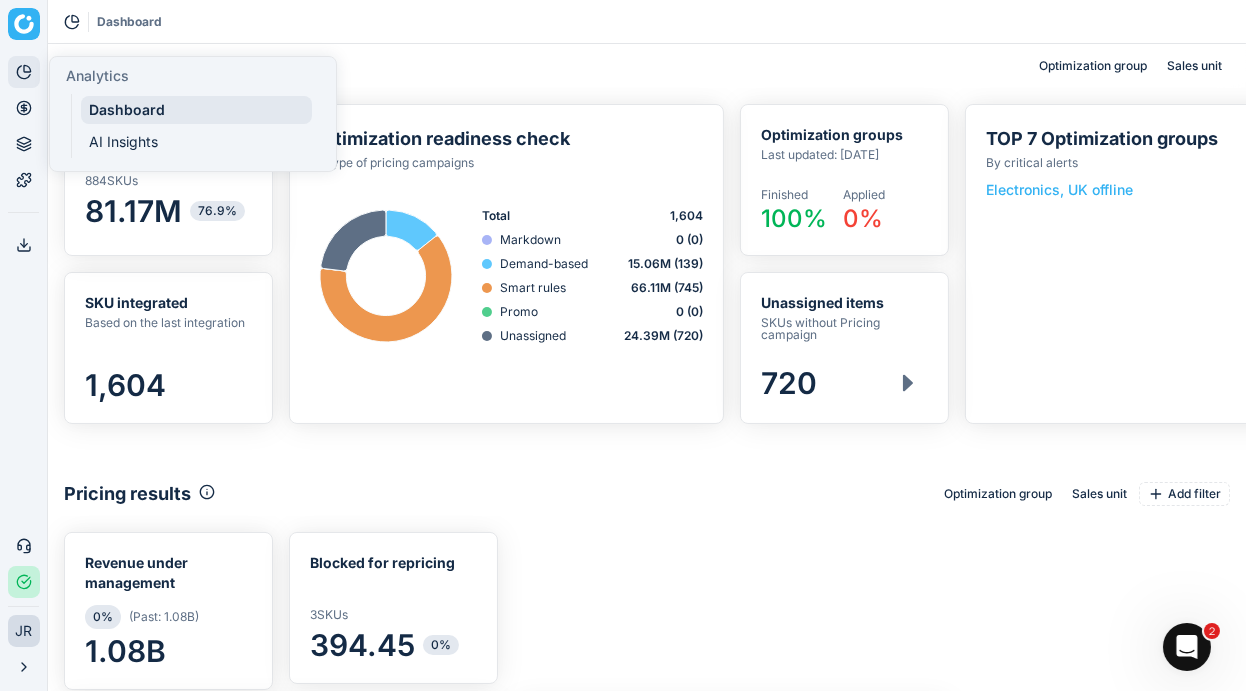click 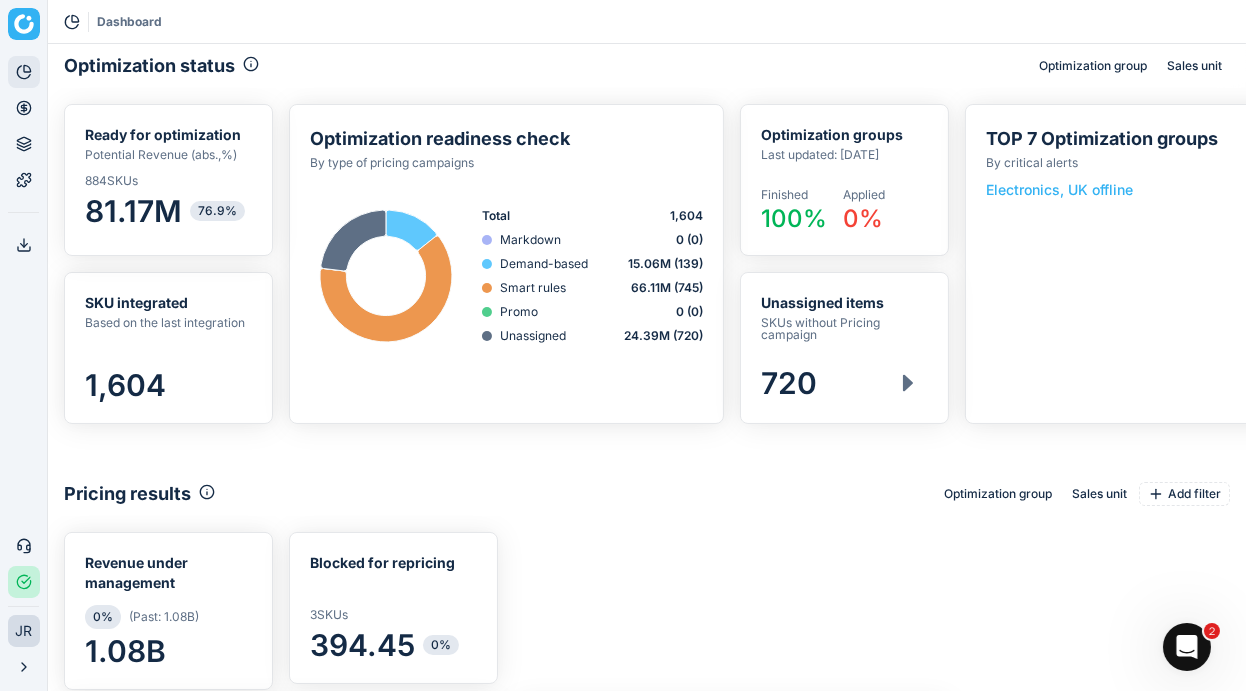 click on "JR" at bounding box center (24, 631) 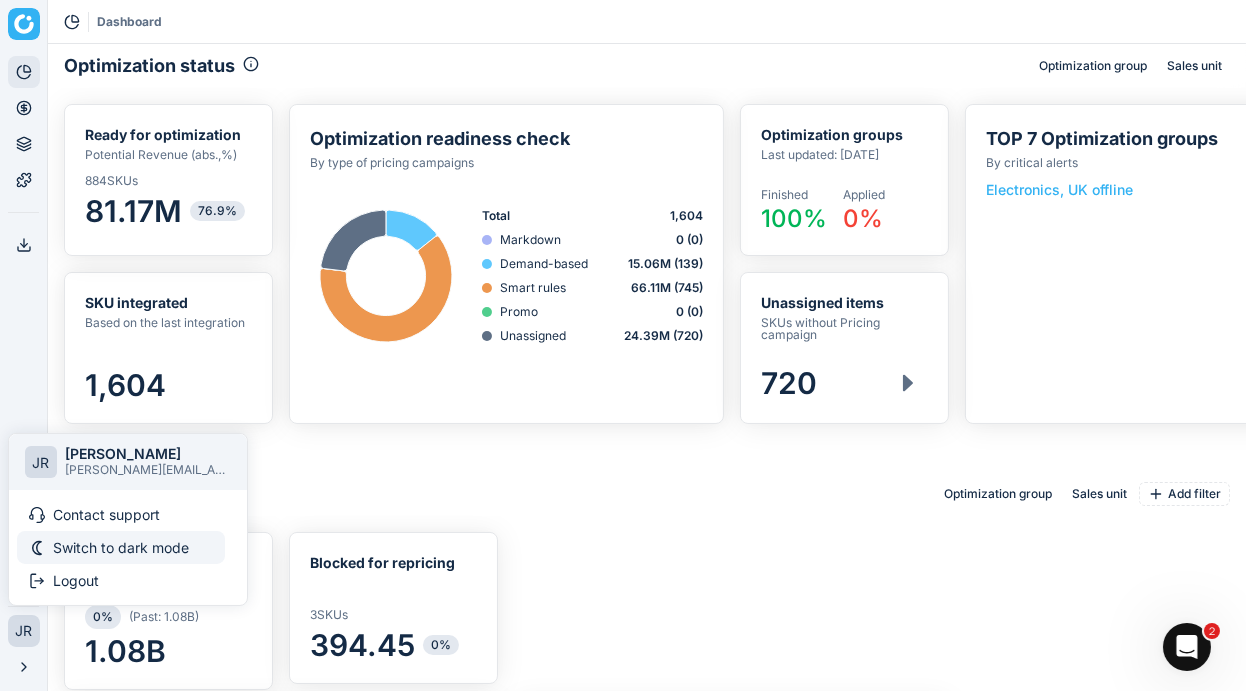 click on "Switch to dark mode" at bounding box center (121, 547) 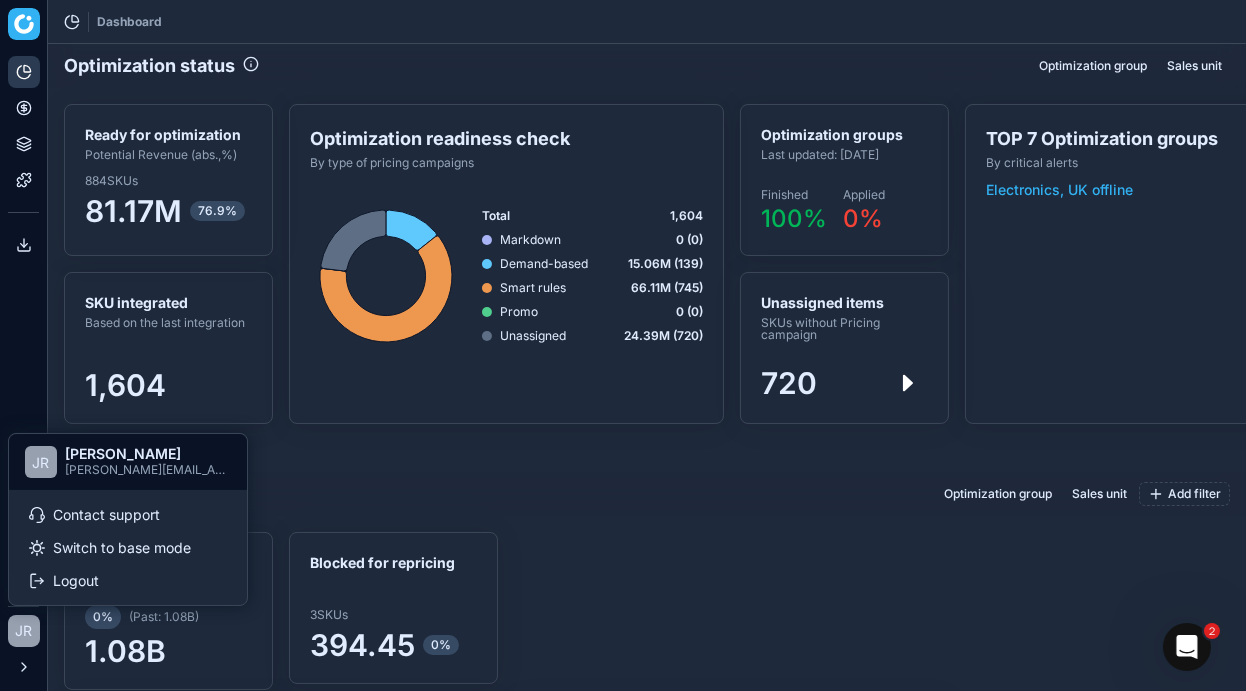 click on "Pricing results Optimization group   Sales unit   Add filter" at bounding box center (647, 494) 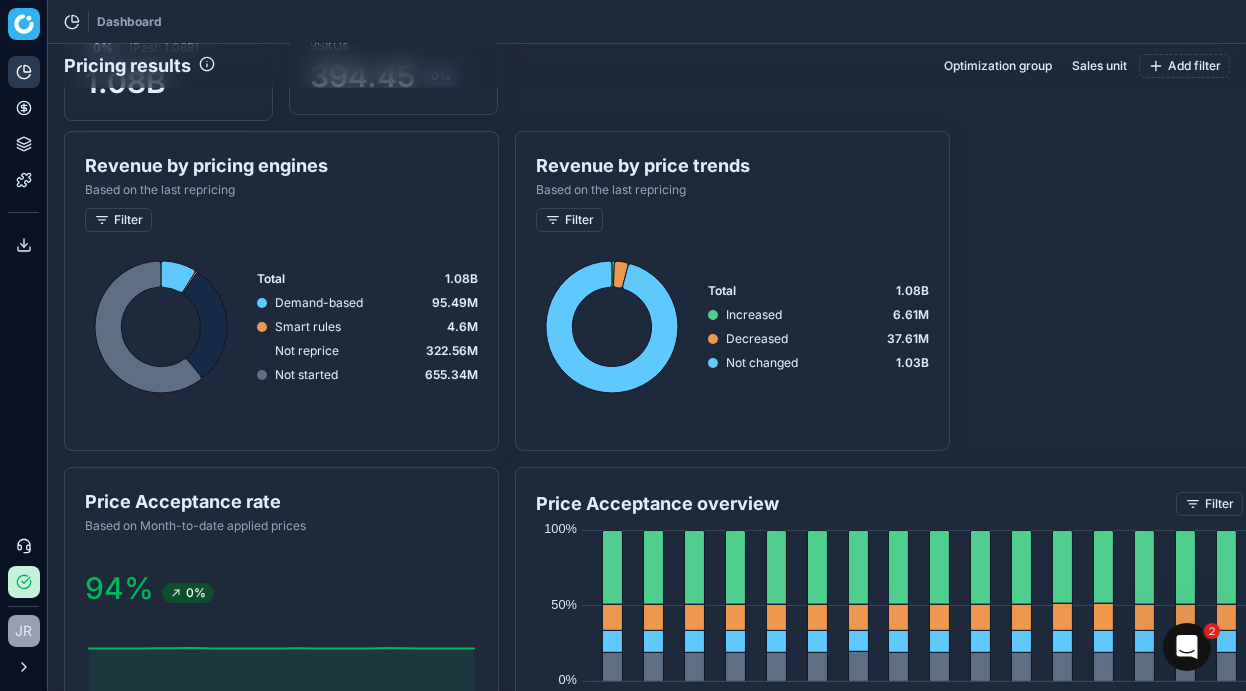 scroll, scrollTop: 700, scrollLeft: 0, axis: vertical 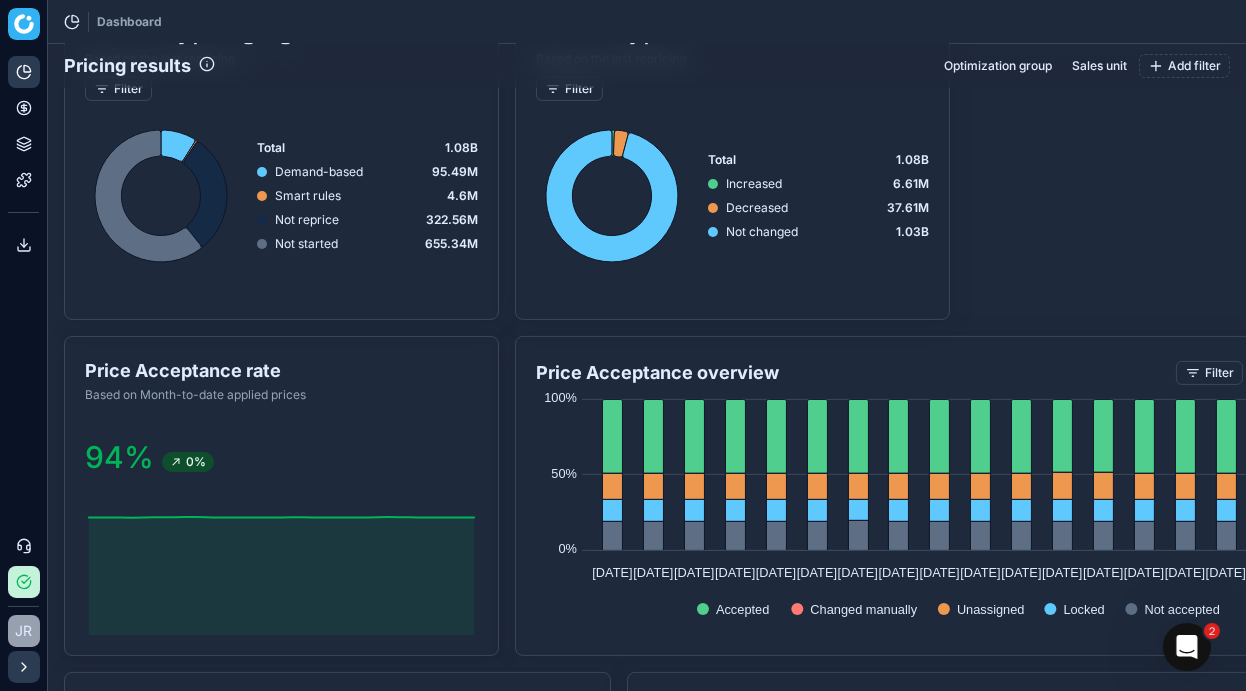 click 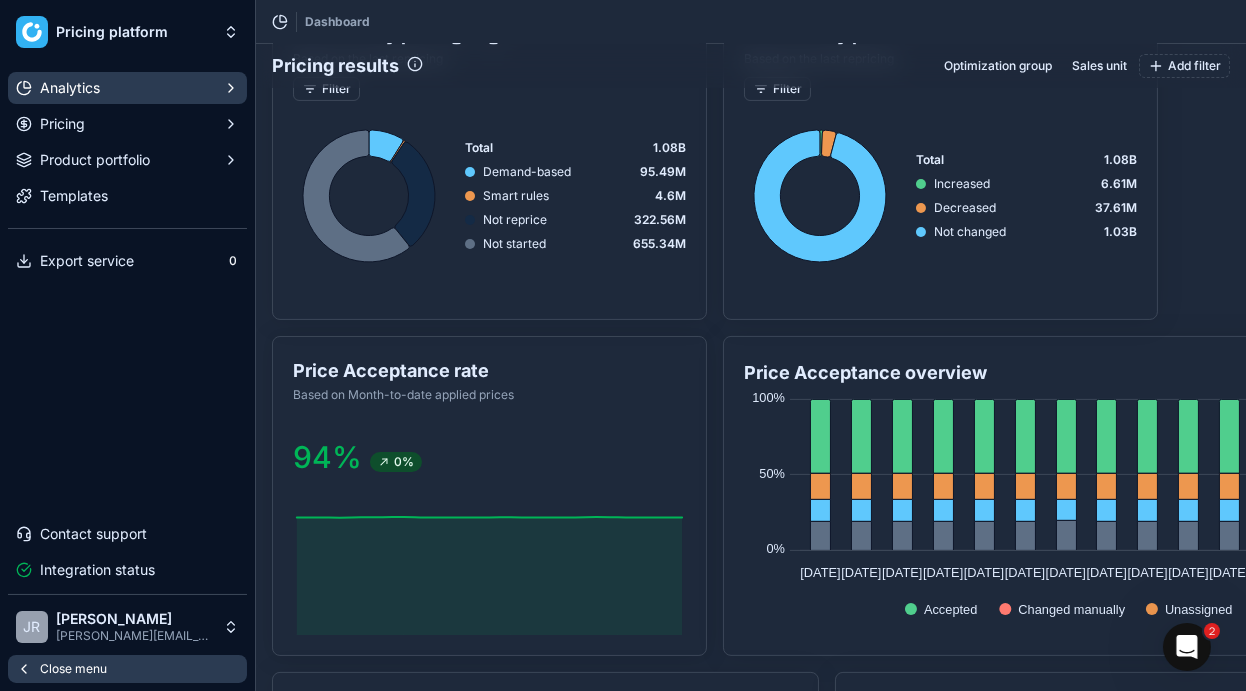 click on "Analytics" at bounding box center [127, 88] 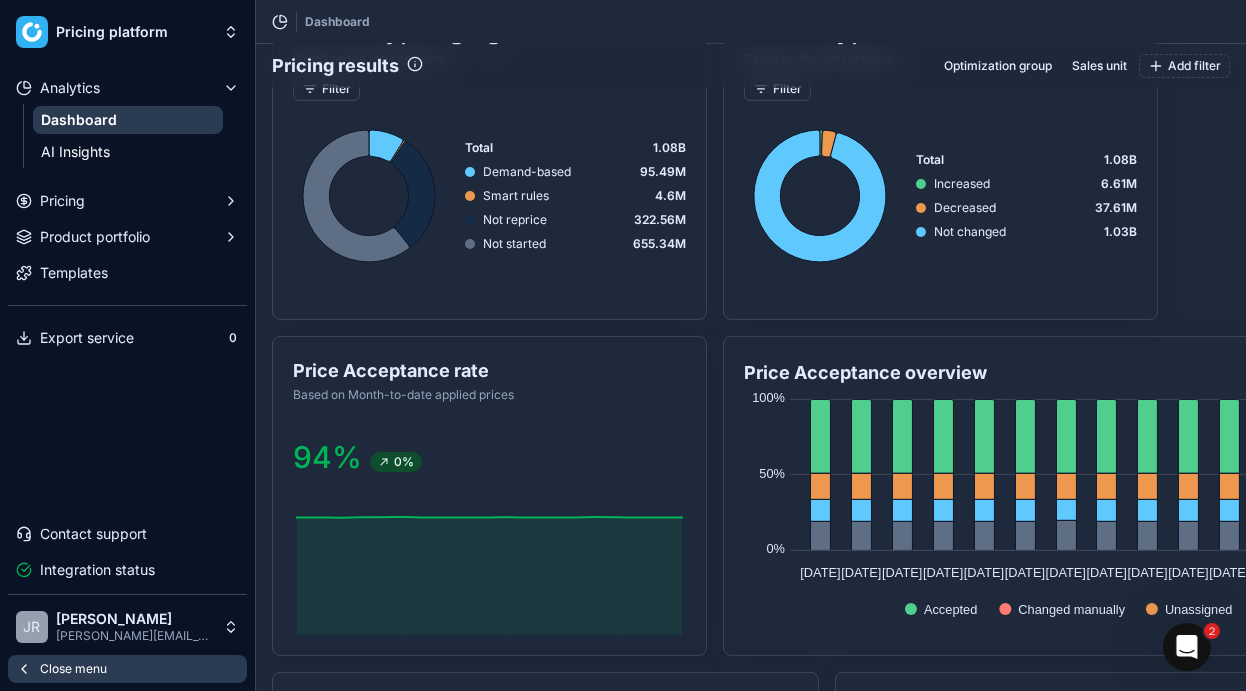 type 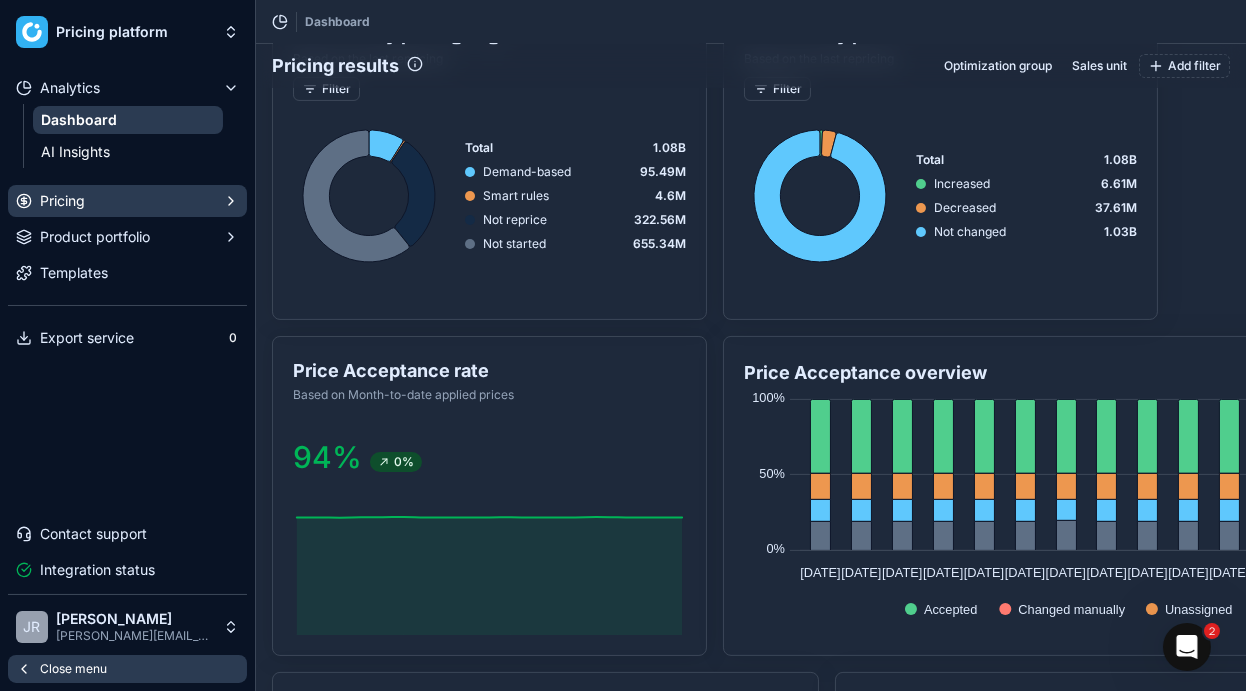 click on "Pricing" at bounding box center (127, 201) 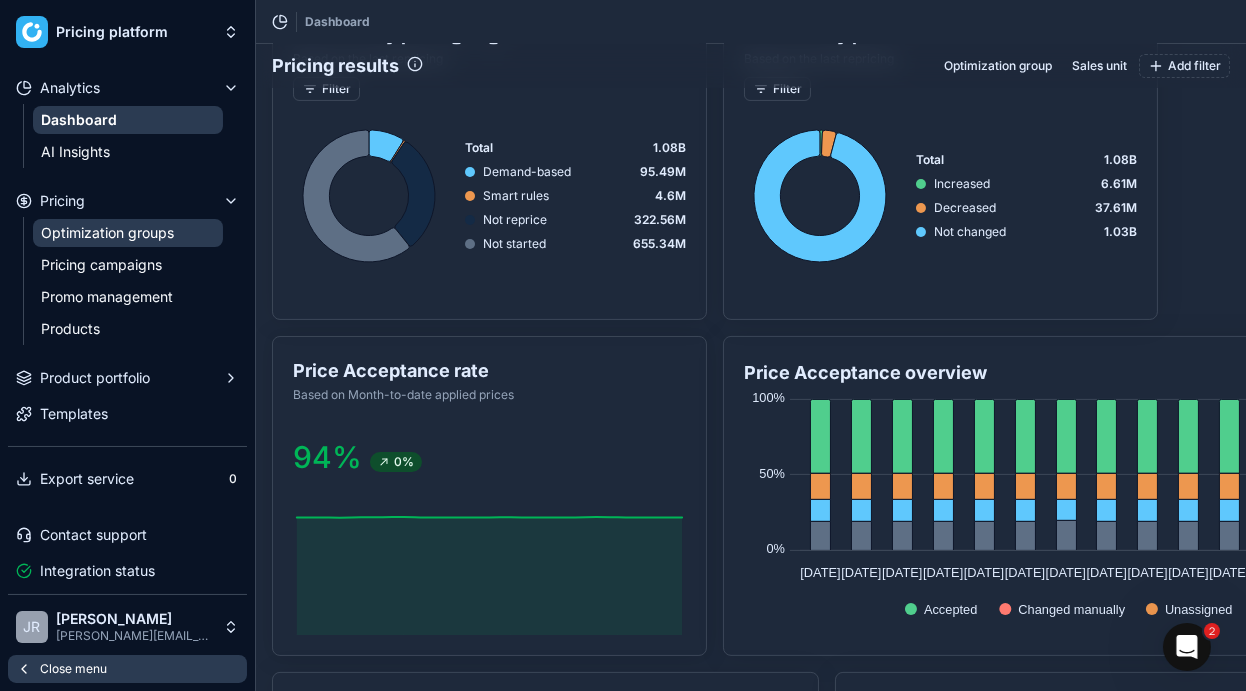 click on "Optimization groups" at bounding box center (128, 233) 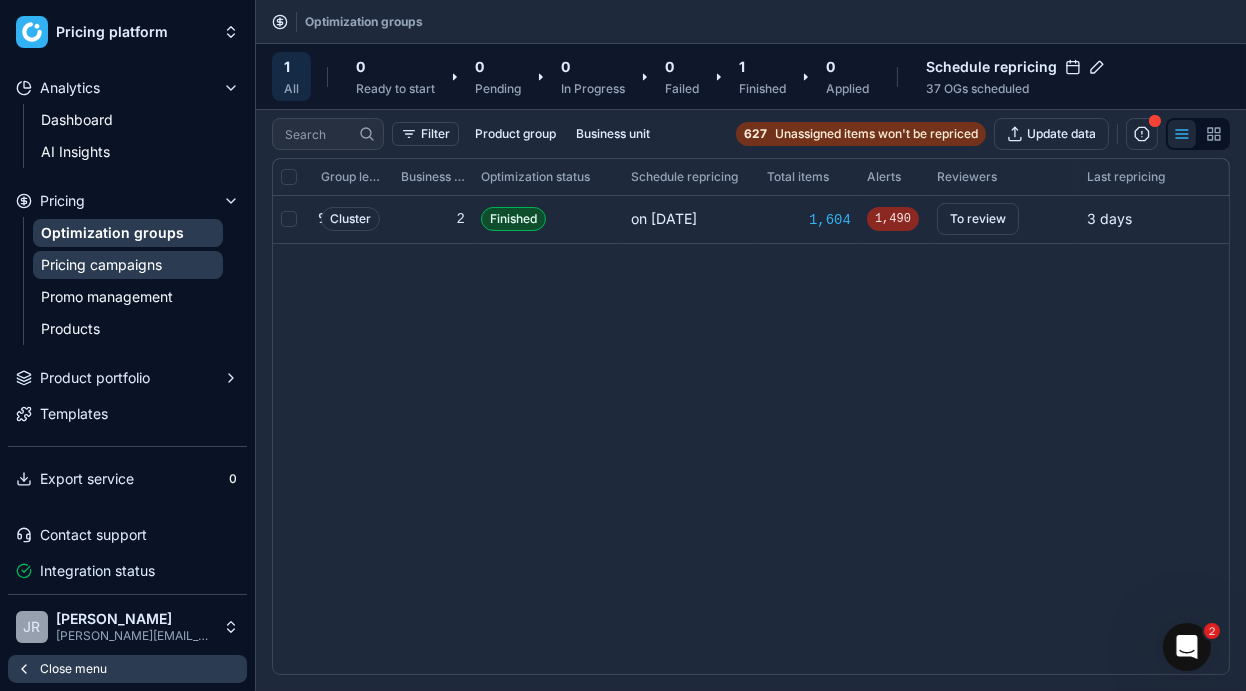 click on "Pricing campaigns" at bounding box center [128, 265] 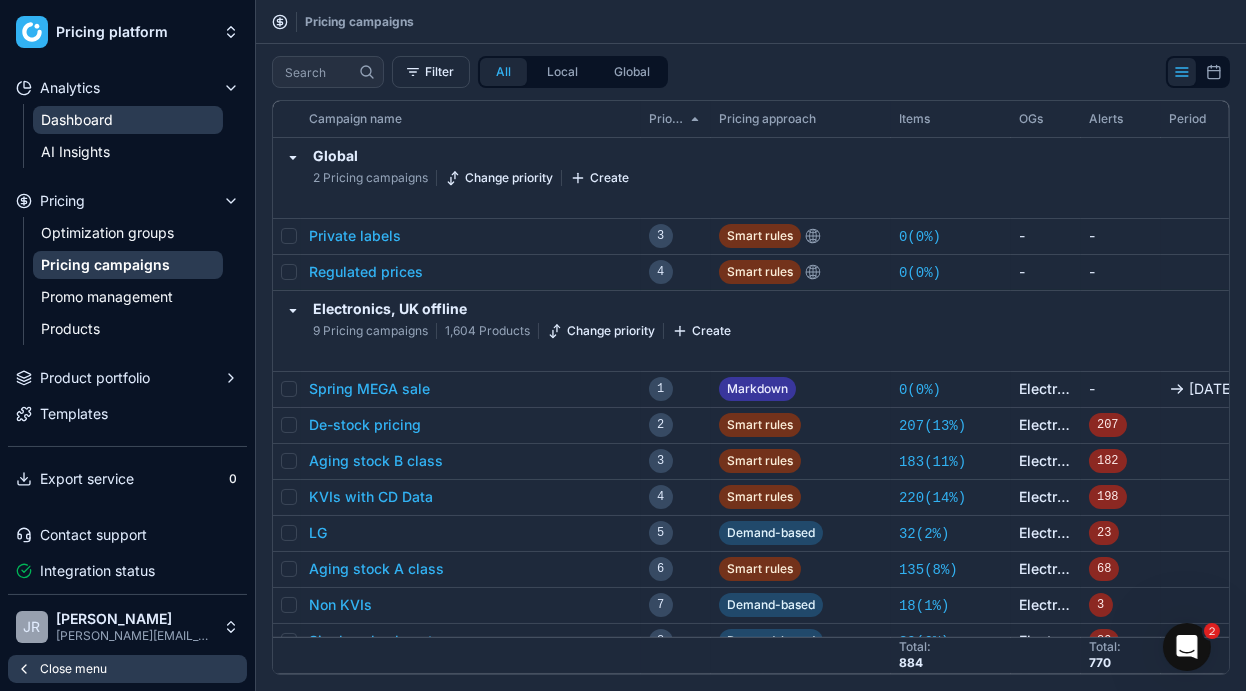 click on "Dashboard" at bounding box center [128, 120] 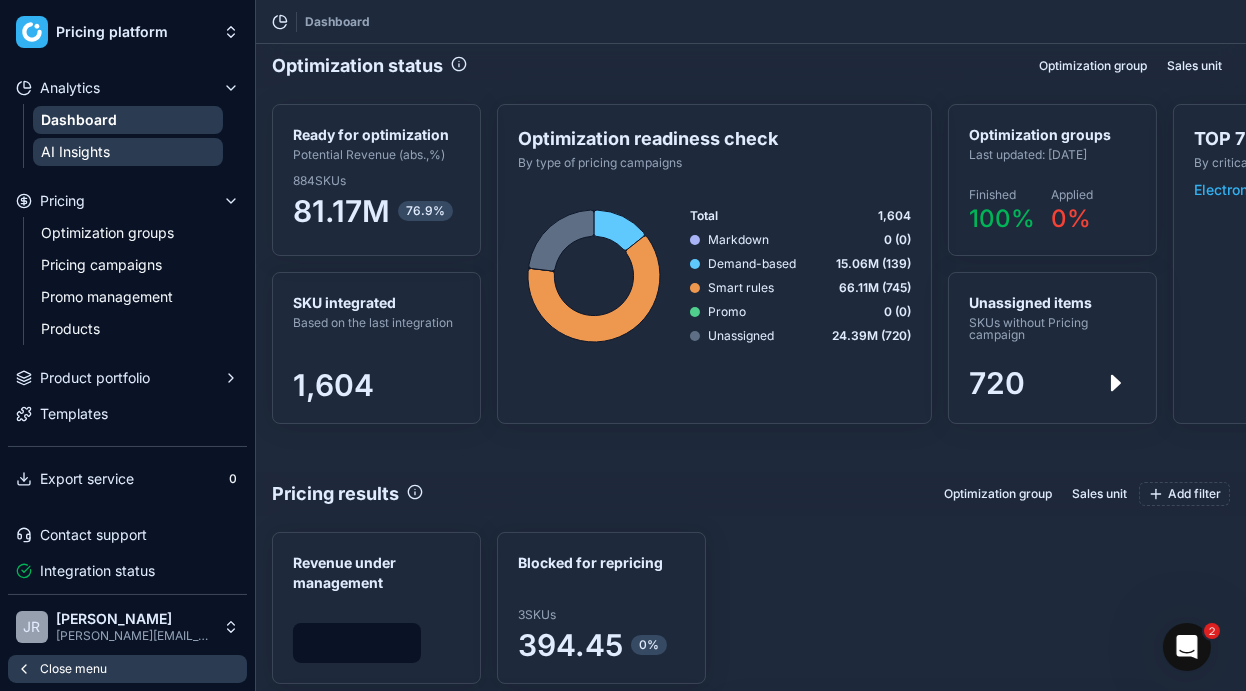 click on "AI Insights" at bounding box center [128, 152] 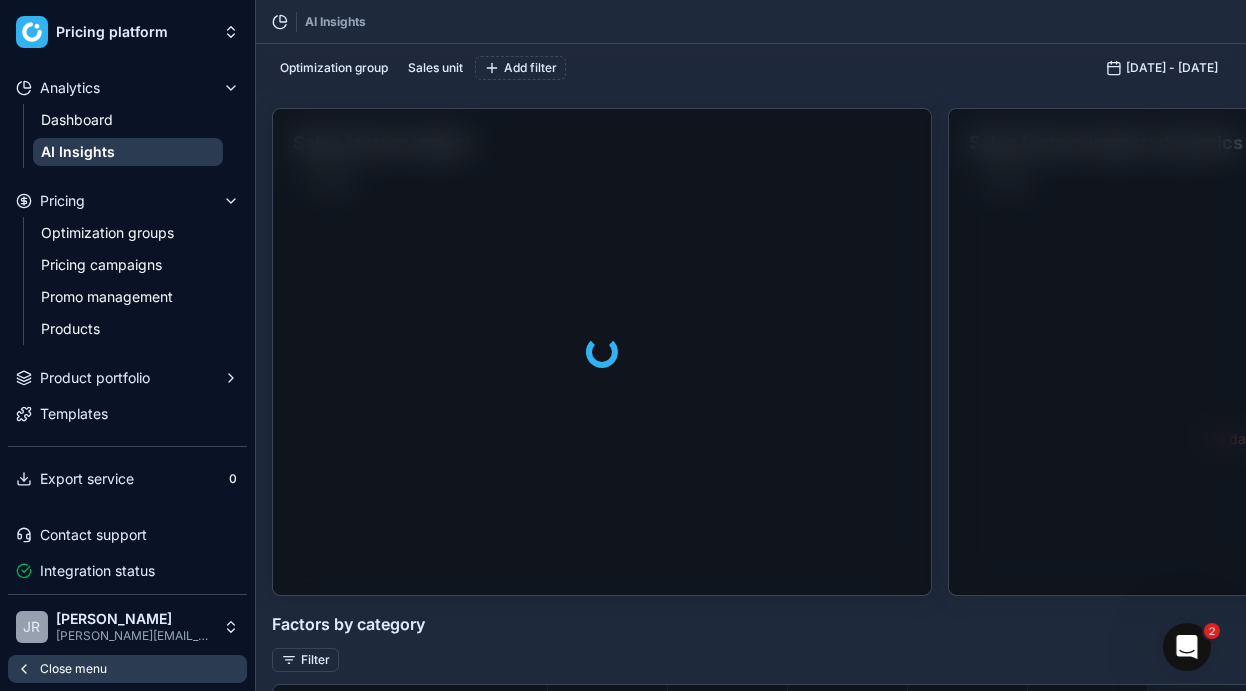 scroll, scrollTop: 2, scrollLeft: 2, axis: both 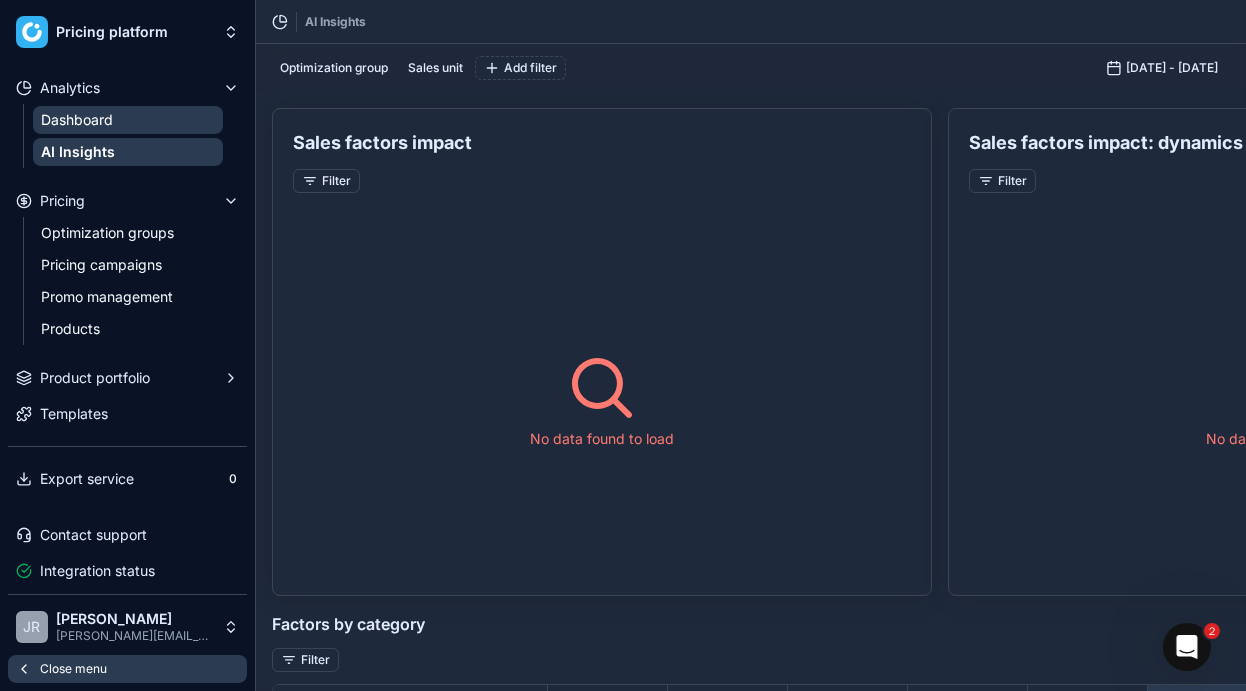 click on "Dashboard" at bounding box center (128, 120) 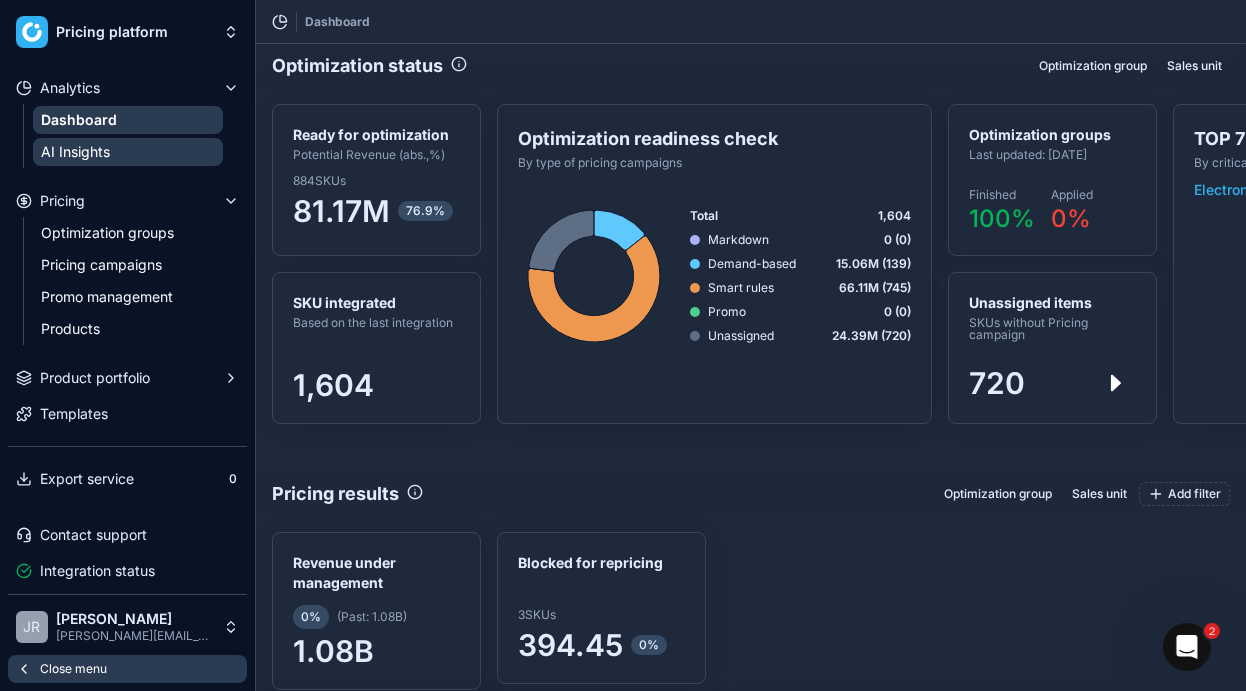 click on "AI Insights" at bounding box center [128, 152] 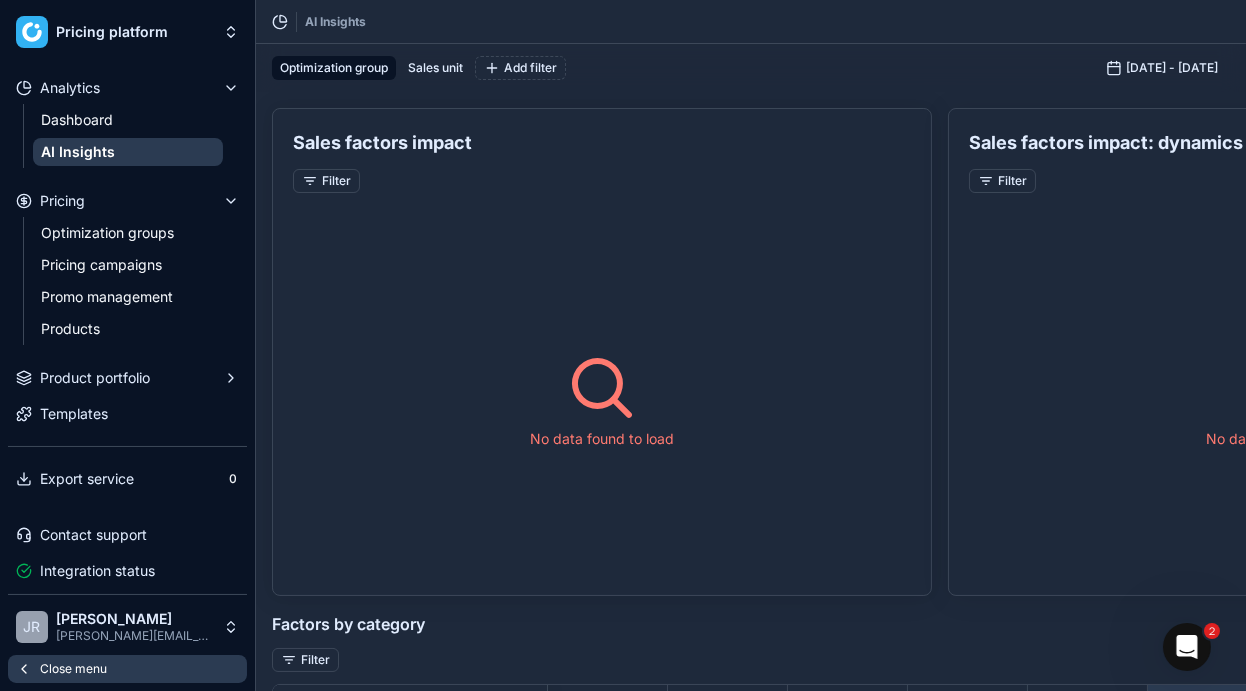scroll, scrollTop: 2, scrollLeft: 2, axis: both 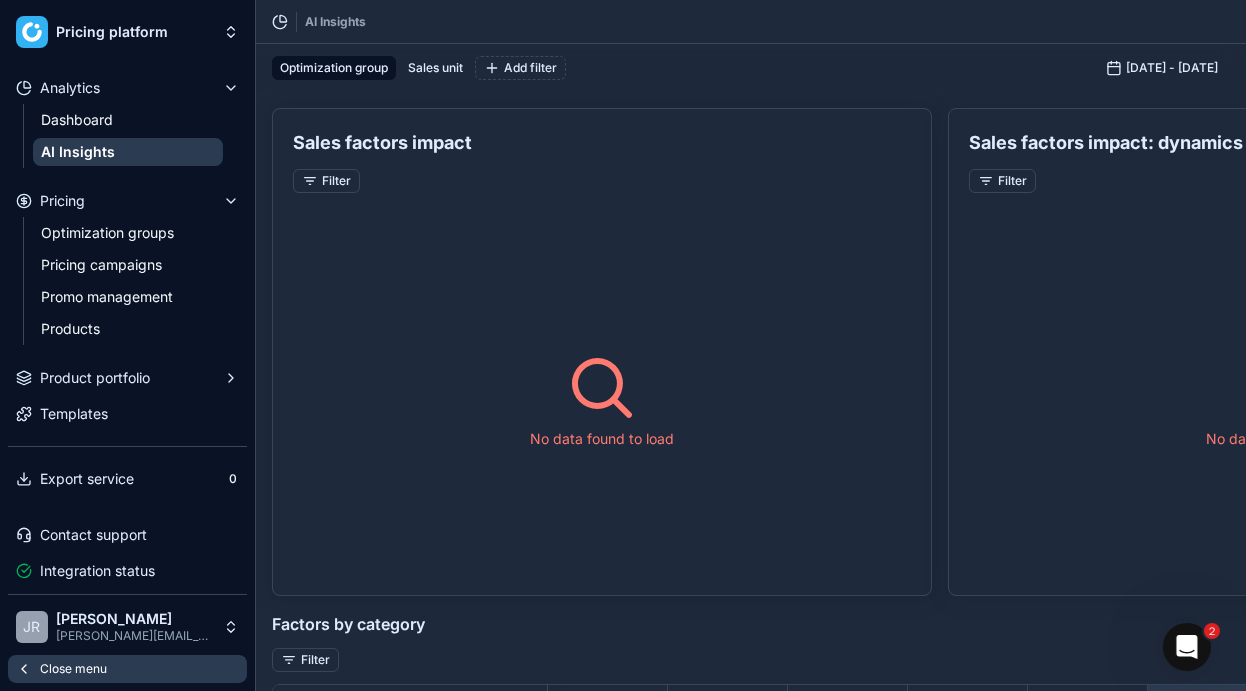 click on "Optimization group" at bounding box center [334, 68] 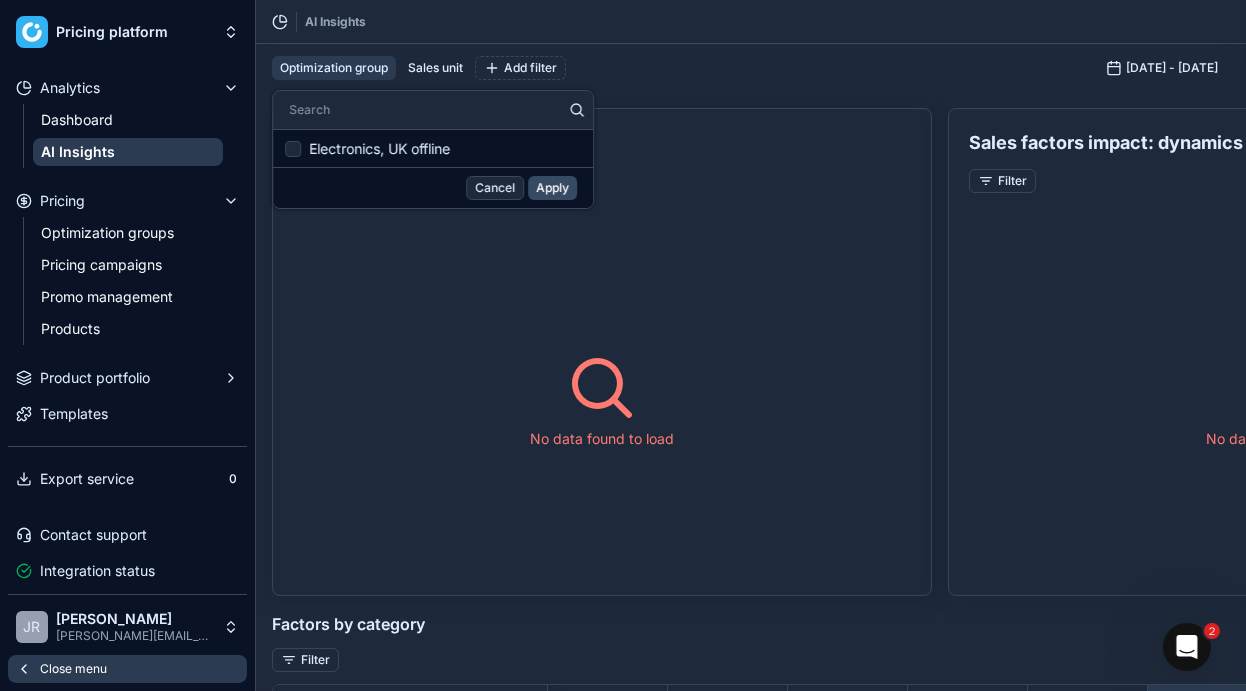 click on "Electronics, UK offline" at bounding box center (445, 148) 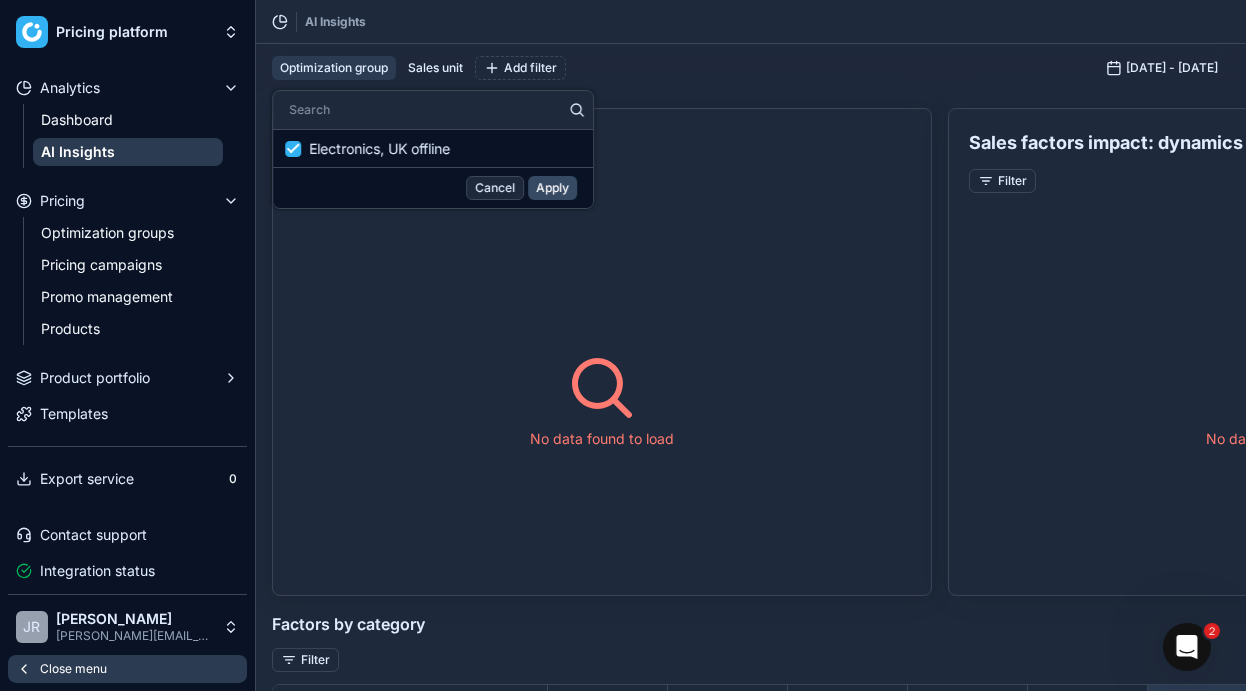 checkbox on "true" 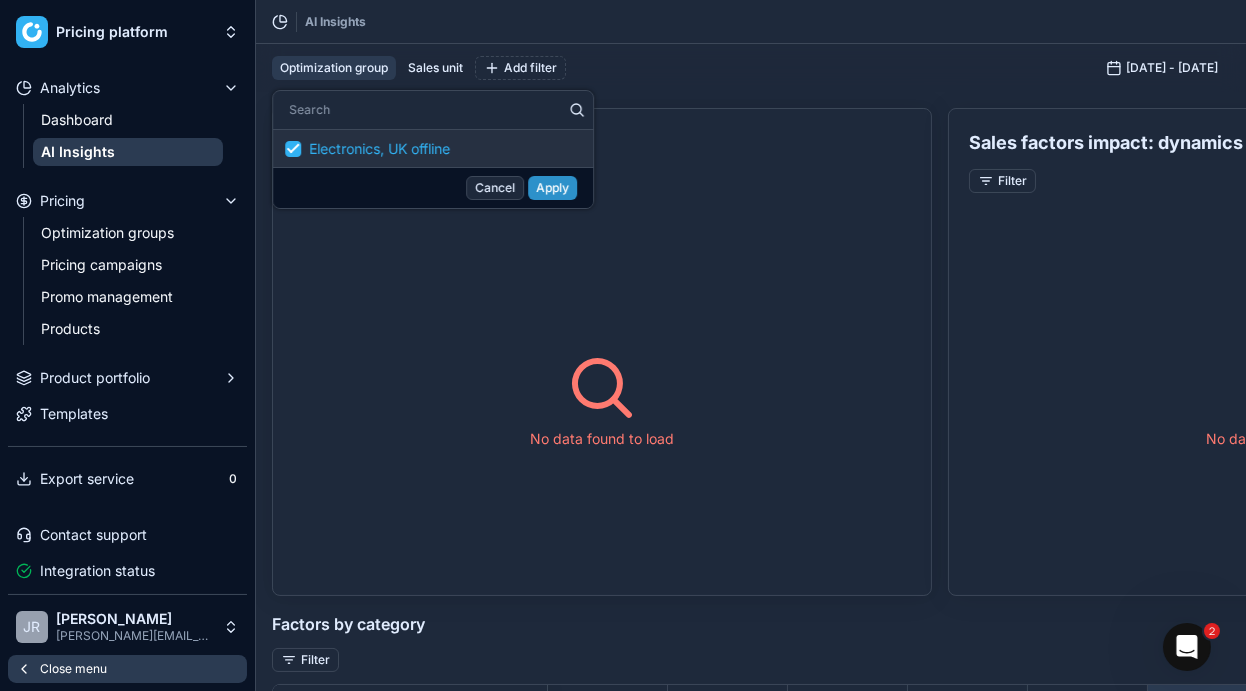click on "Apply" at bounding box center [552, 188] 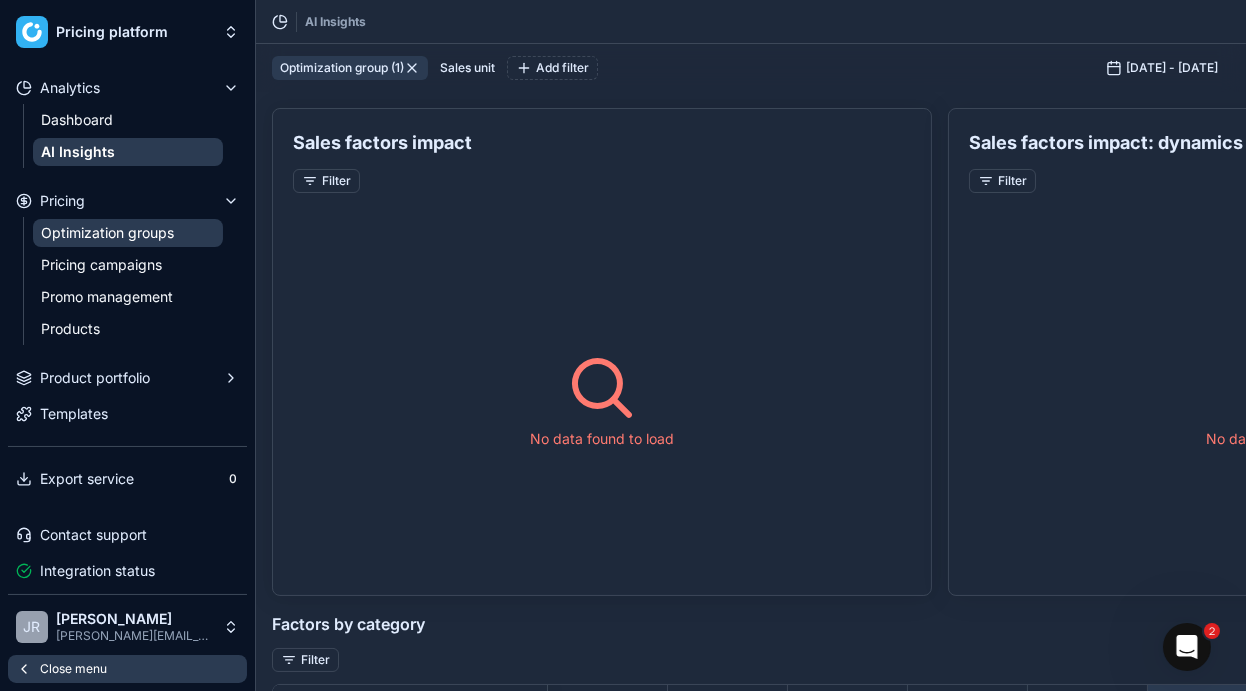 click on "Optimization groups" at bounding box center [128, 233] 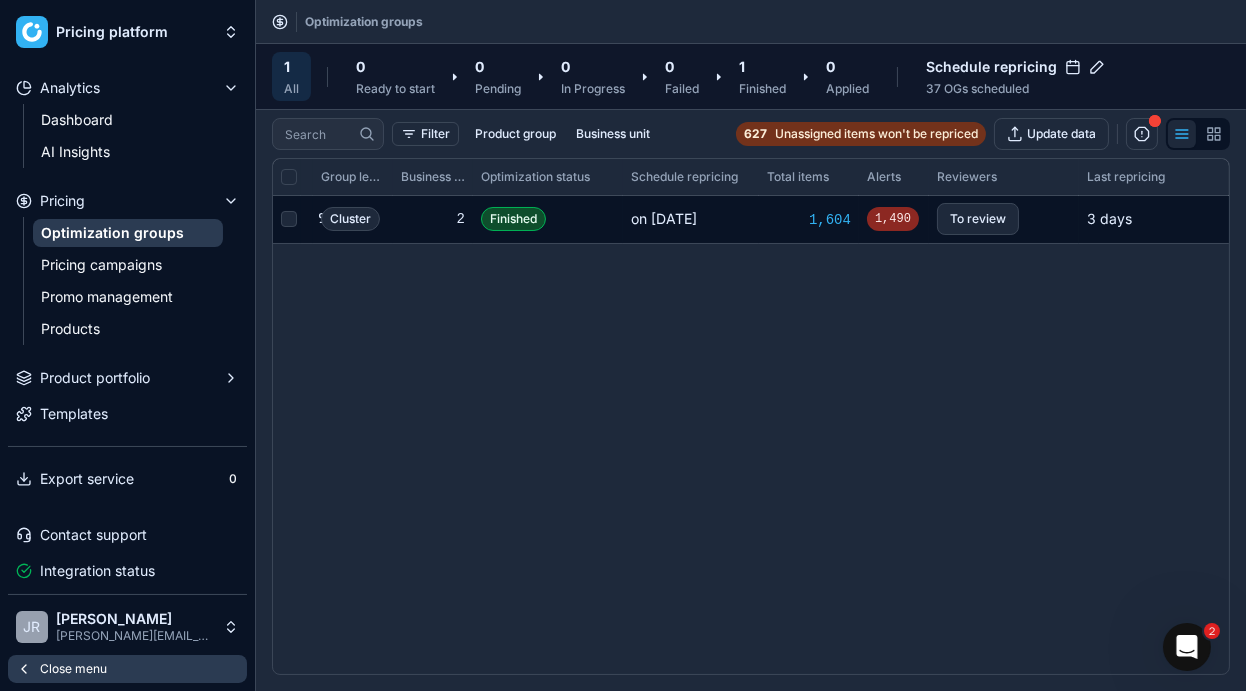 click on "Cluster" at bounding box center (350, 219) 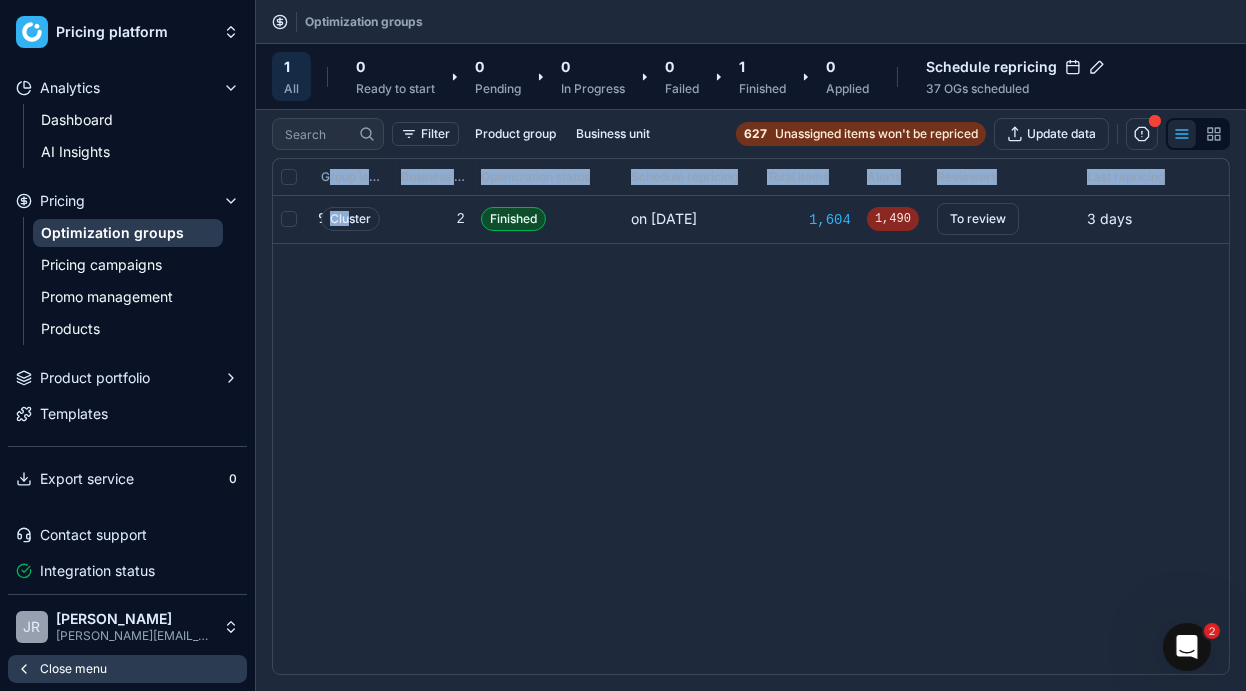 drag, startPoint x: 347, startPoint y: 220, endPoint x: 328, endPoint y: 160, distance: 62.936478 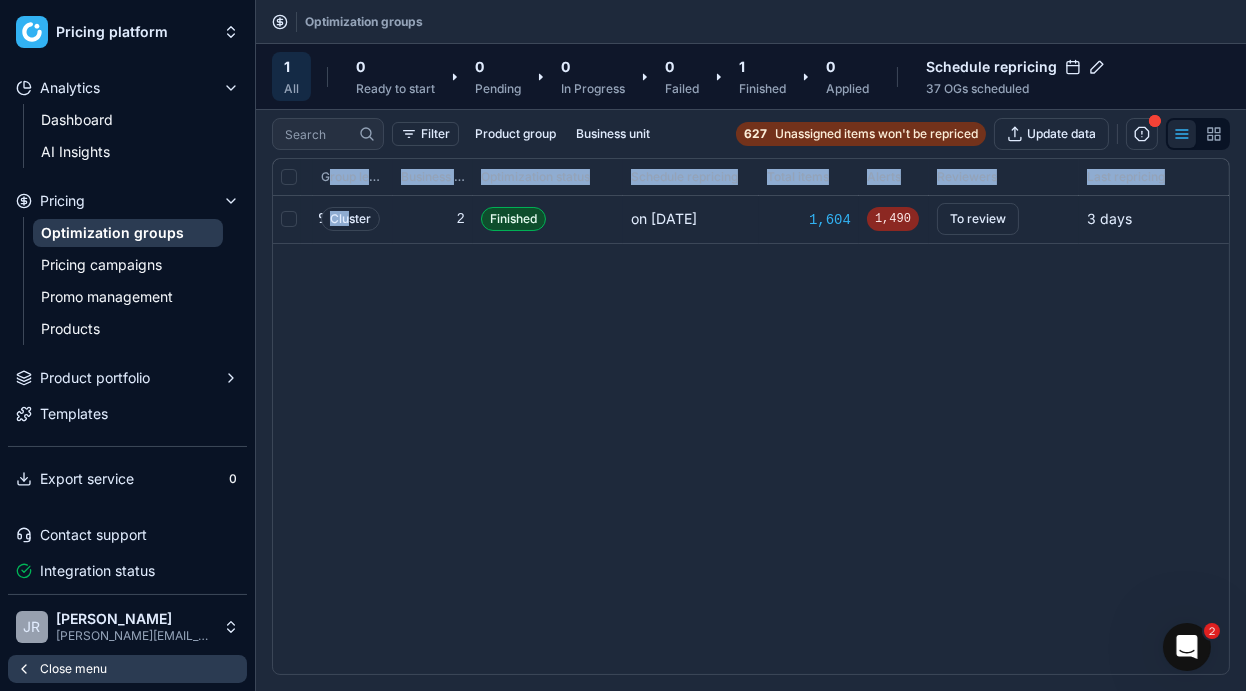drag, startPoint x: 328, startPoint y: 160, endPoint x: 512, endPoint y: 479, distance: 368.26215 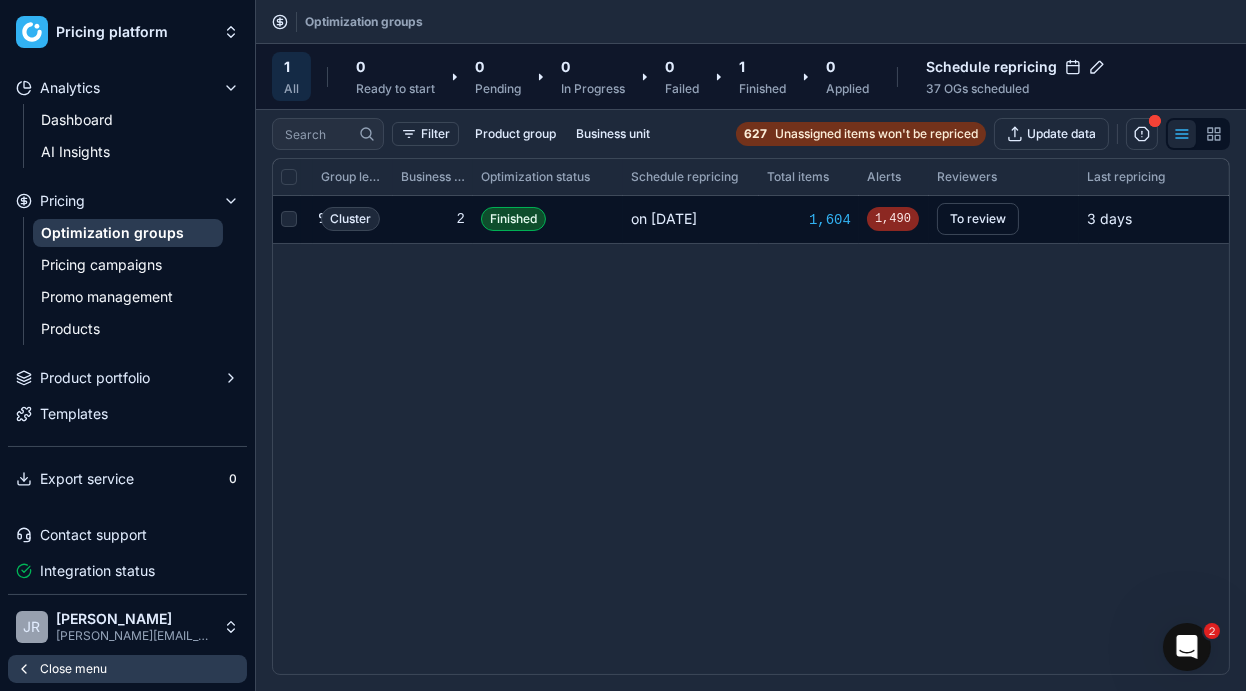 click on "To review" at bounding box center [978, 219] 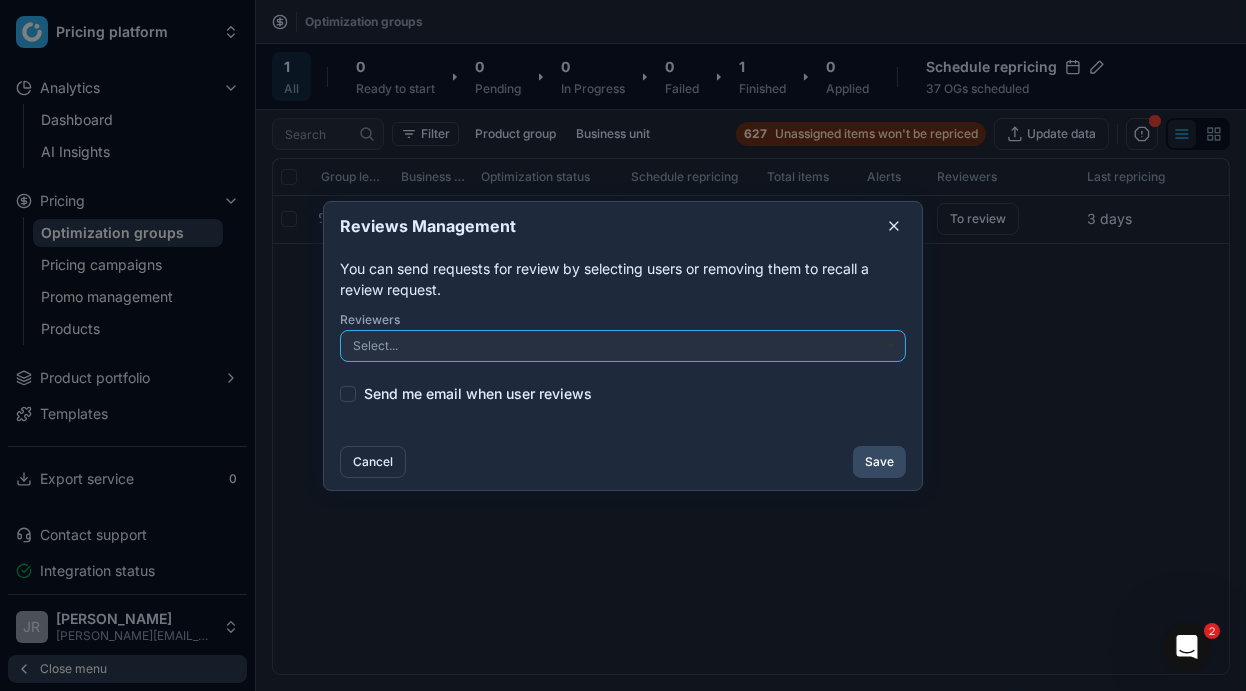 click 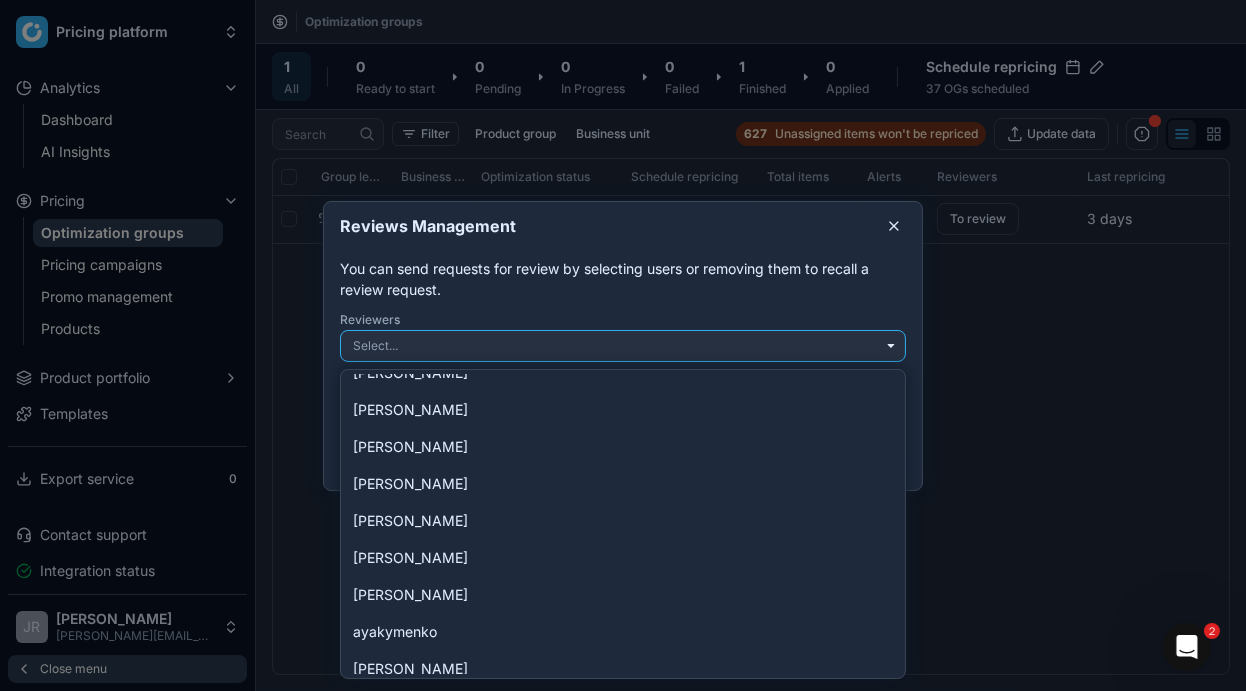 scroll, scrollTop: 1512, scrollLeft: 0, axis: vertical 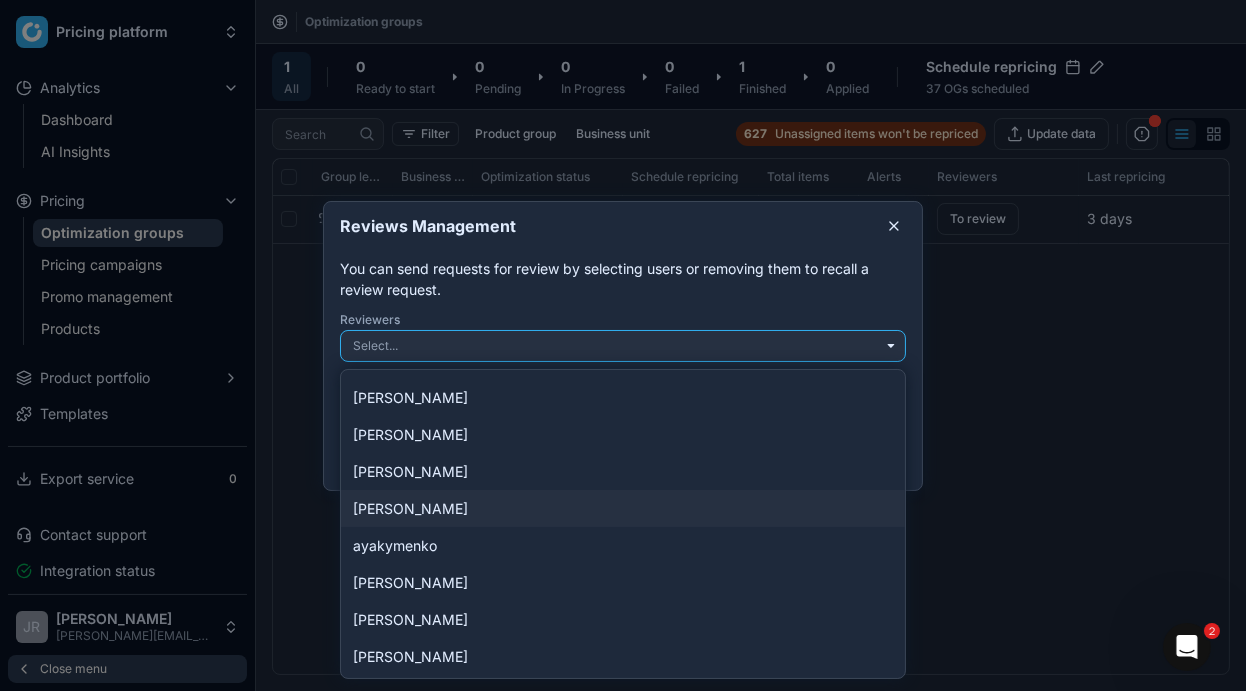 click at bounding box center [623, 345] 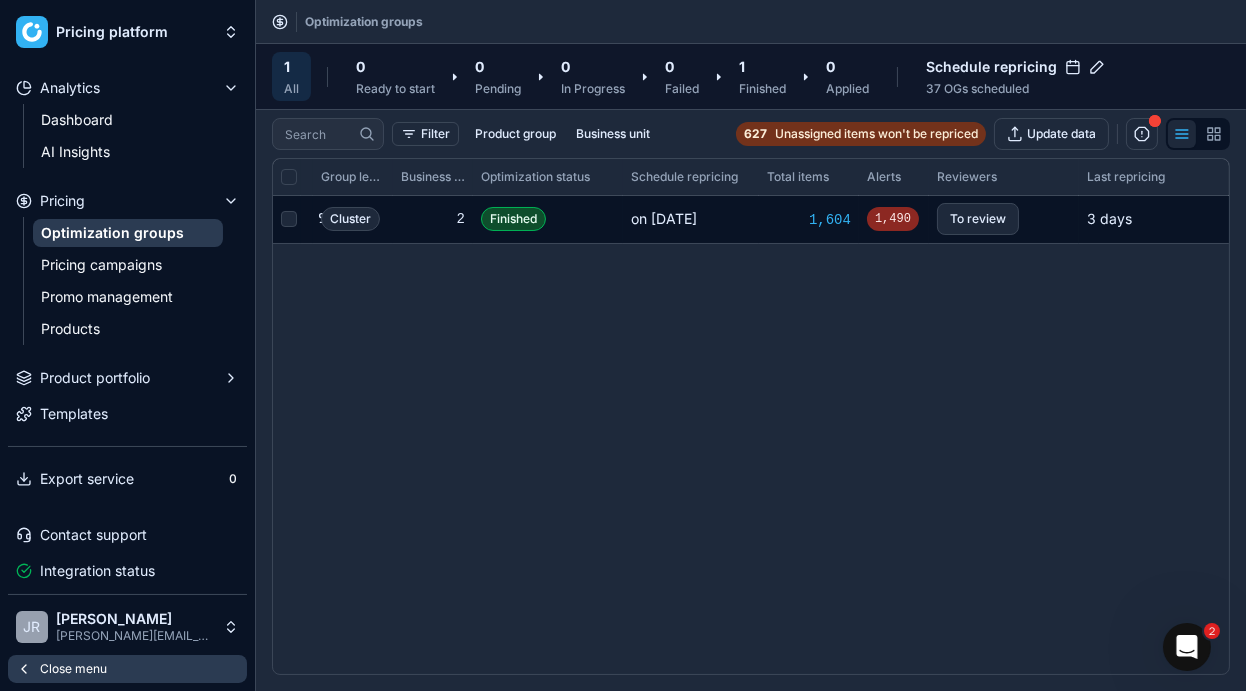 click at bounding box center (289, 219) 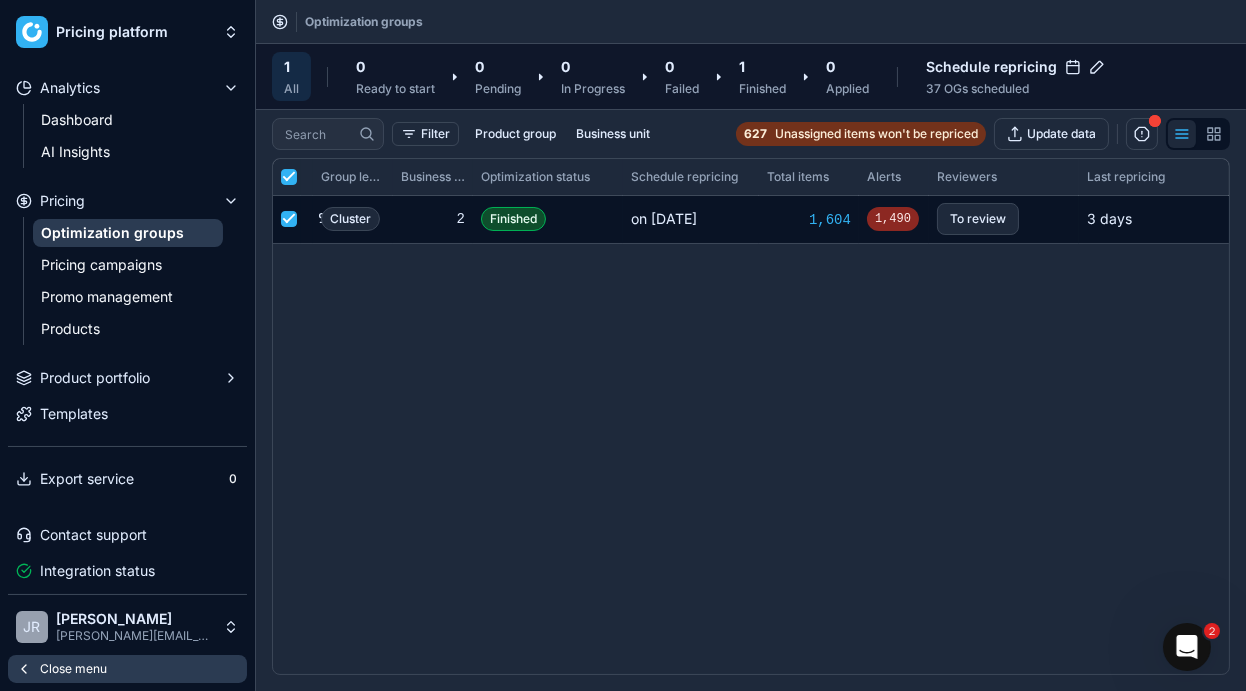 checkbox on "true" 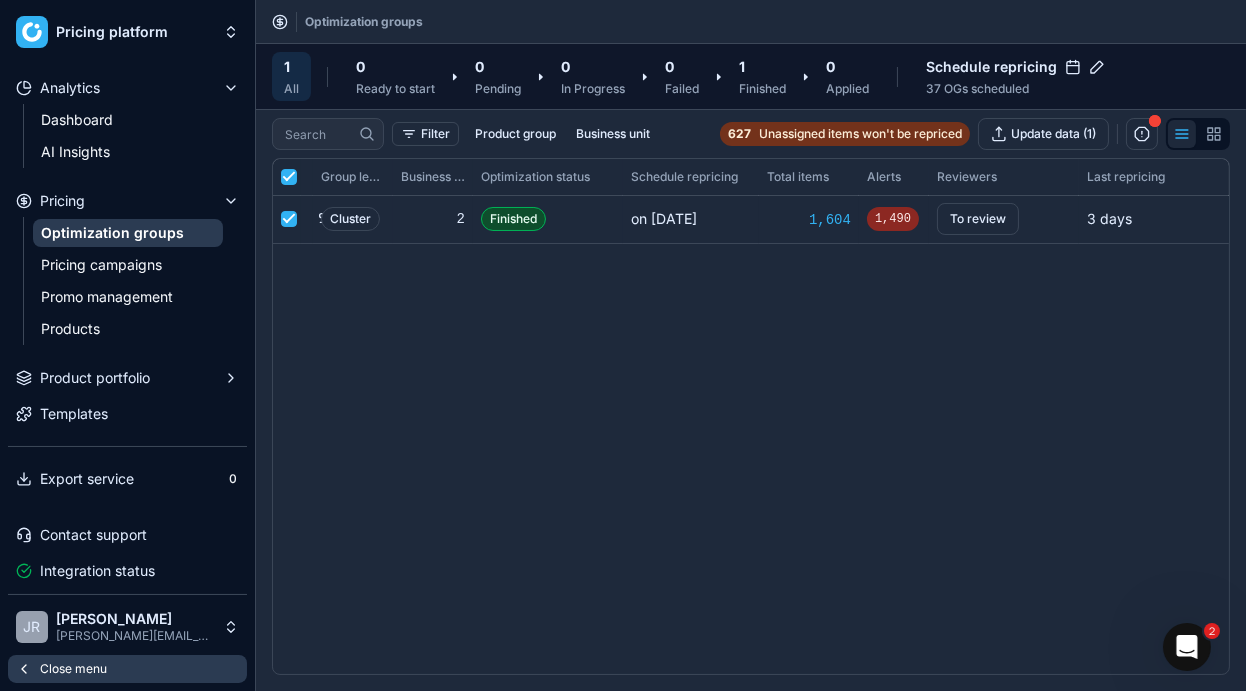 drag, startPoint x: 252, startPoint y: 38, endPoint x: -4, endPoint y: 33, distance: 256.04883 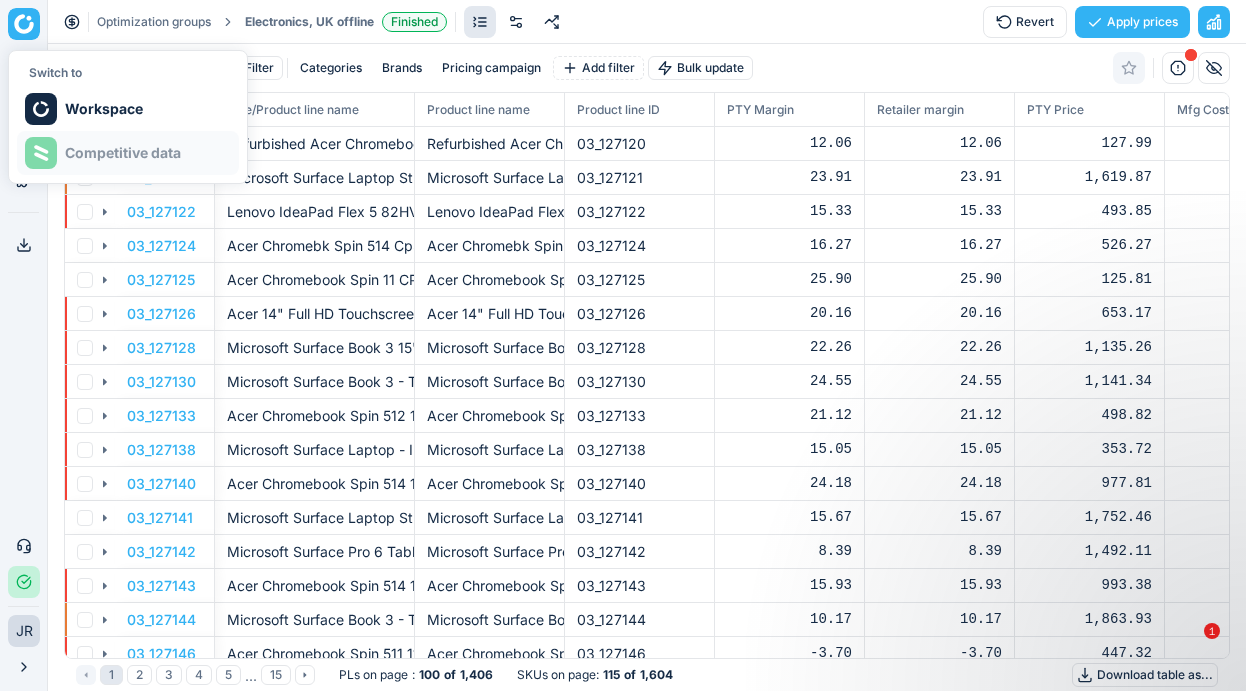 scroll, scrollTop: 0, scrollLeft: 0, axis: both 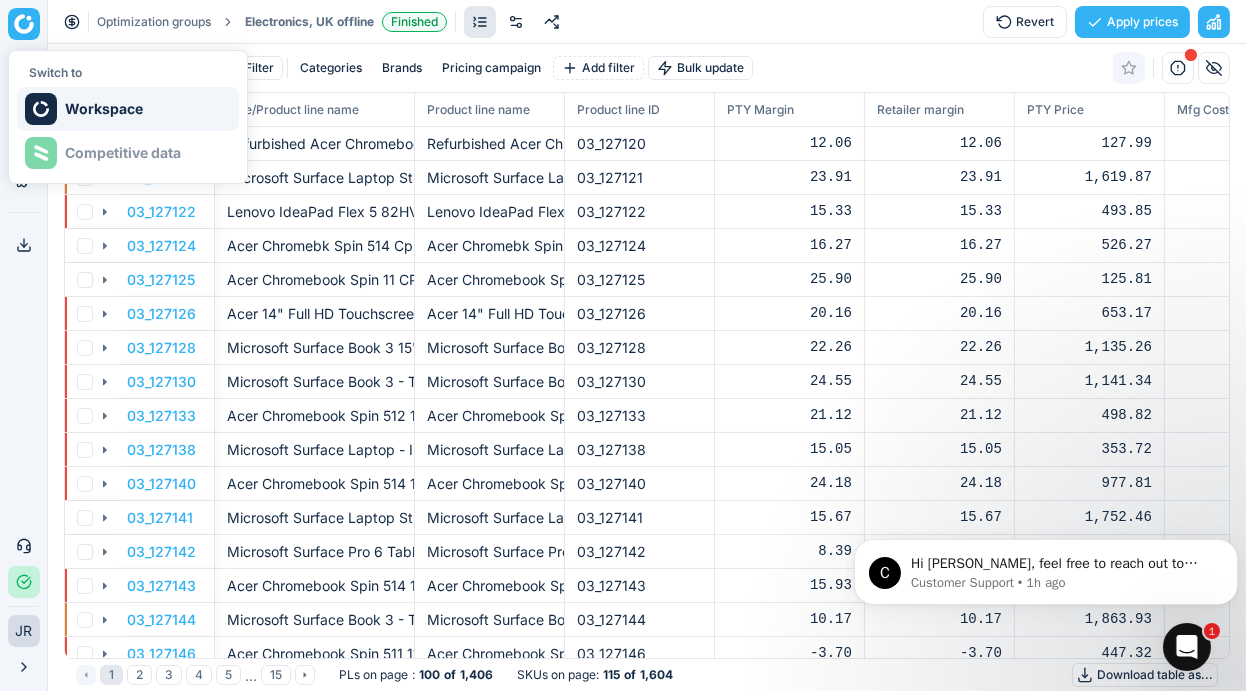 click on "Workspace" at bounding box center [128, 109] 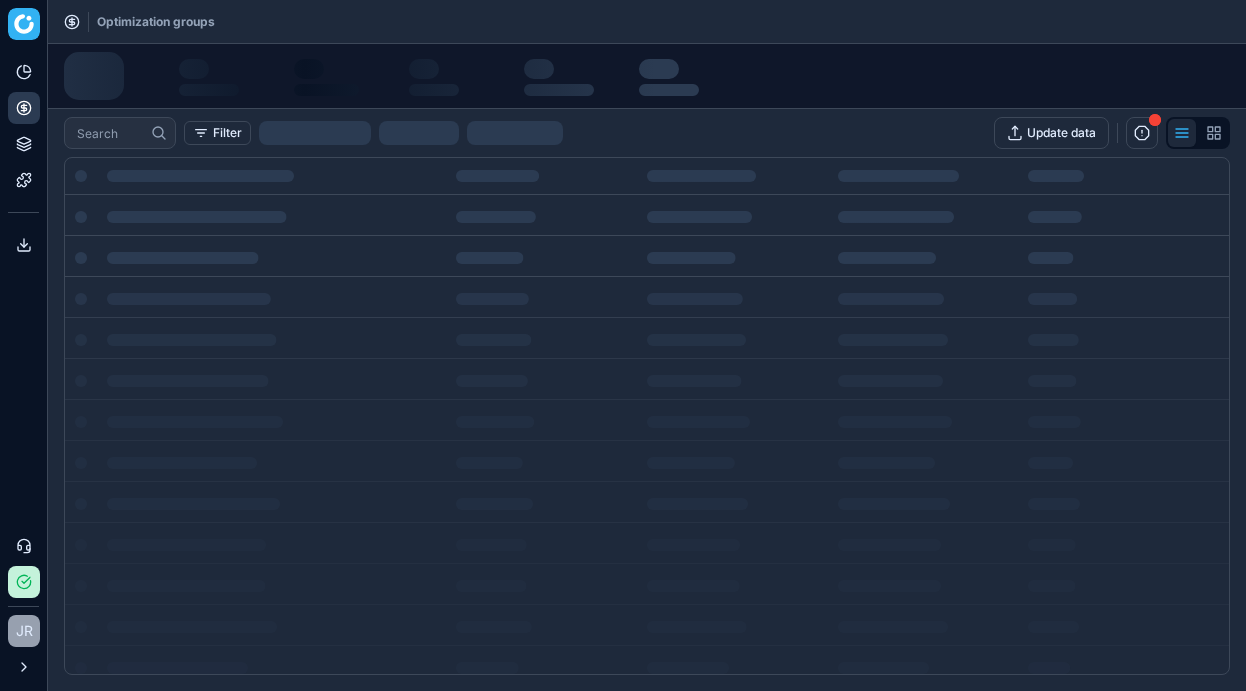 scroll, scrollTop: 0, scrollLeft: 0, axis: both 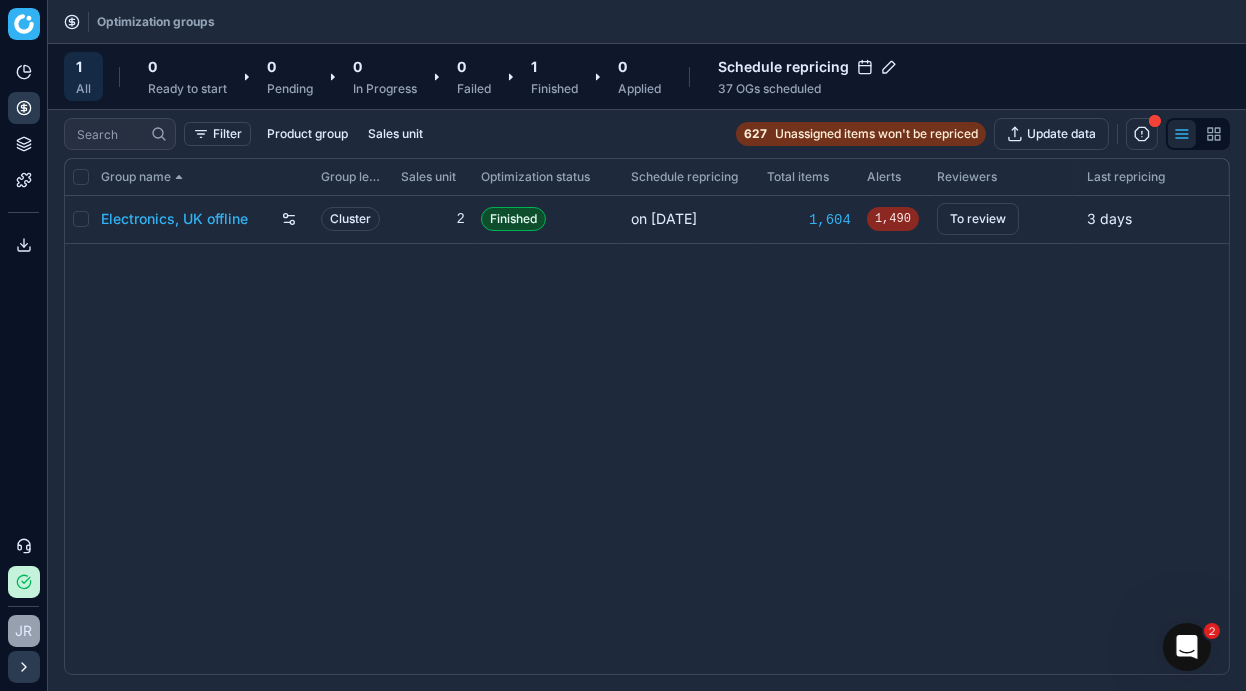 click on "Close menu" at bounding box center [24, 667] 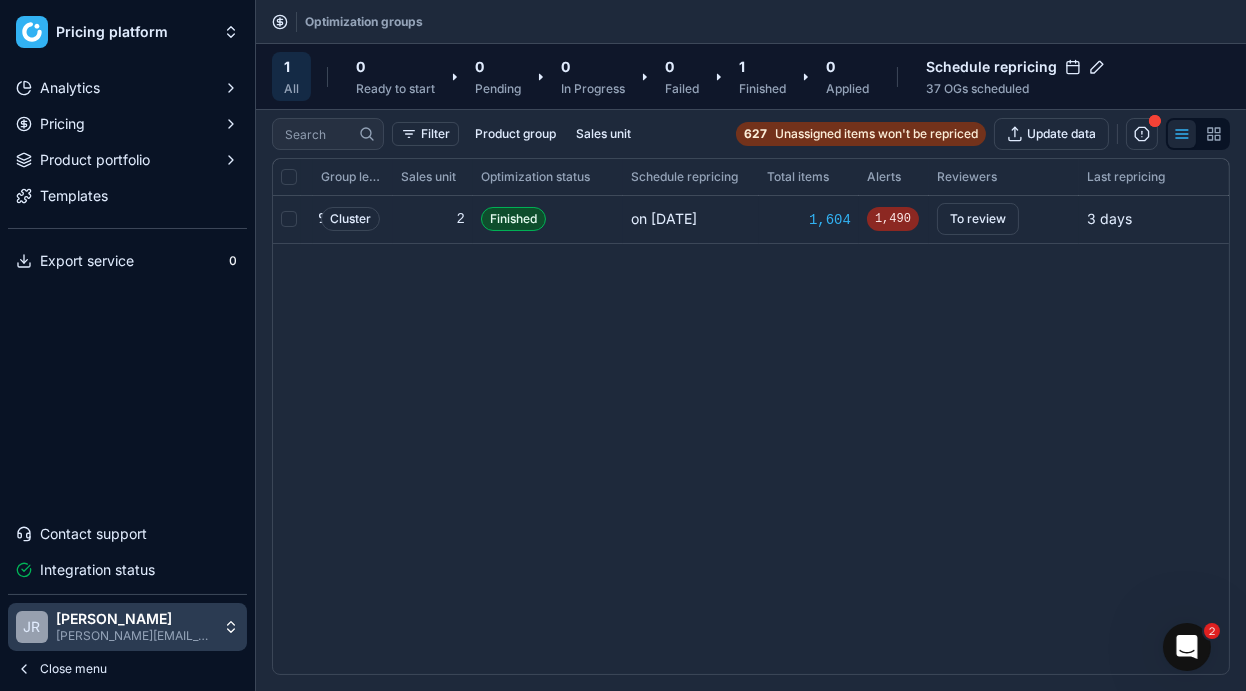 click on "[PERSON_NAME][EMAIL_ADDRESS][PERSON_NAME][DOMAIN_NAME]" at bounding box center [135, 636] 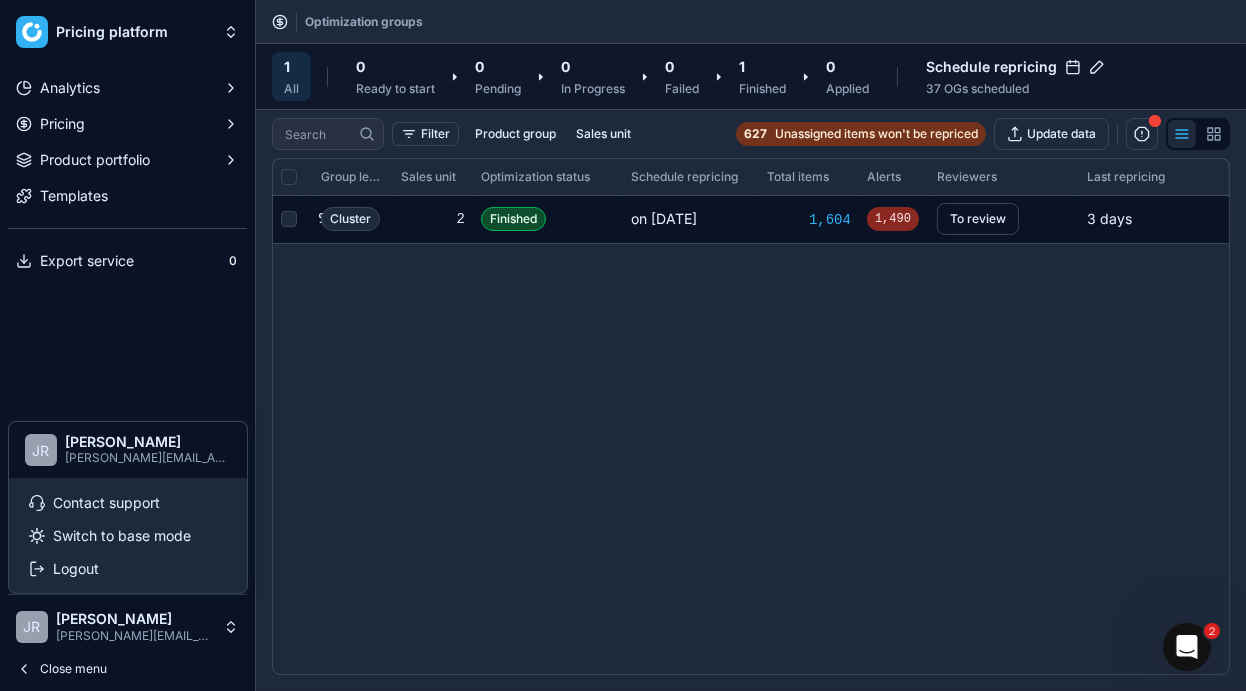 click on "To review" at bounding box center [978, 219] 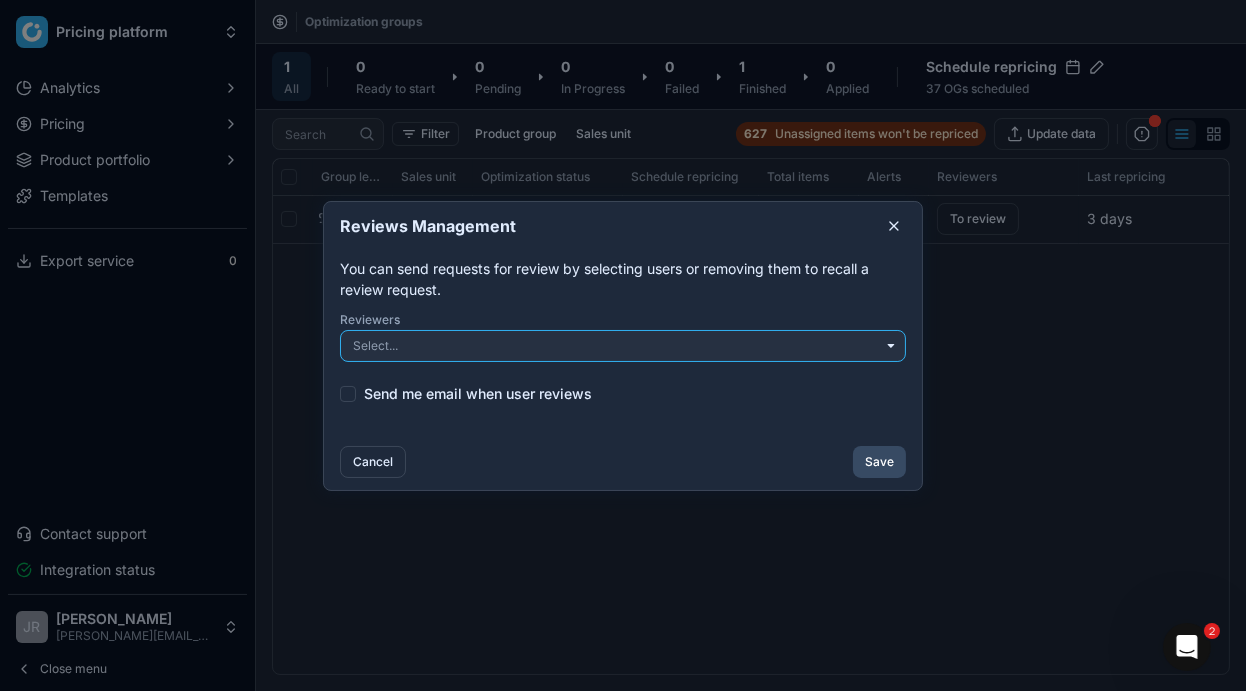 click at bounding box center (609, 346) 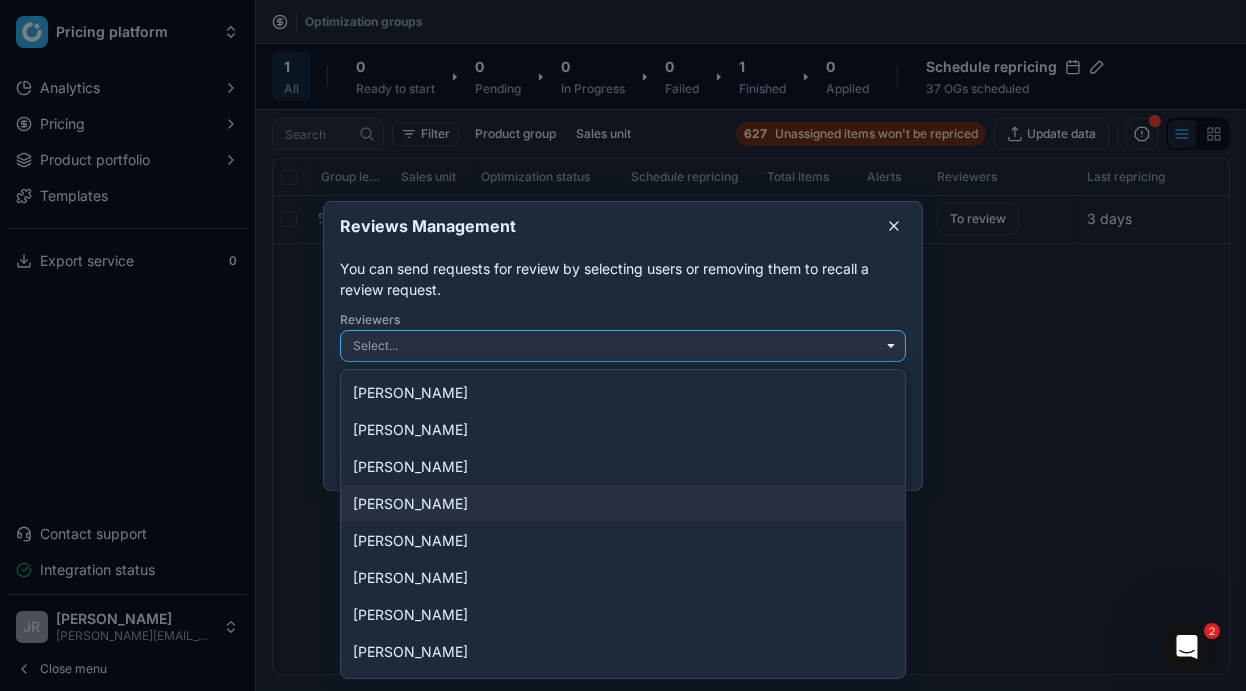 scroll, scrollTop: 899, scrollLeft: 0, axis: vertical 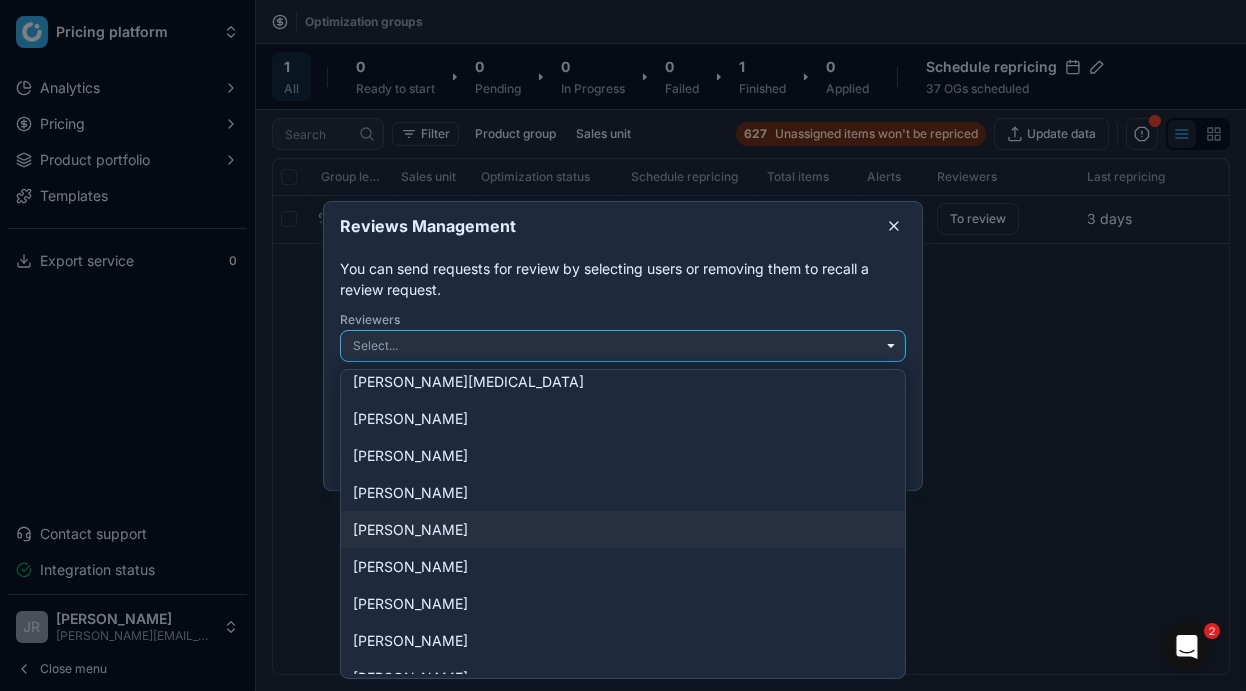 click at bounding box center [623, 345] 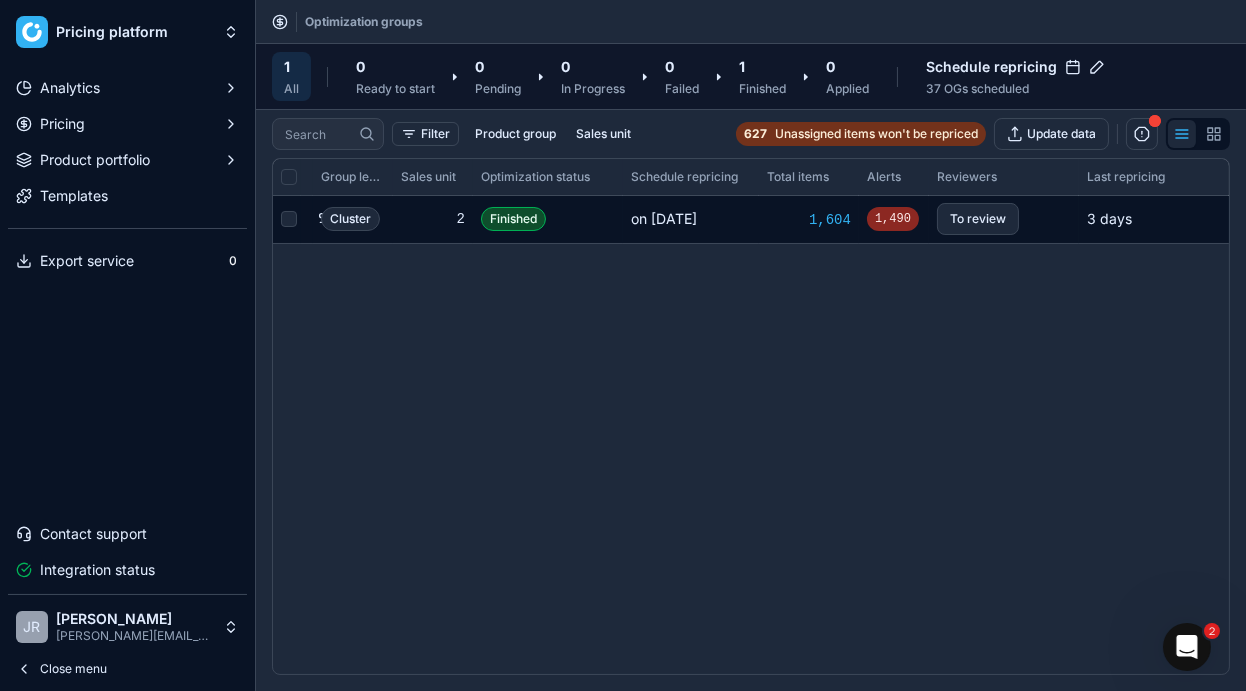 click on "2" at bounding box center (433, 220) 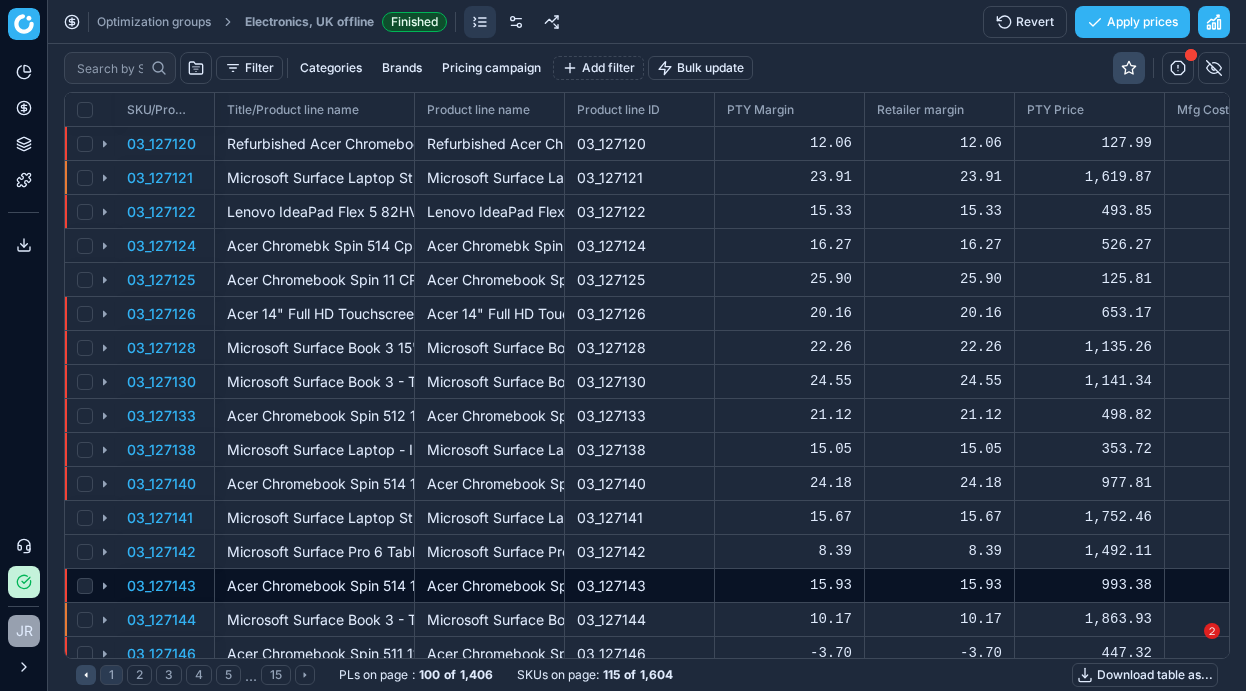 scroll, scrollTop: 0, scrollLeft: 0, axis: both 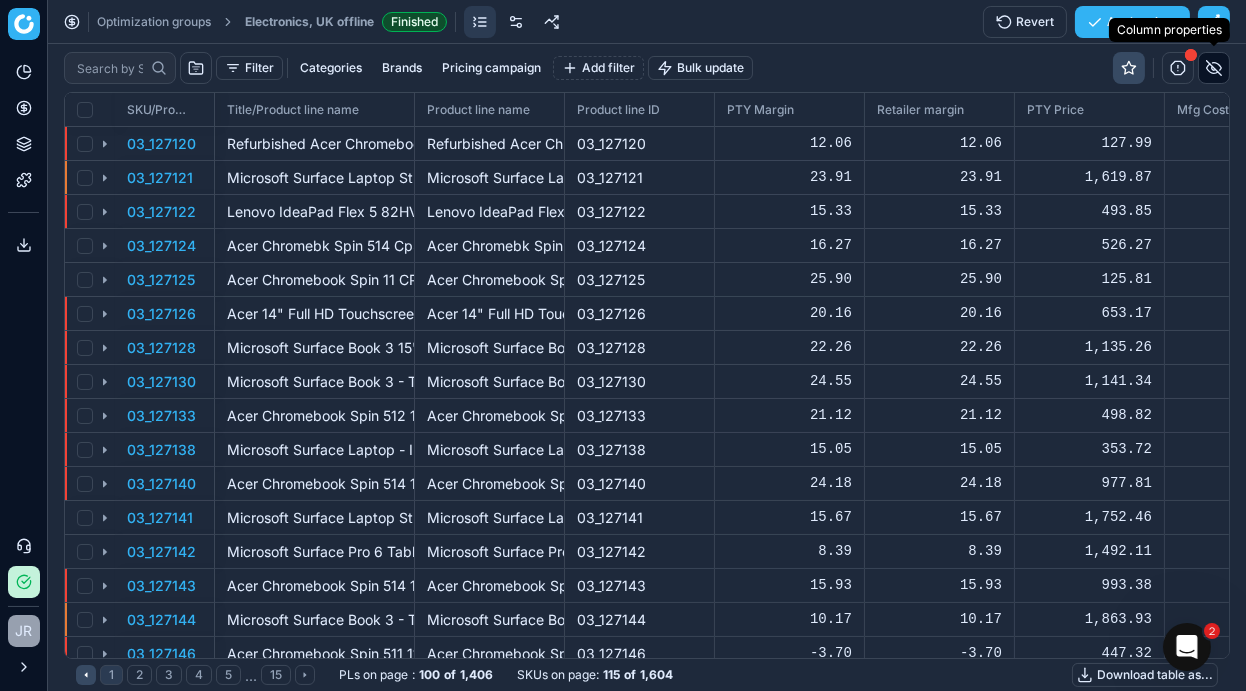 click 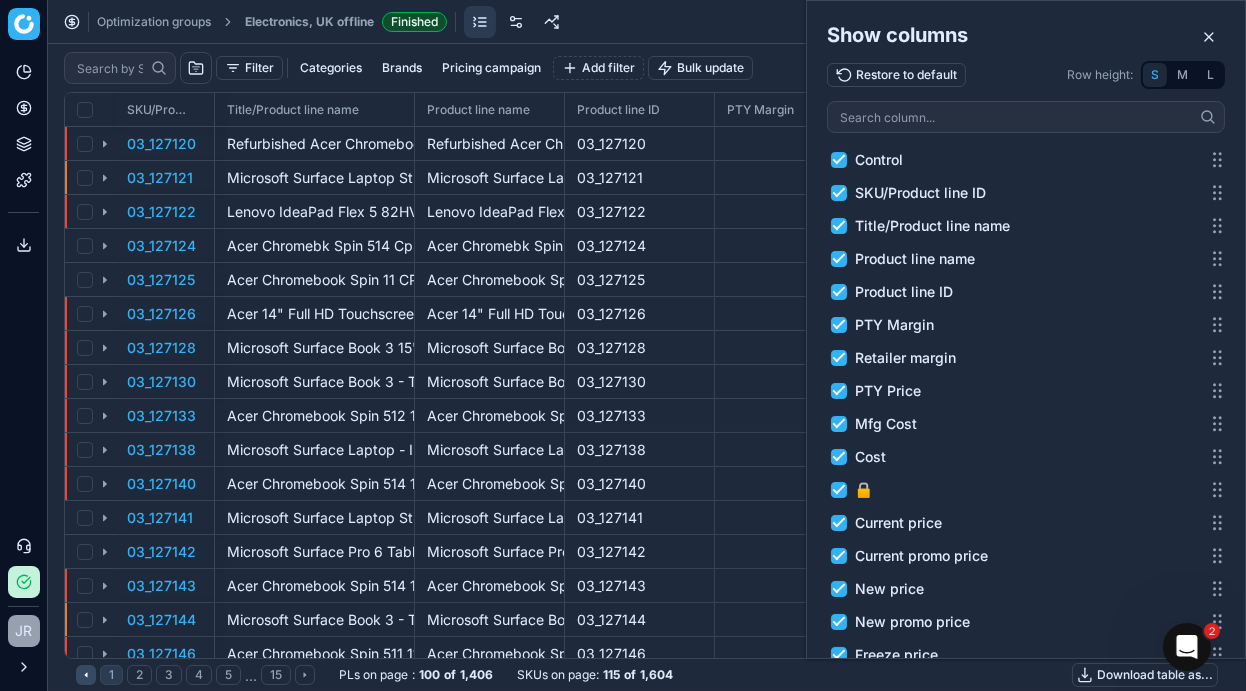 type 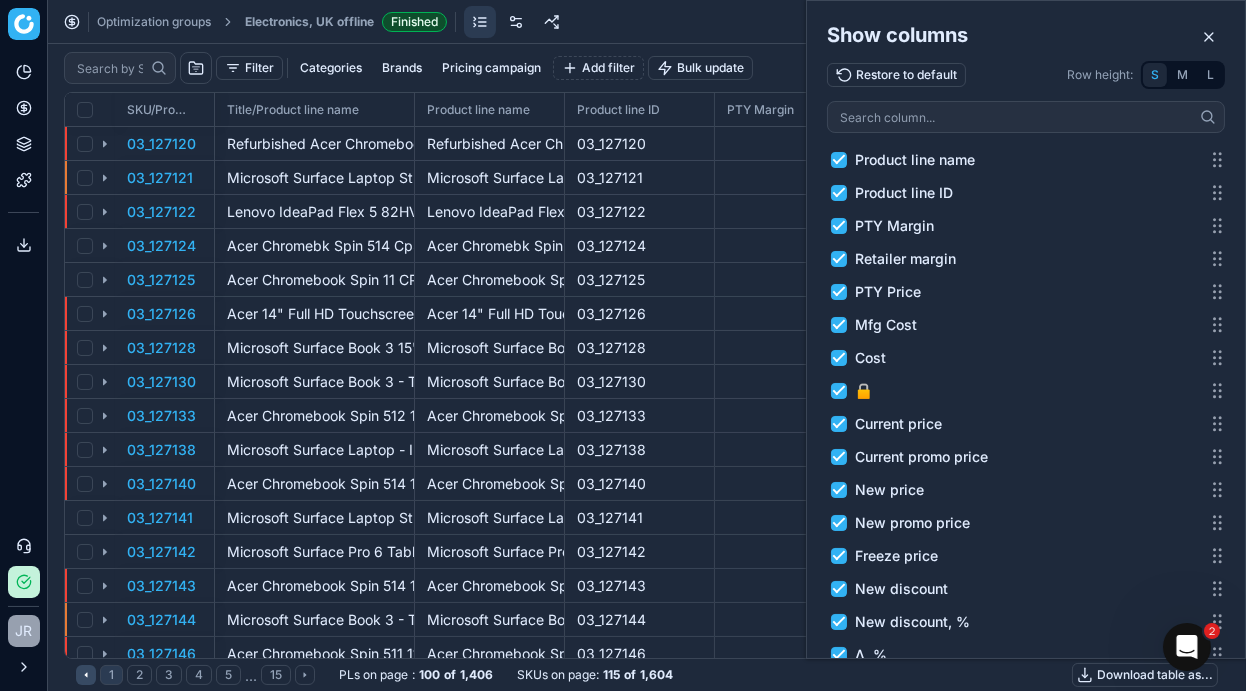 scroll, scrollTop: 0, scrollLeft: 0, axis: both 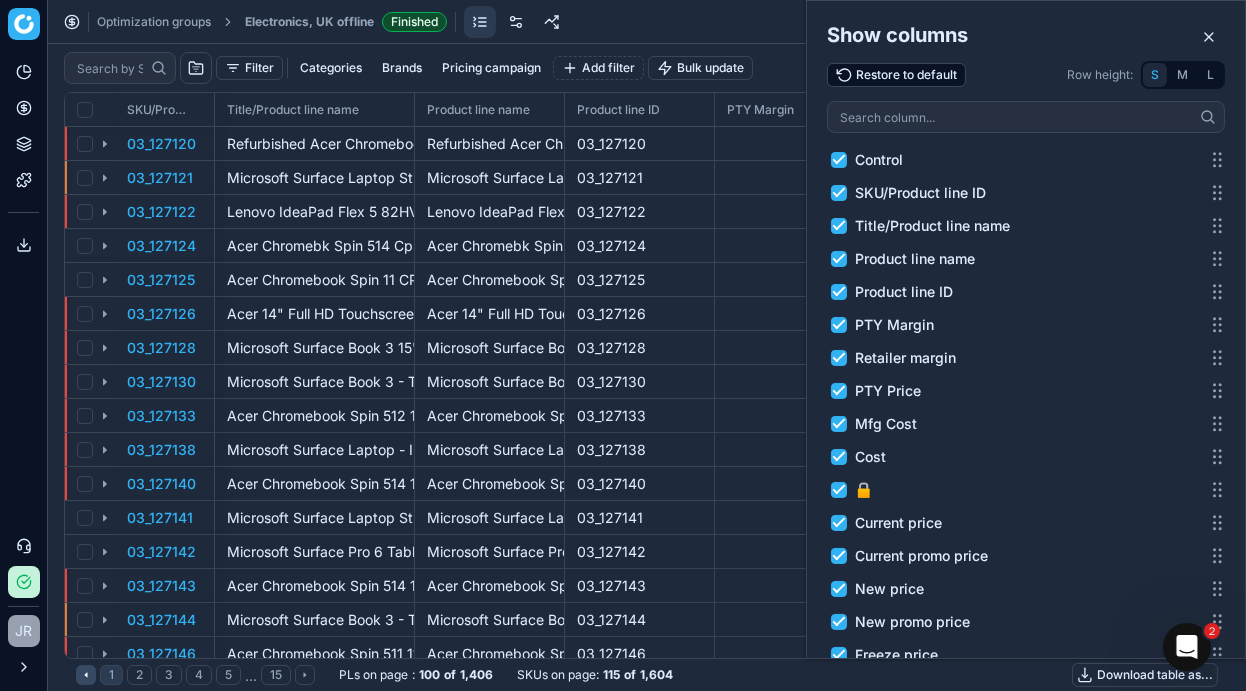 click on "Restore to default" at bounding box center [896, 75] 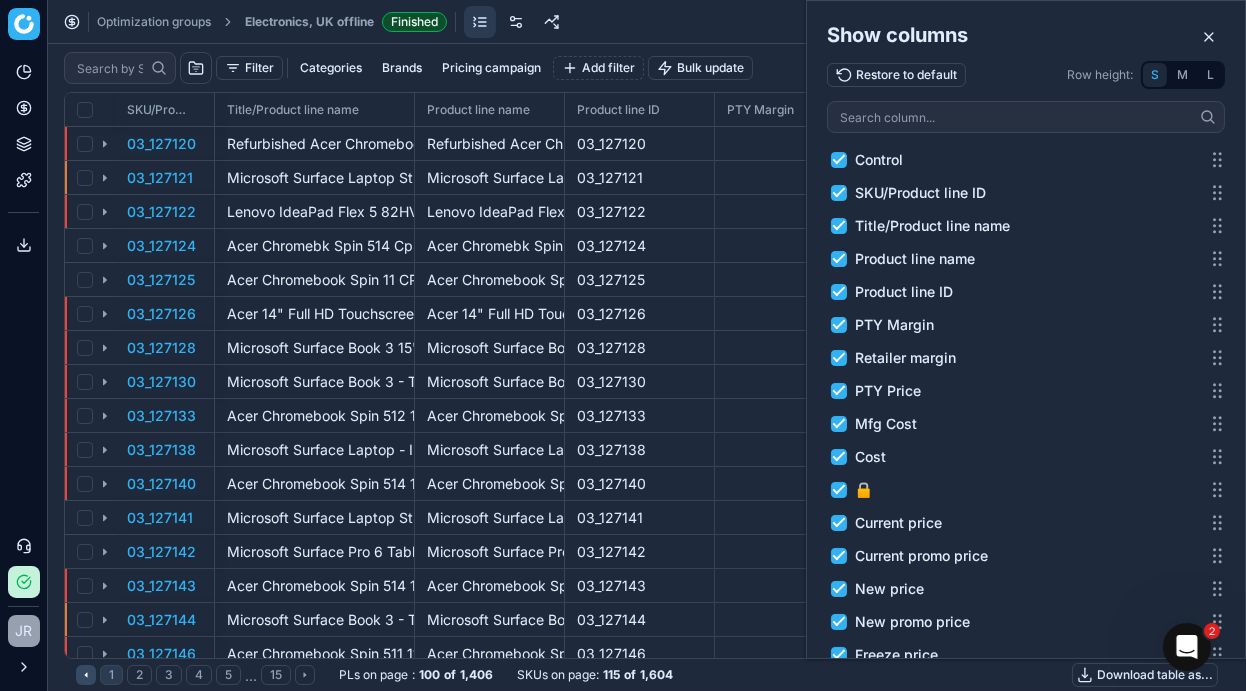 type 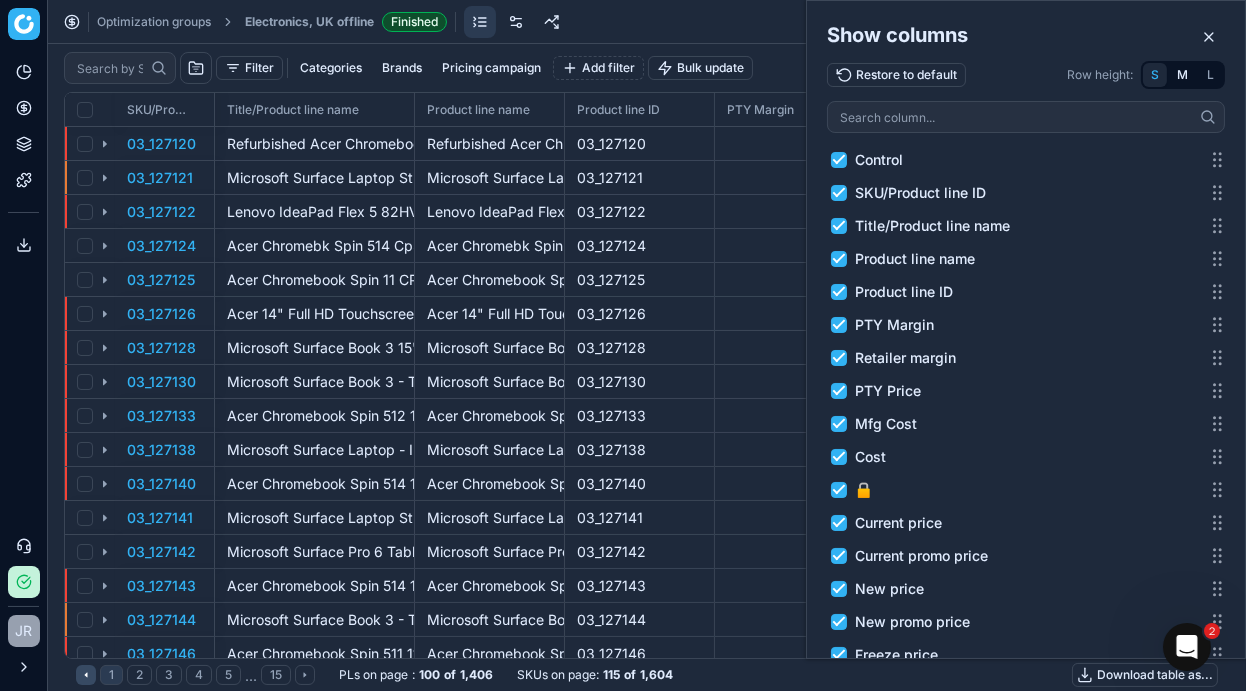 click on "M" at bounding box center [1183, 75] 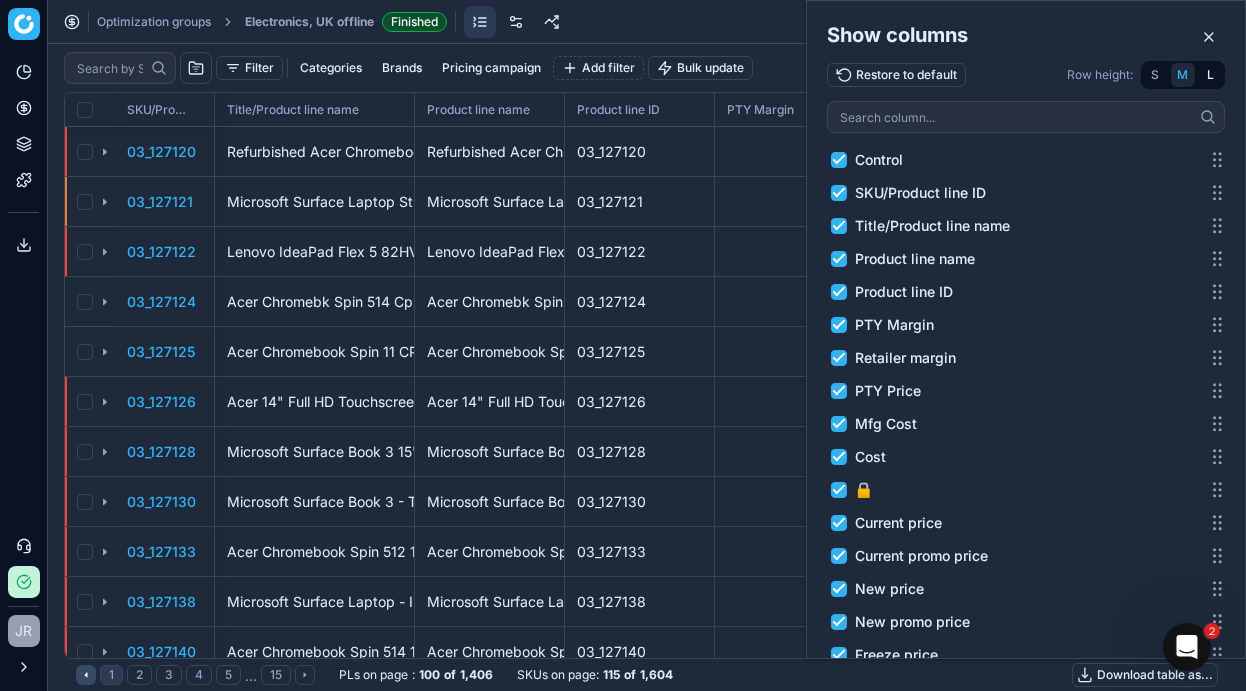 click on "L" at bounding box center (1211, 75) 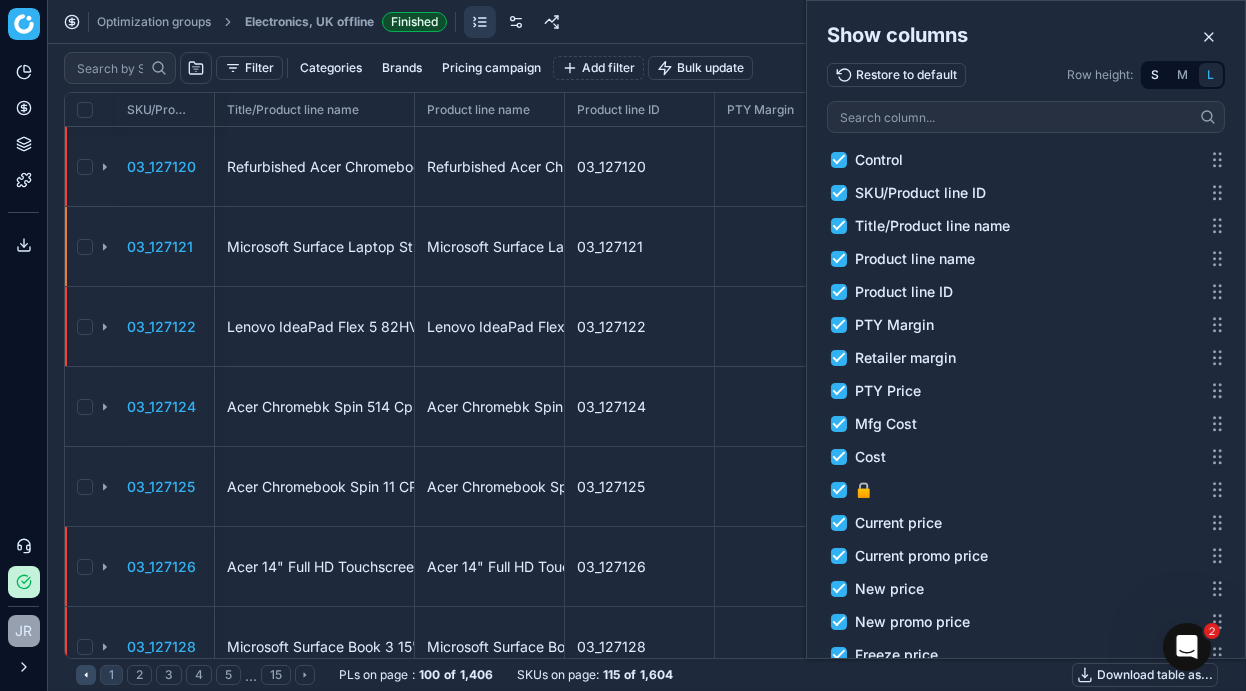 click on "S" at bounding box center (1155, 75) 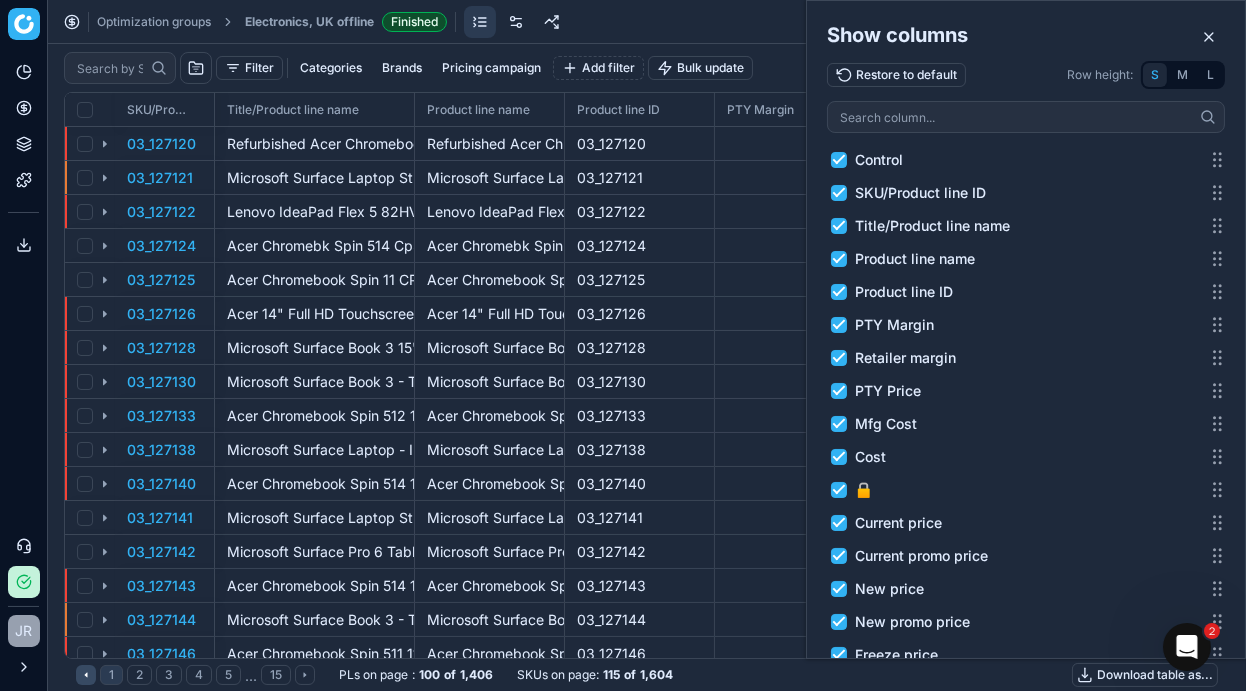 click on "Control" at bounding box center [839, 160] 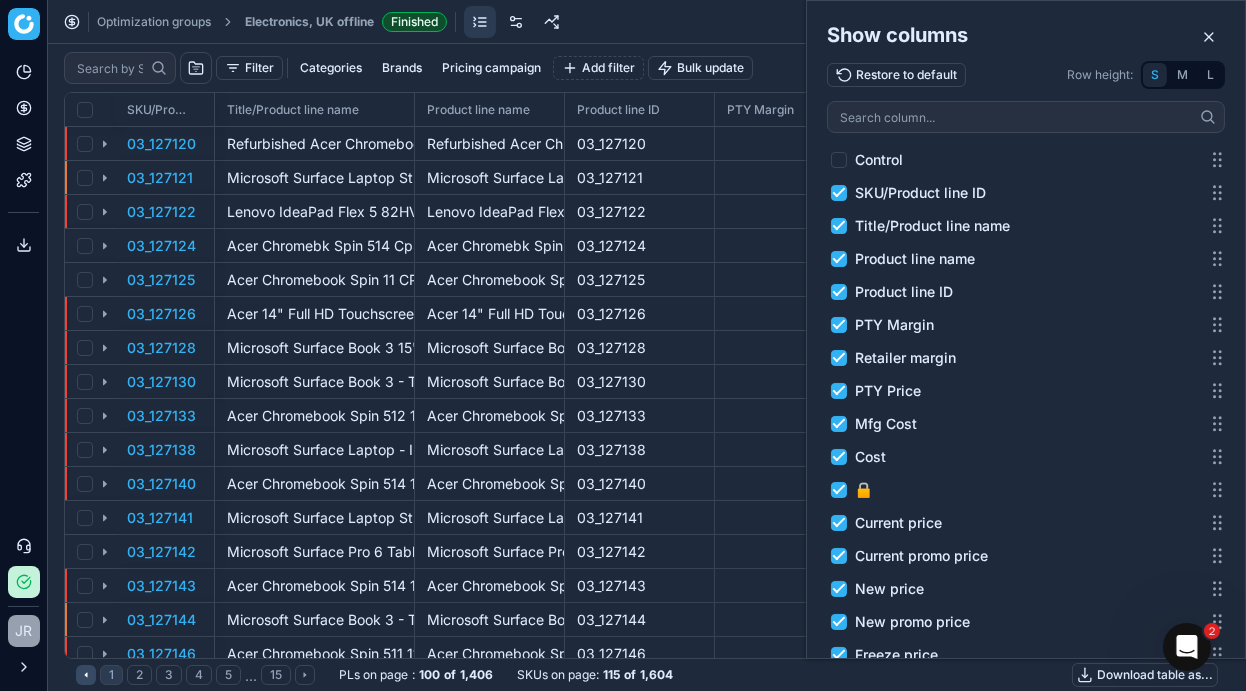 checkbox on "false" 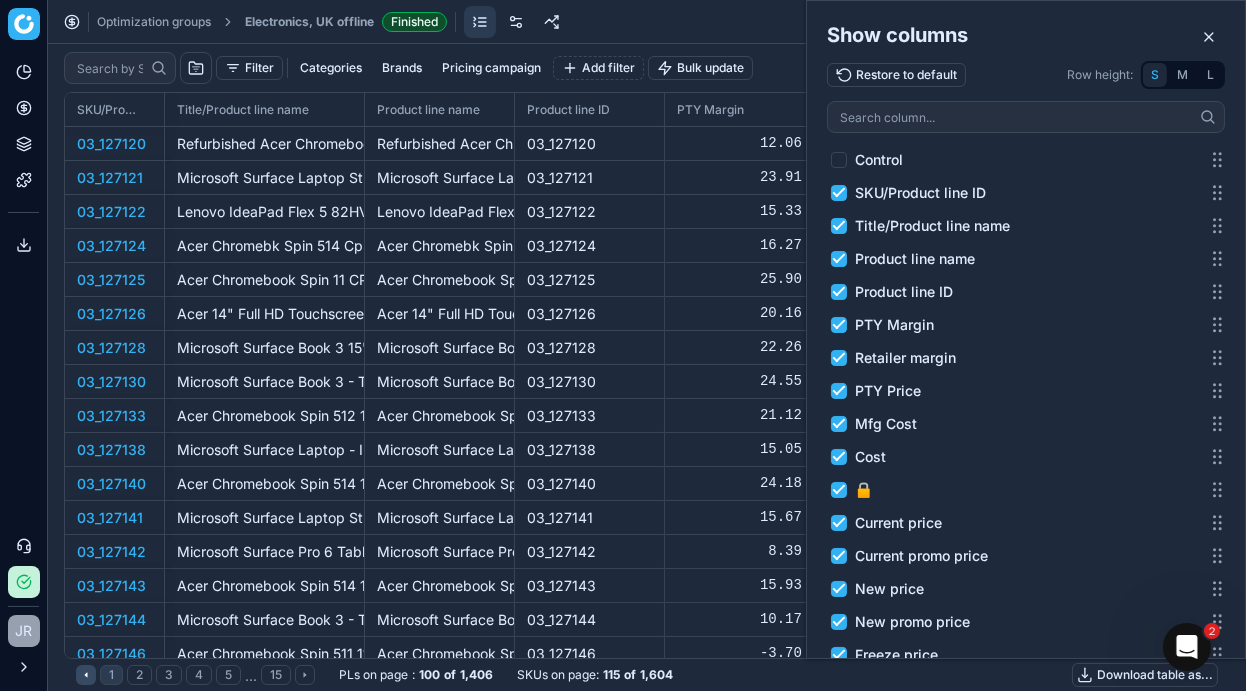 click on "SKU/Product line ID" at bounding box center (839, 193) 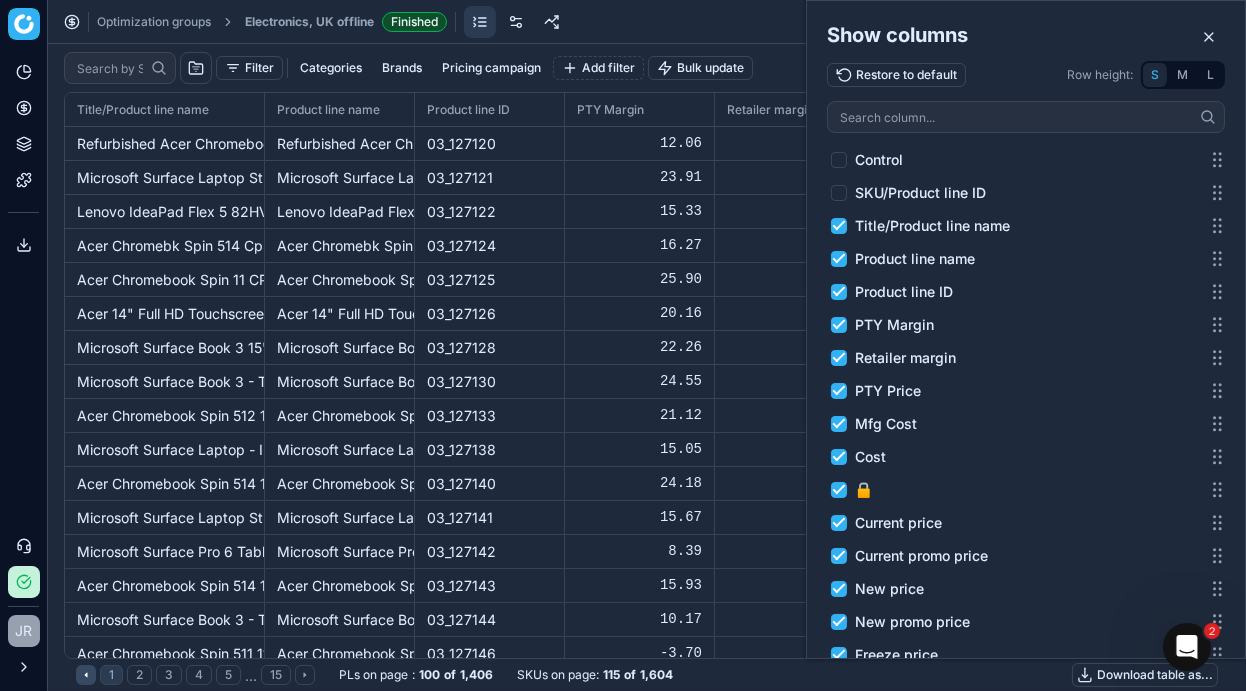 click on "SKU/Product line ID" at bounding box center [839, 193] 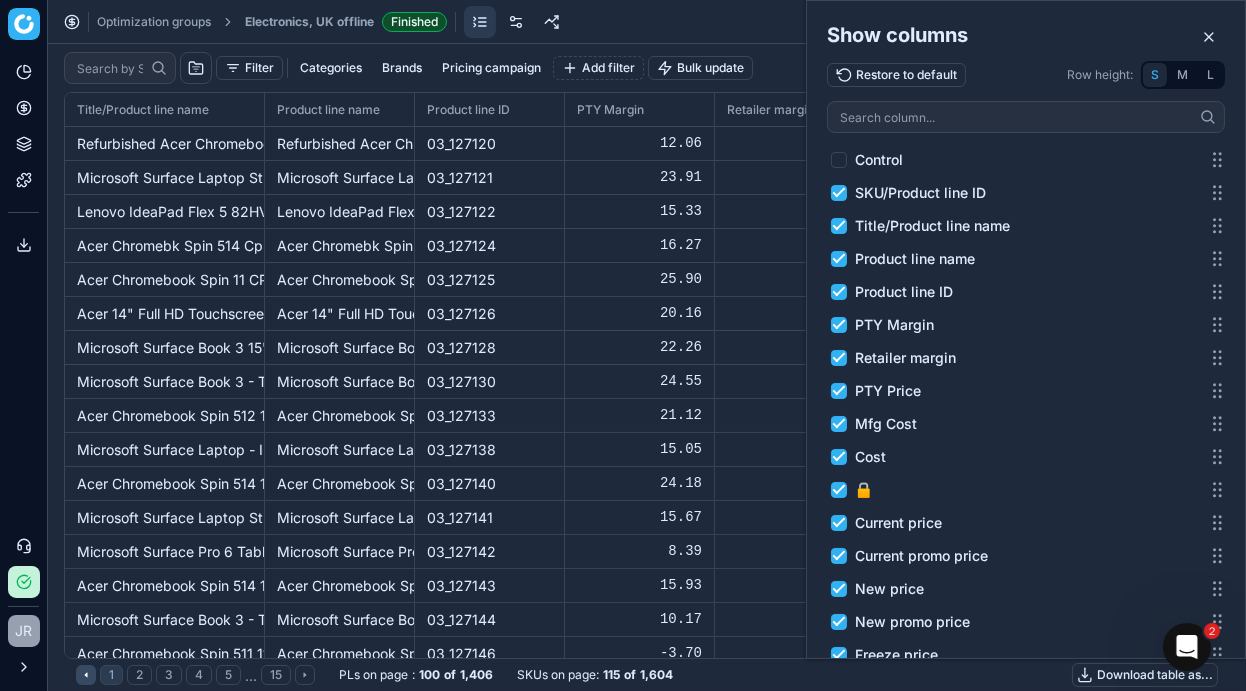 checkbox on "true" 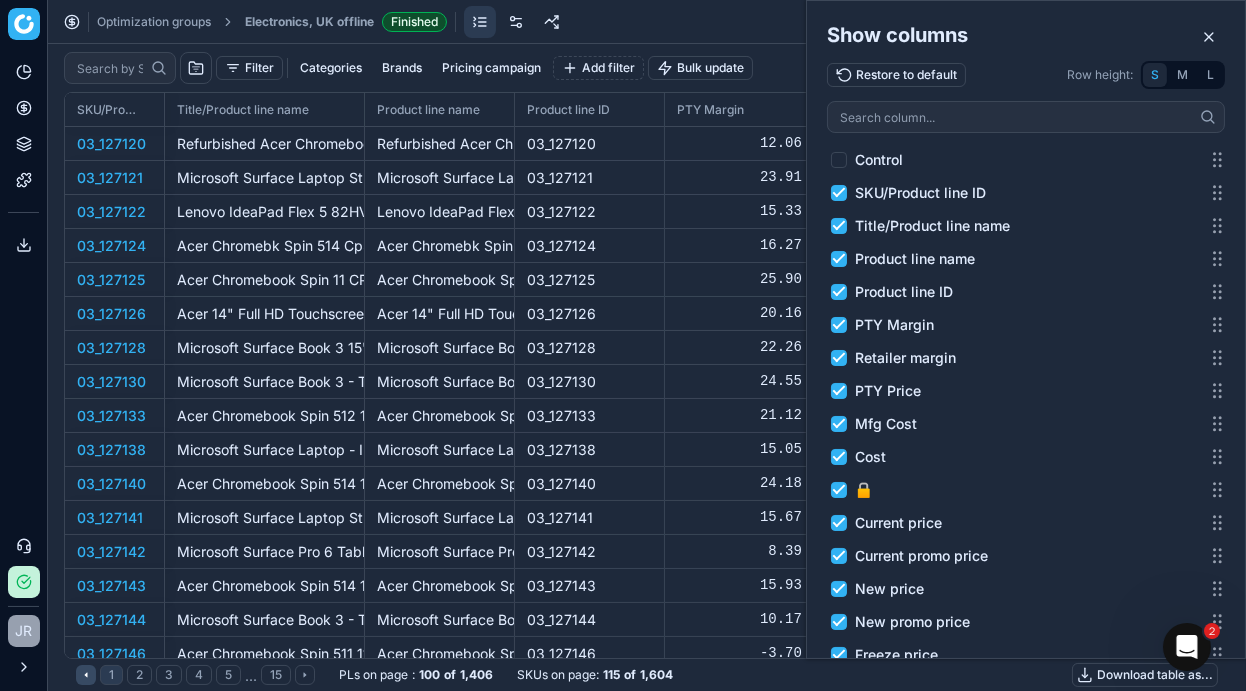 click on "Product line name" at bounding box center (839, 259) 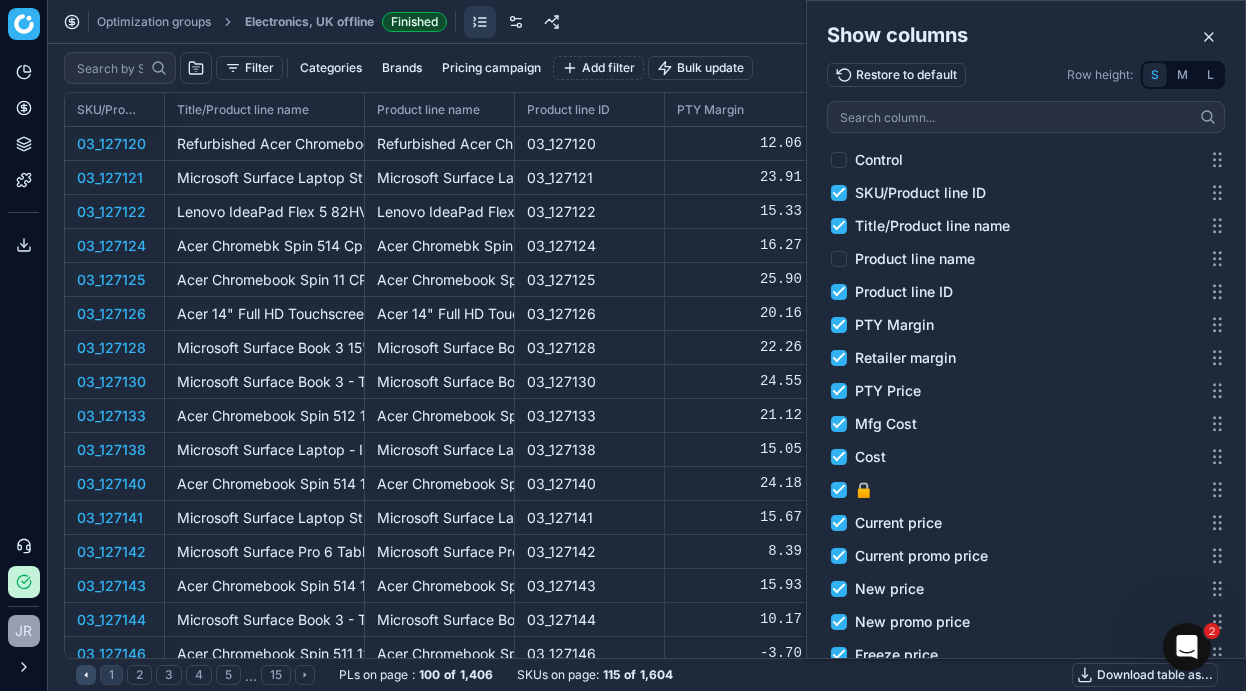 checkbox on "false" 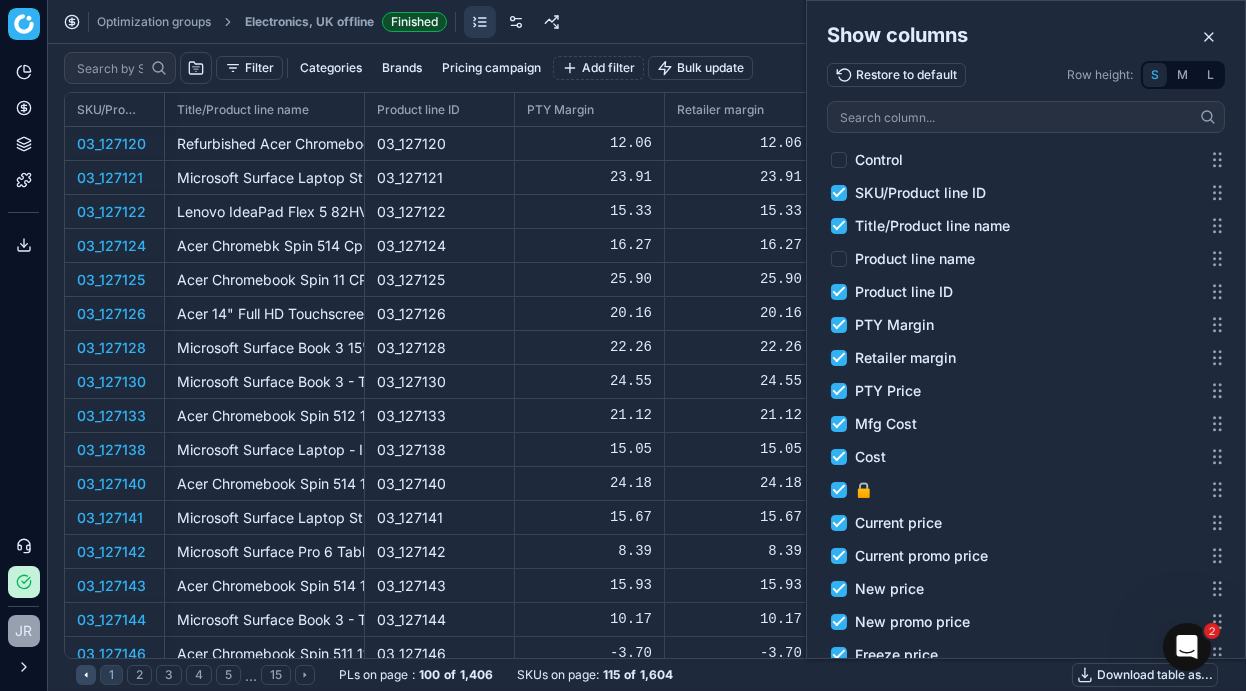 click on "Product line ID" at bounding box center (839, 292) 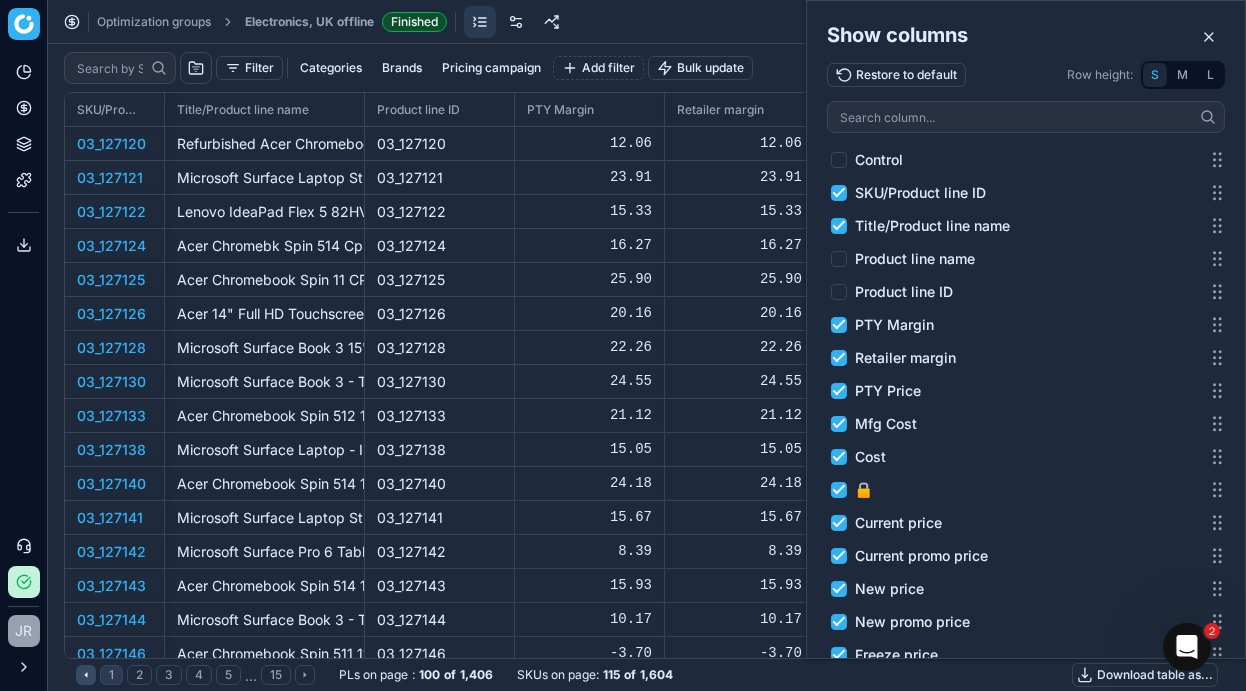 checkbox on "false" 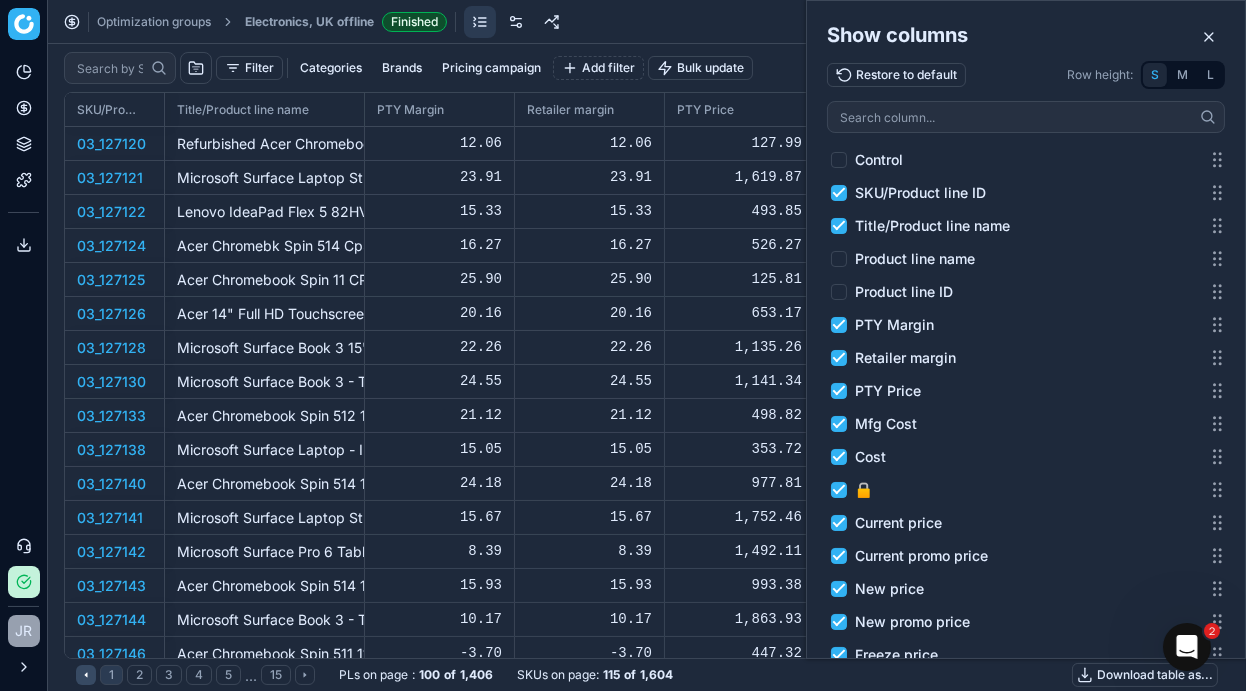 click on "PTY Margin" at bounding box center (839, 325) 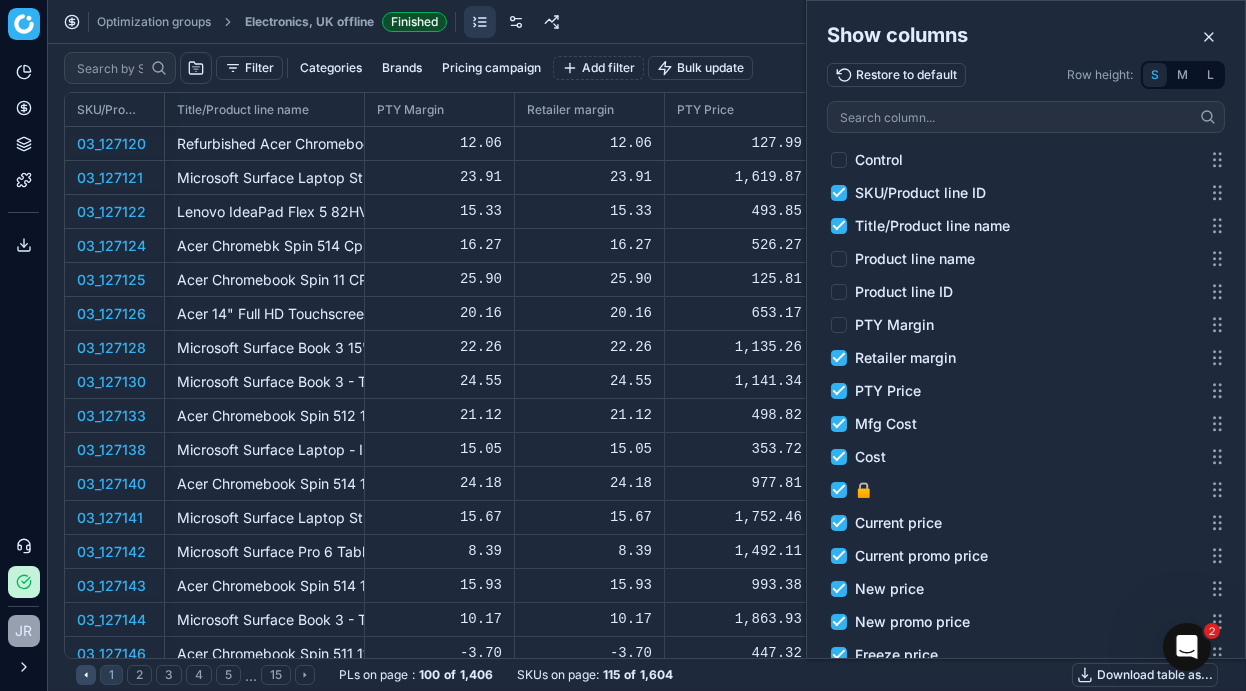 checkbox on "false" 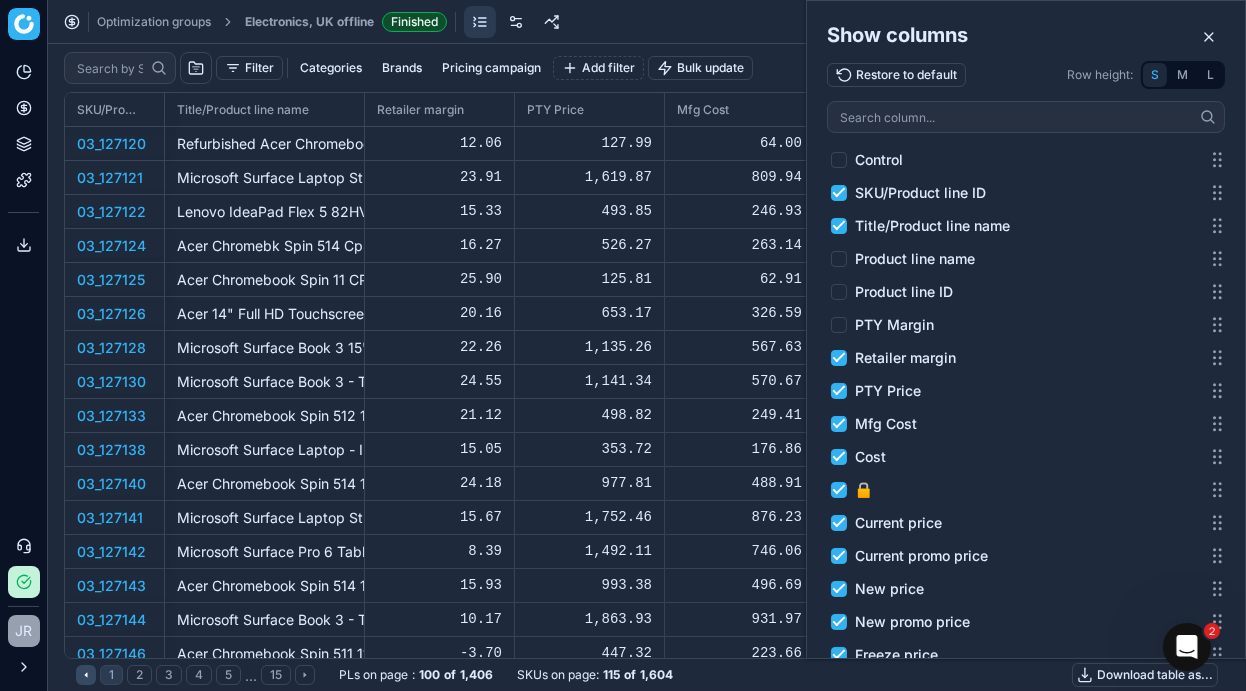 click on "Retailer margin" at bounding box center [839, 358] 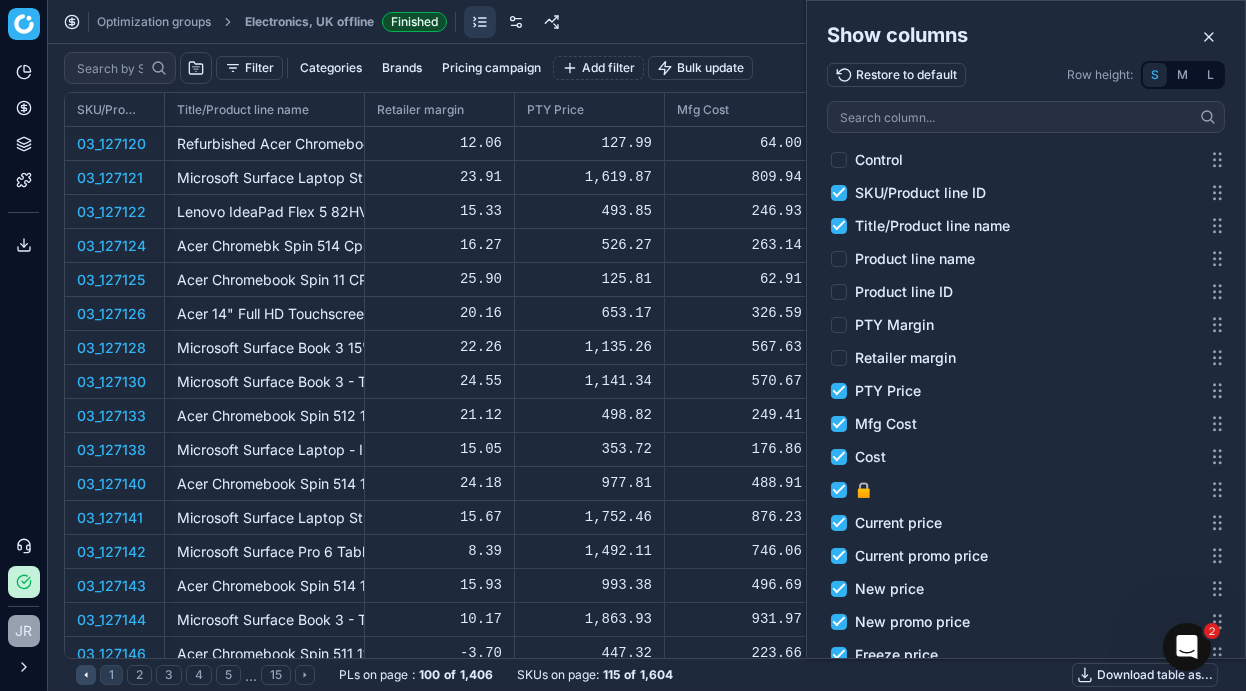 checkbox on "false" 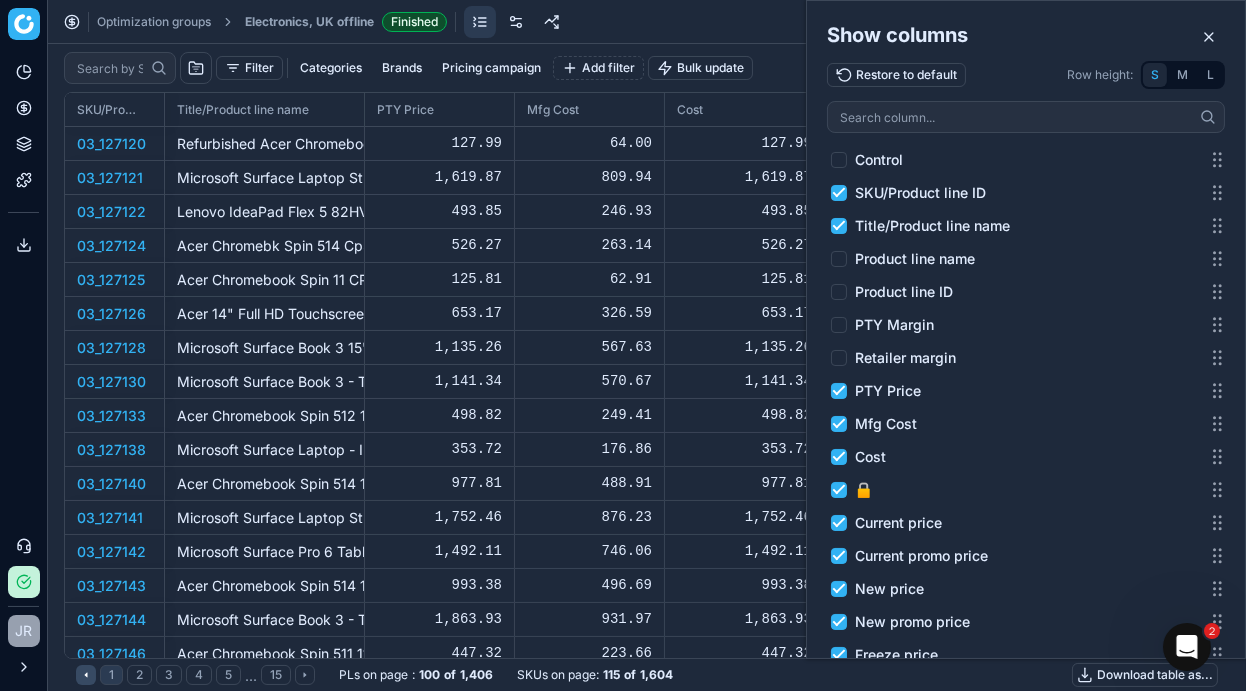 click on "PTY Price" at bounding box center (876, 390) 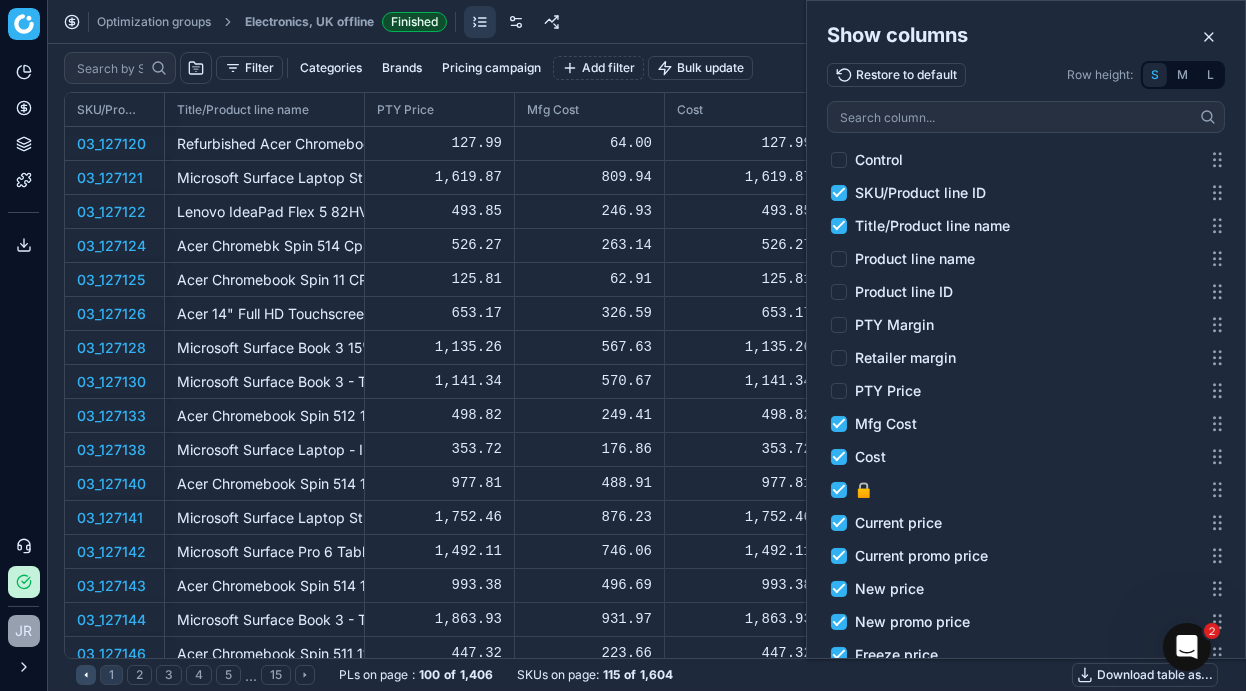 checkbox on "false" 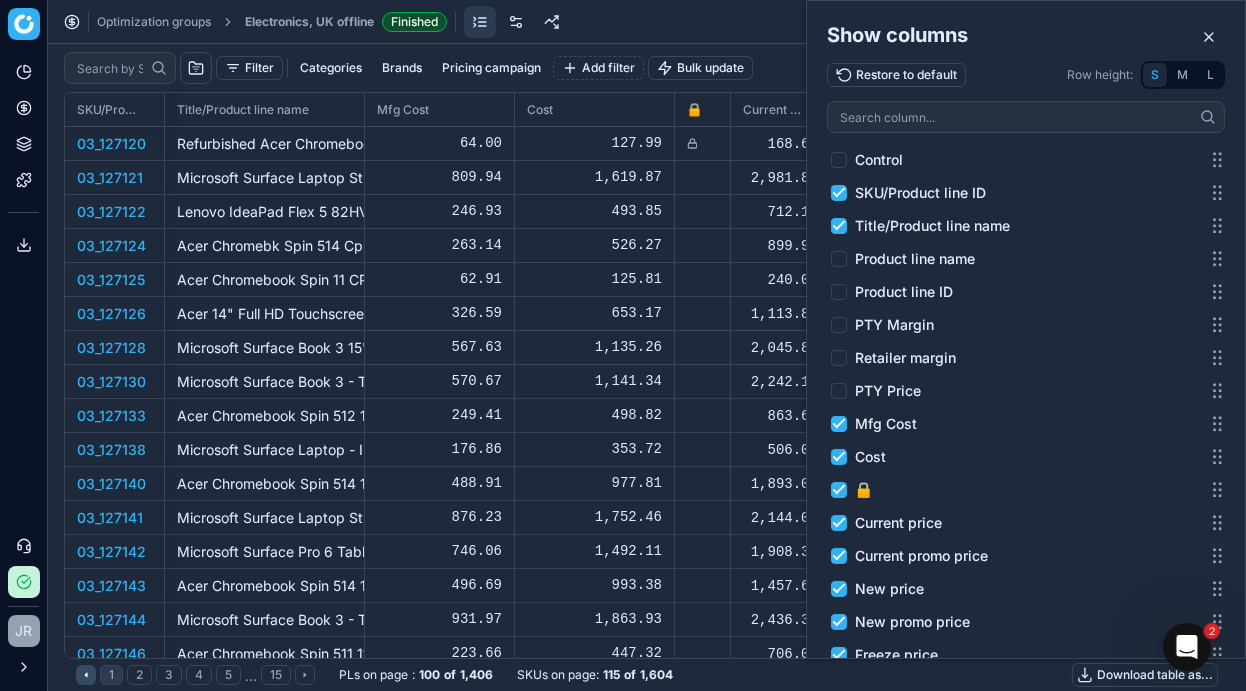 click on "Mfg Cost" at bounding box center [1018, 423] 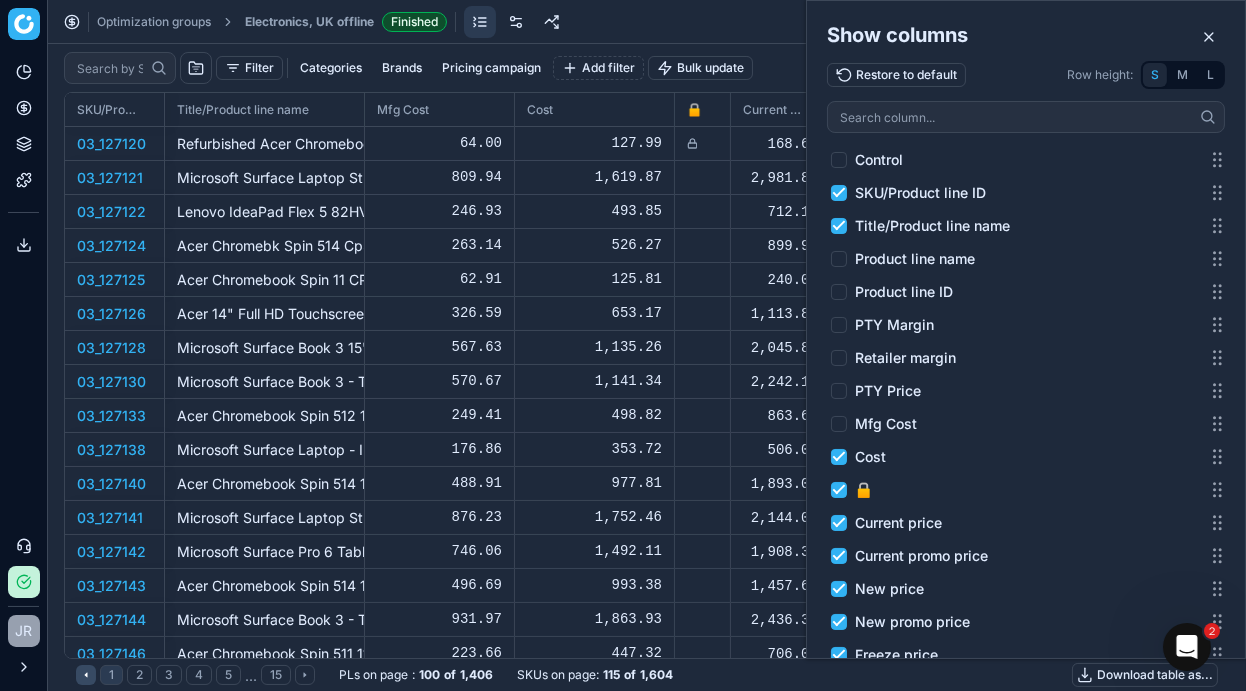 checkbox on "false" 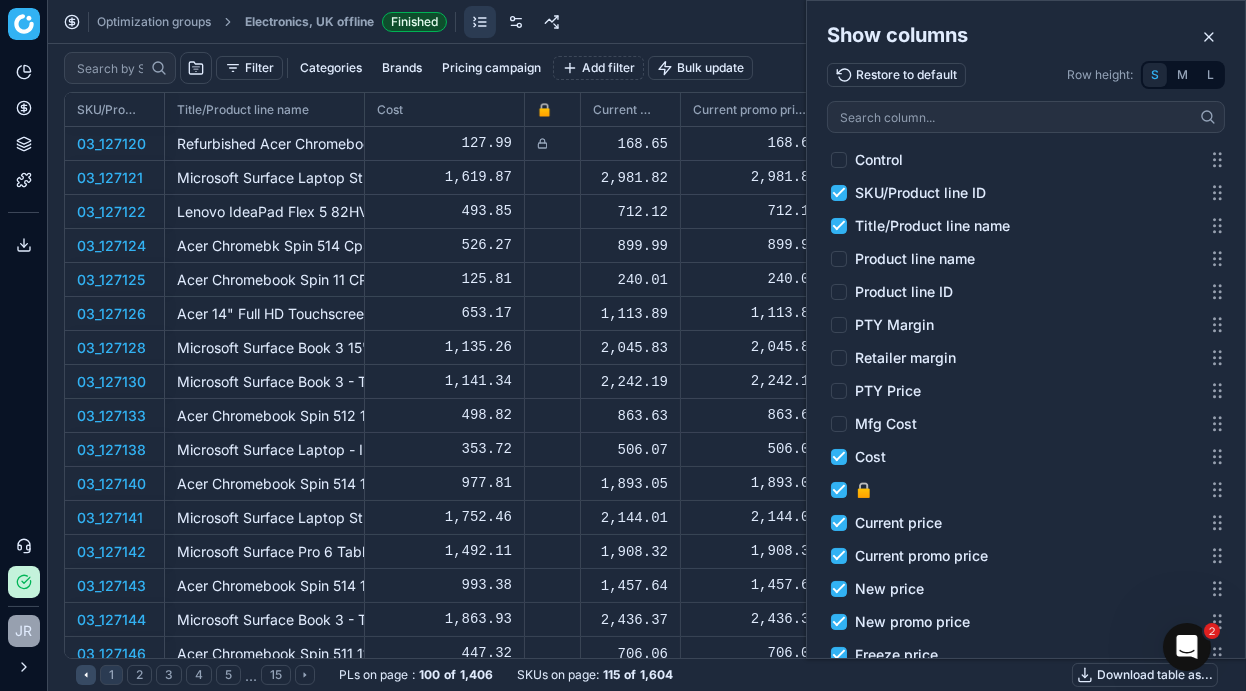 click on "🔒" at bounding box center [839, 490] 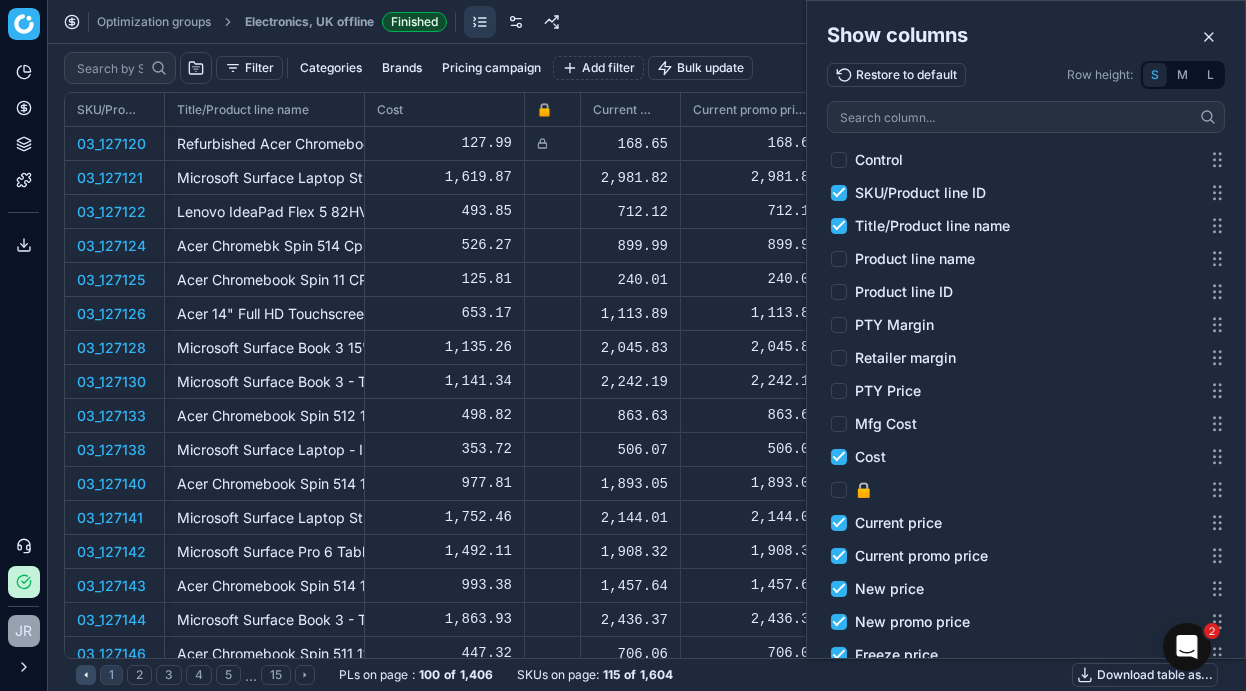 checkbox on "false" 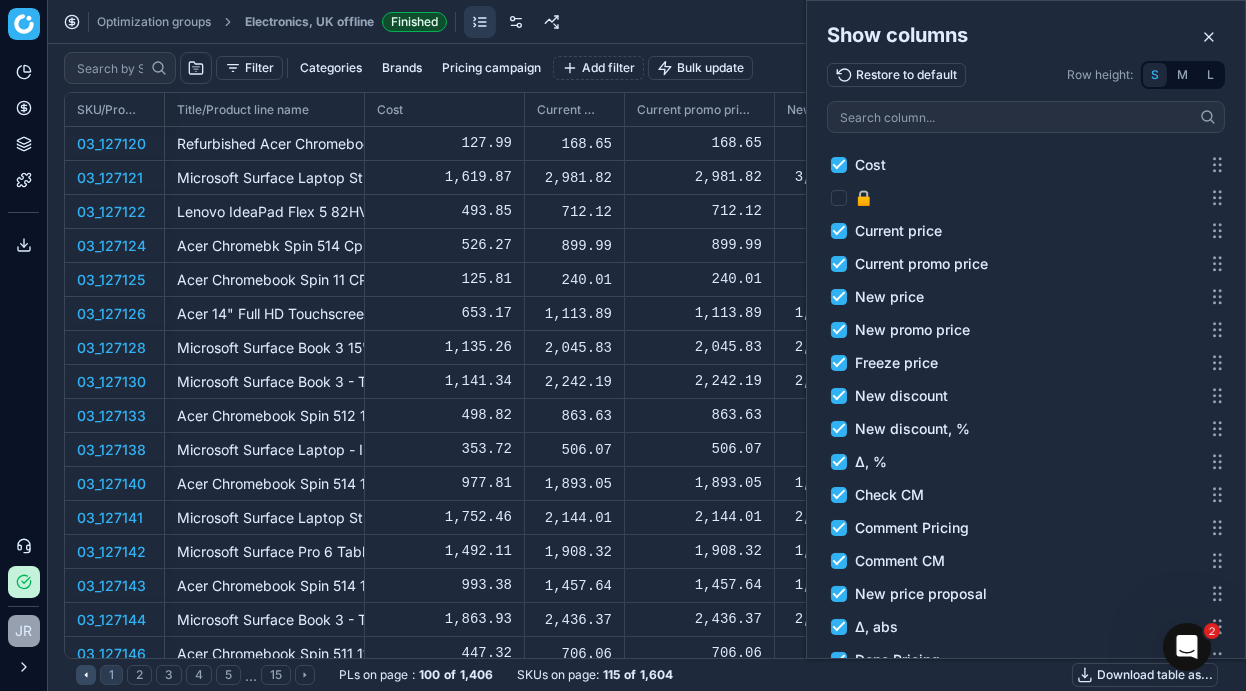 scroll, scrollTop: 300, scrollLeft: 0, axis: vertical 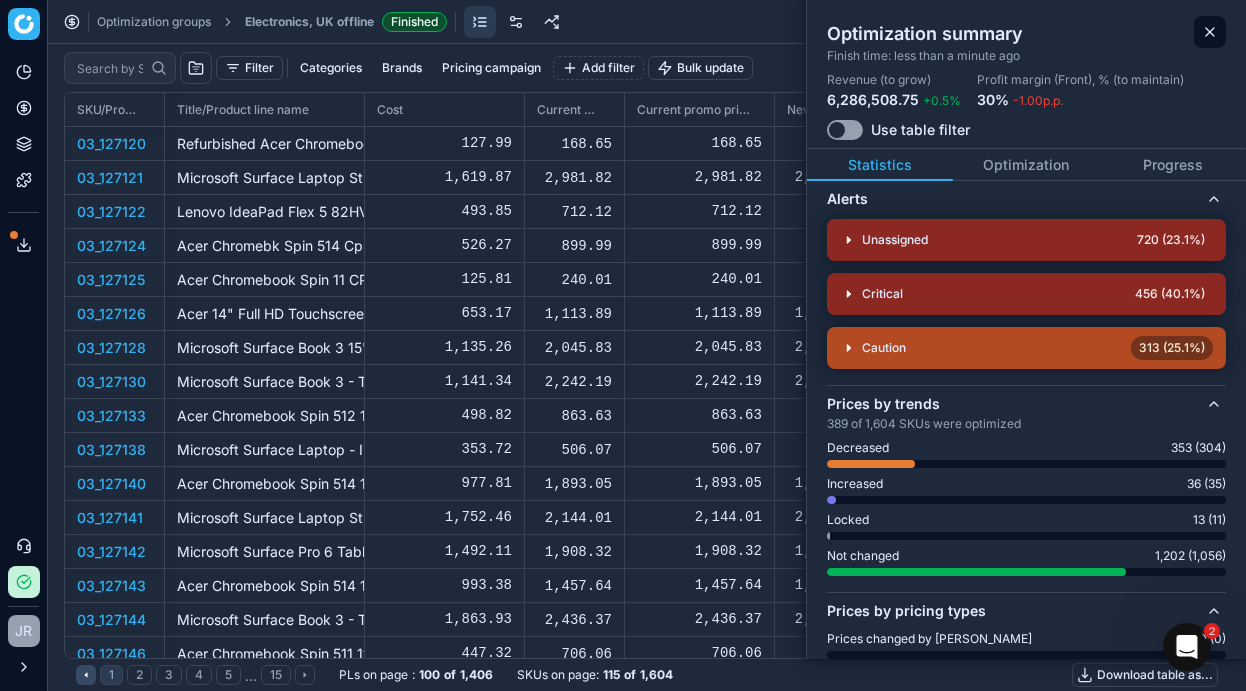 click 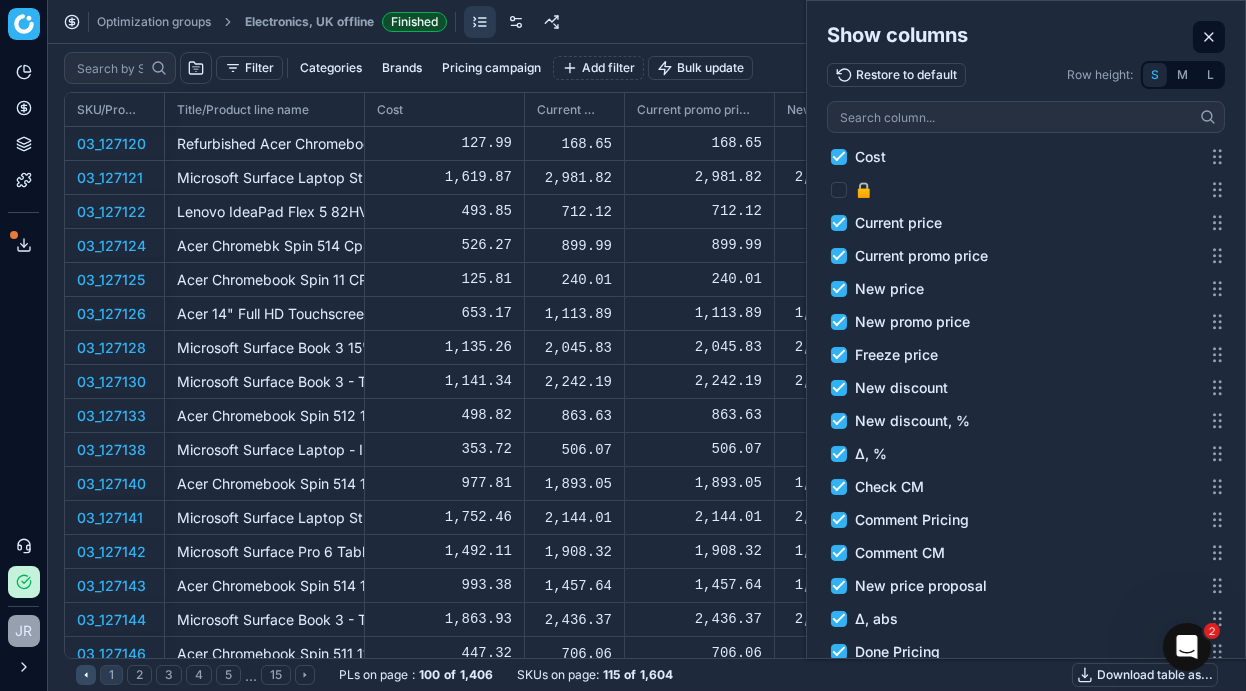 click at bounding box center [1209, 37] 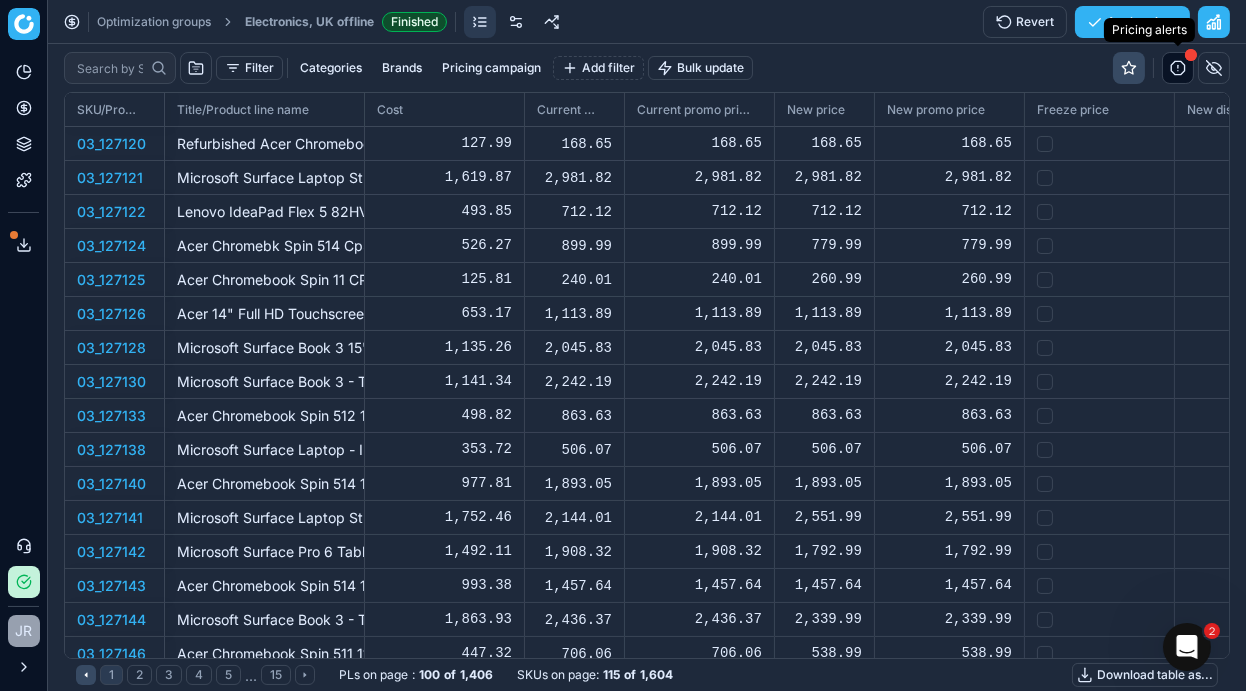 click 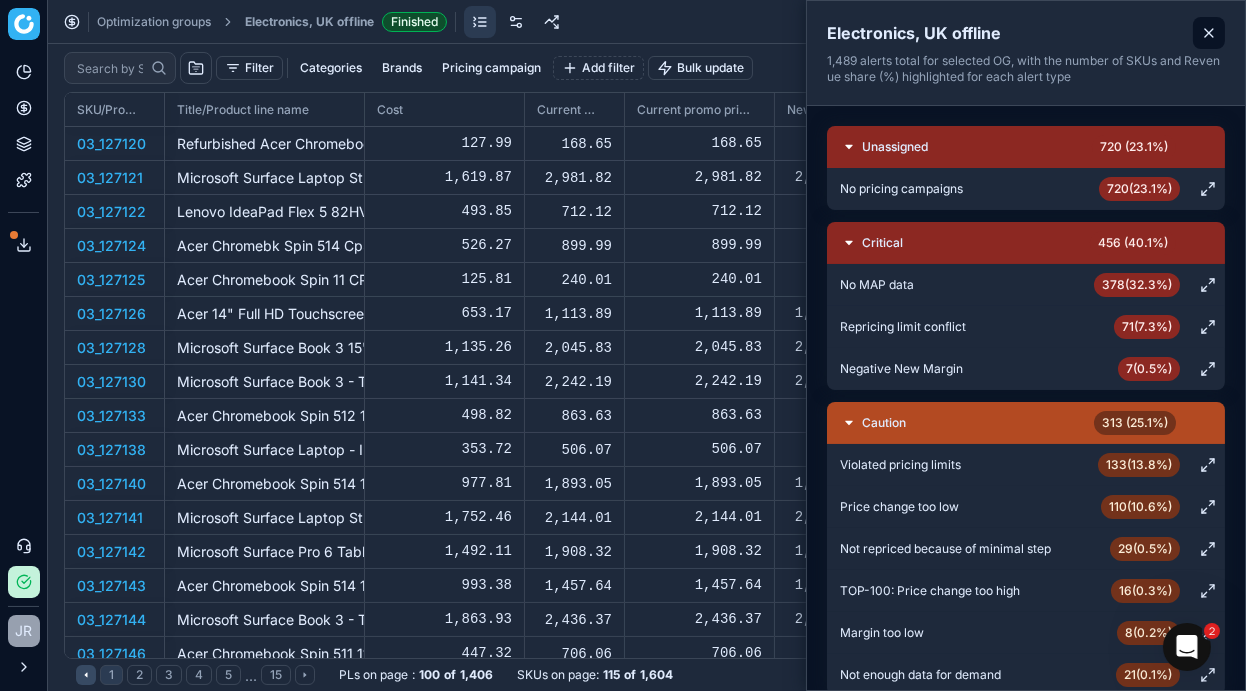 click 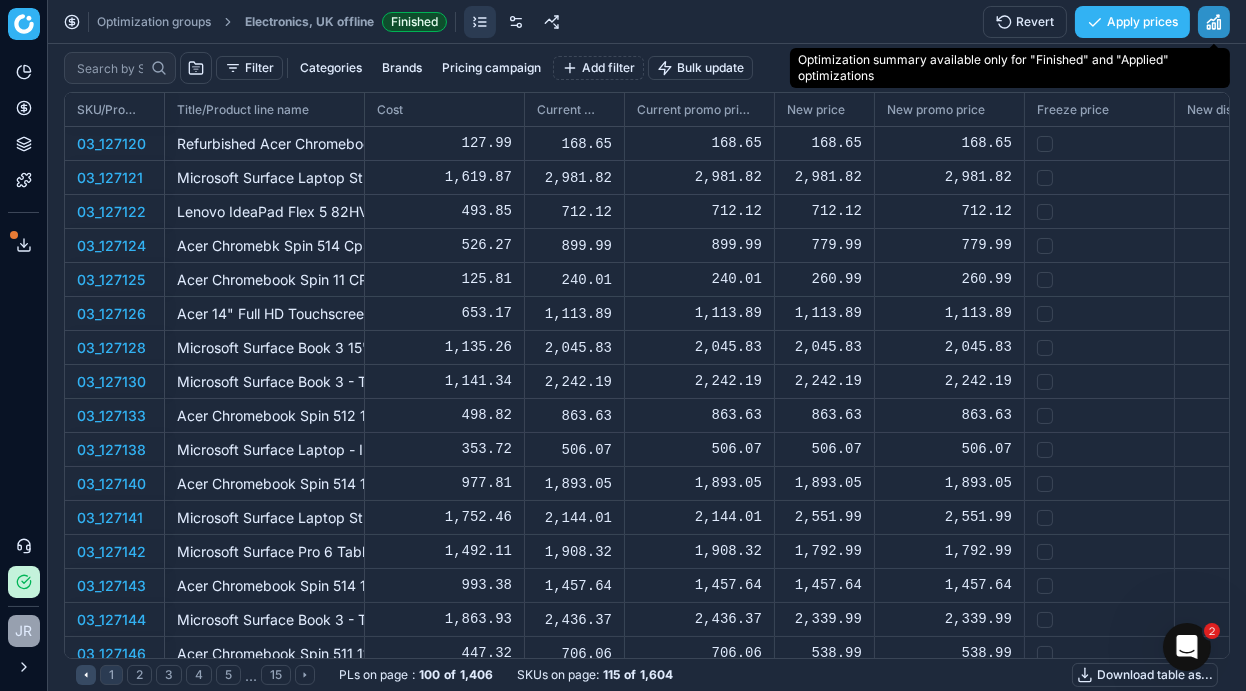 click 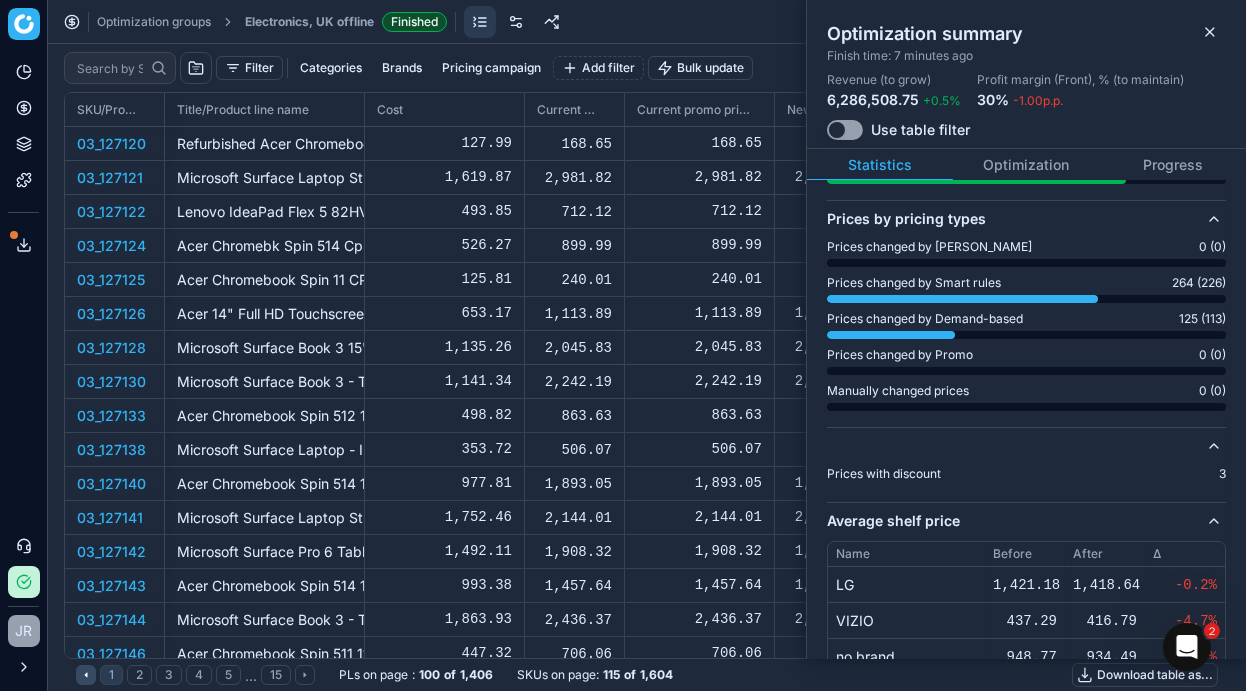 scroll, scrollTop: 499, scrollLeft: 0, axis: vertical 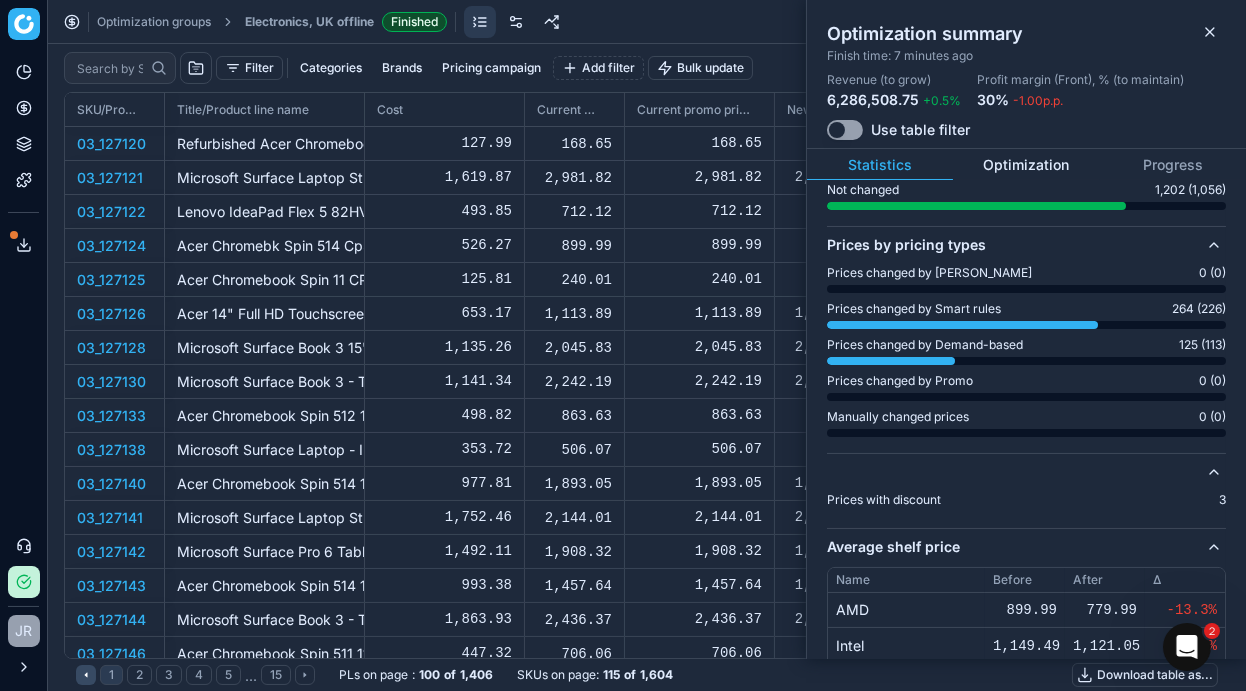 click on "Optimization" at bounding box center [1026, 165] 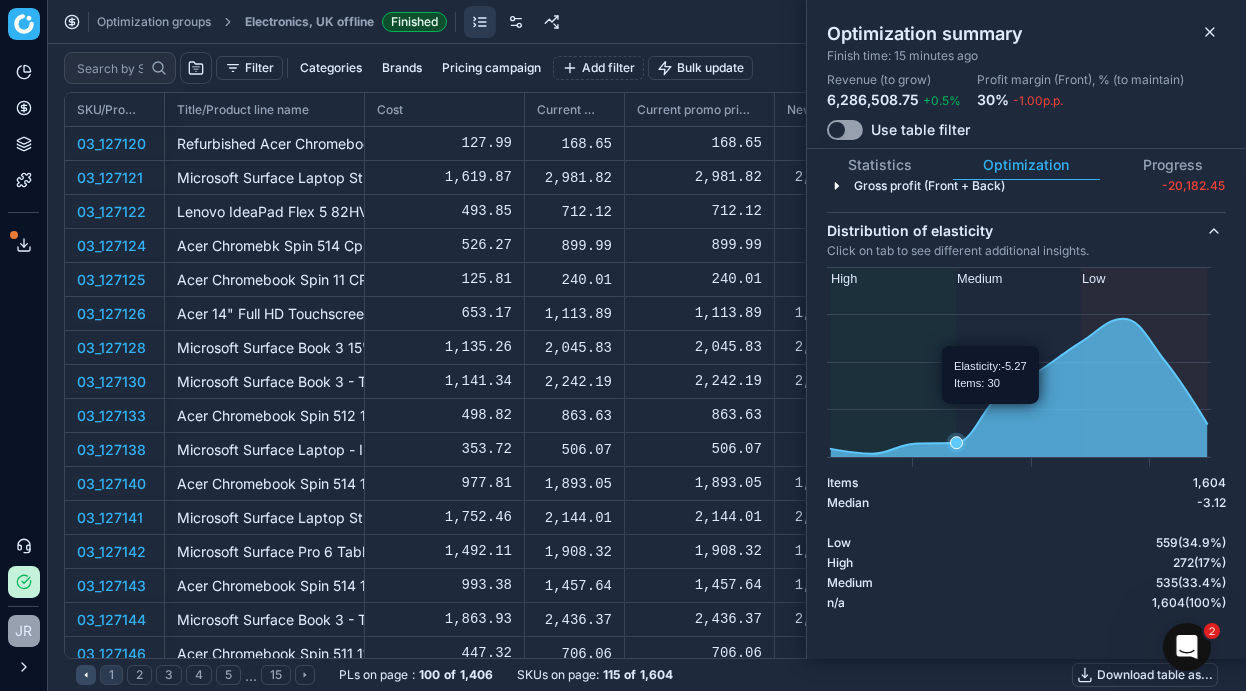 scroll, scrollTop: 191, scrollLeft: 0, axis: vertical 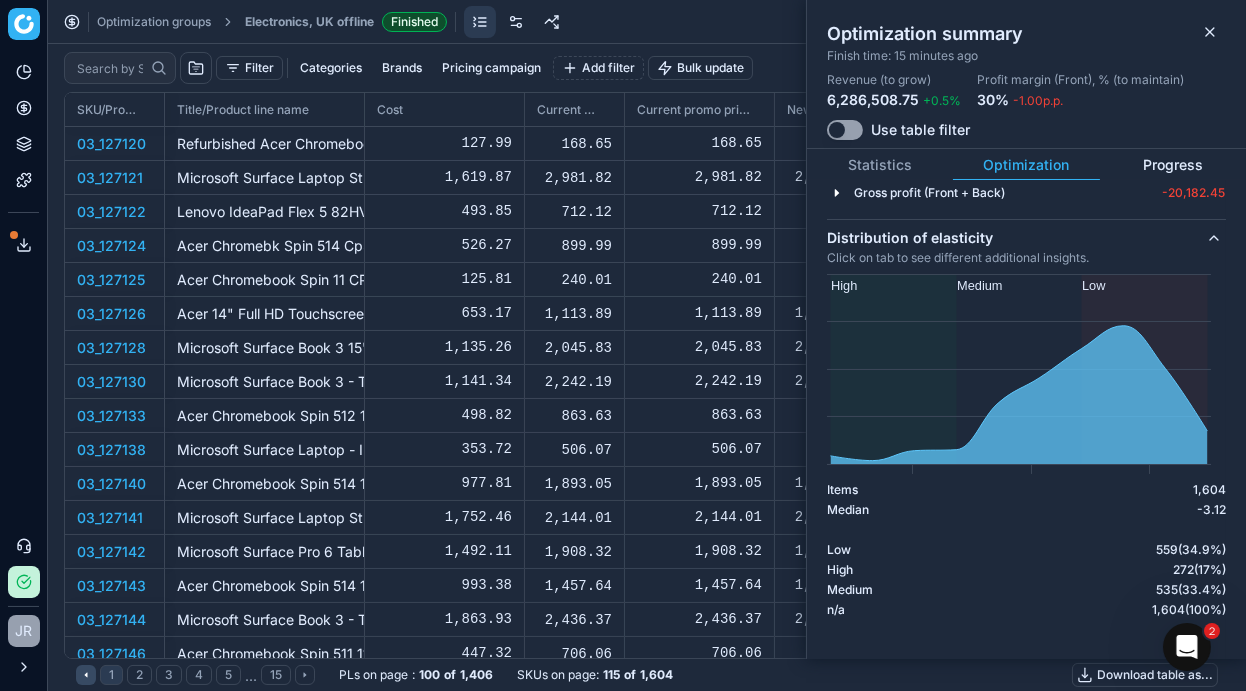 click on "Progress" at bounding box center [1173, 165] 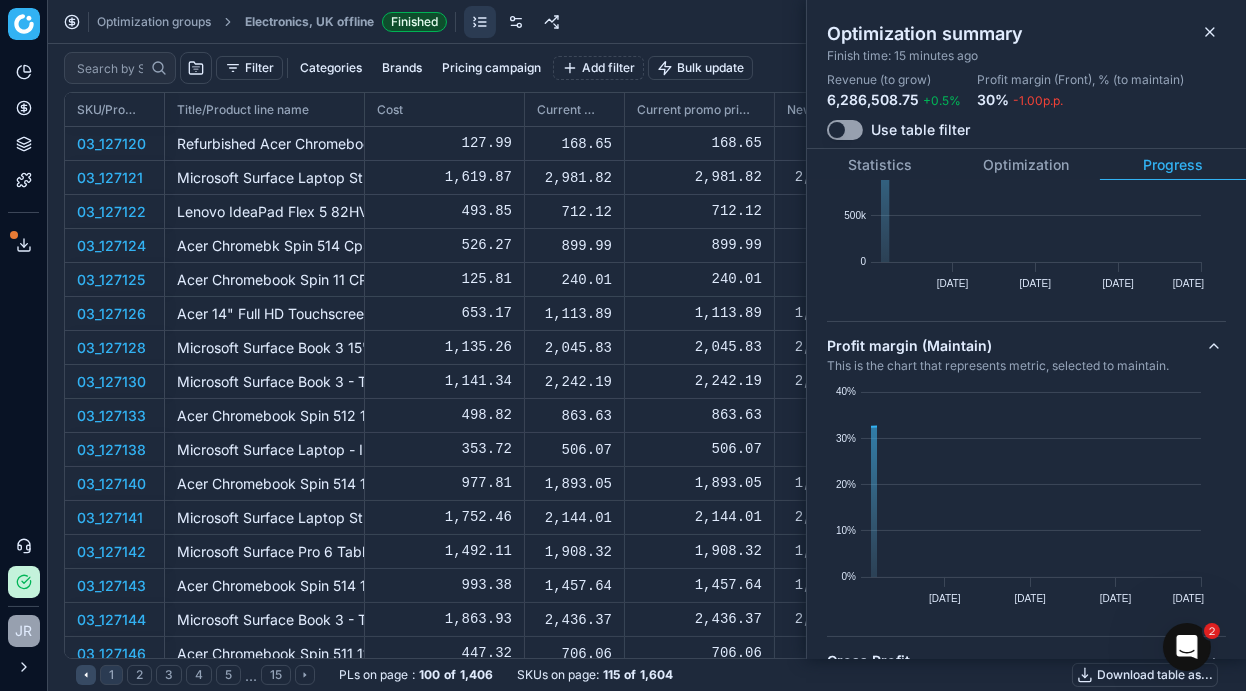 scroll, scrollTop: 0, scrollLeft: 0, axis: both 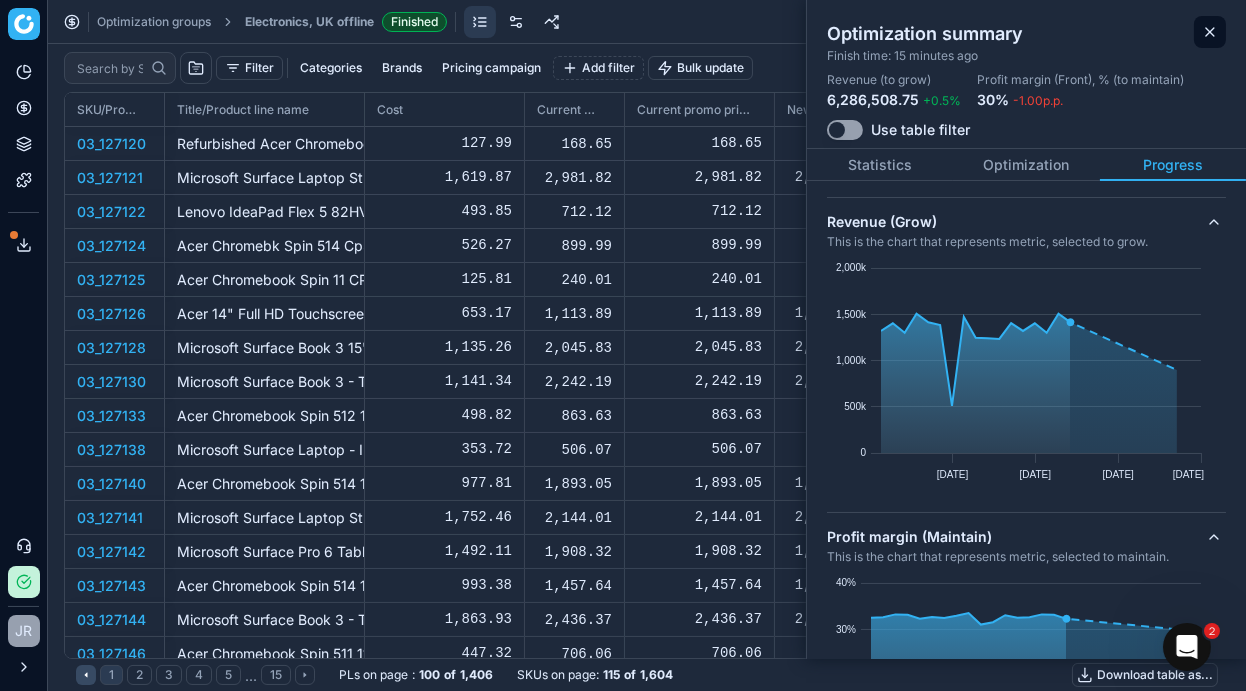 click at bounding box center (1210, 32) 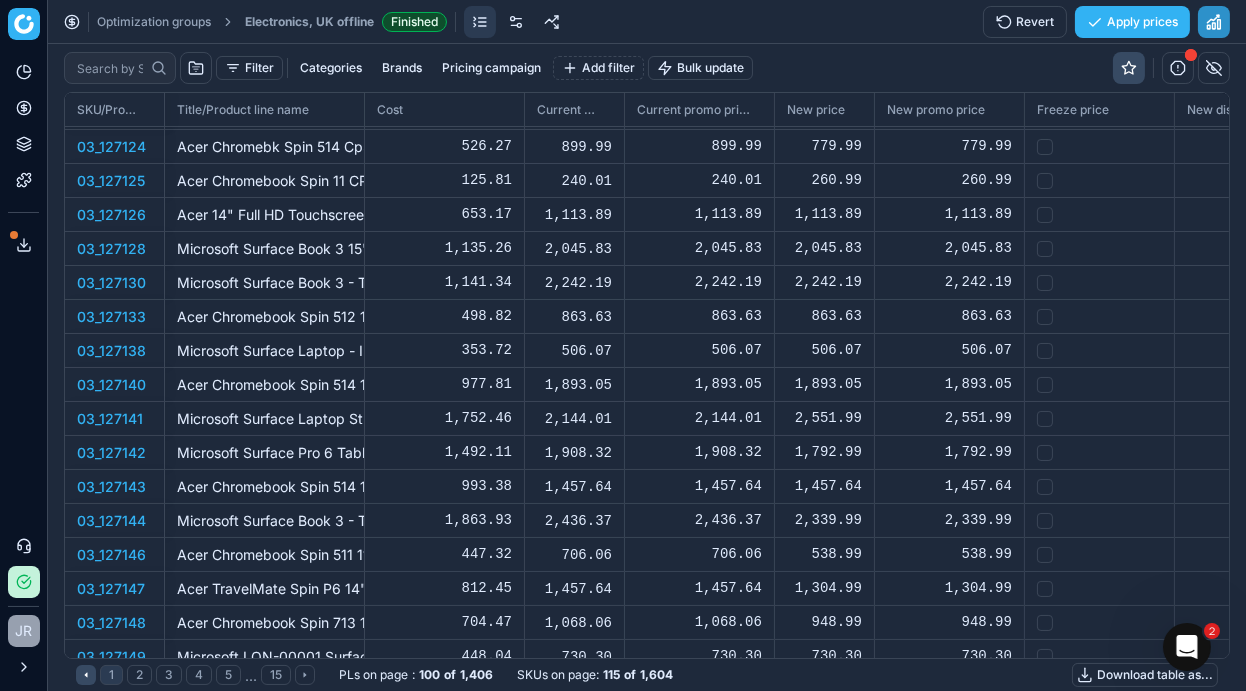 scroll, scrollTop: 0, scrollLeft: 0, axis: both 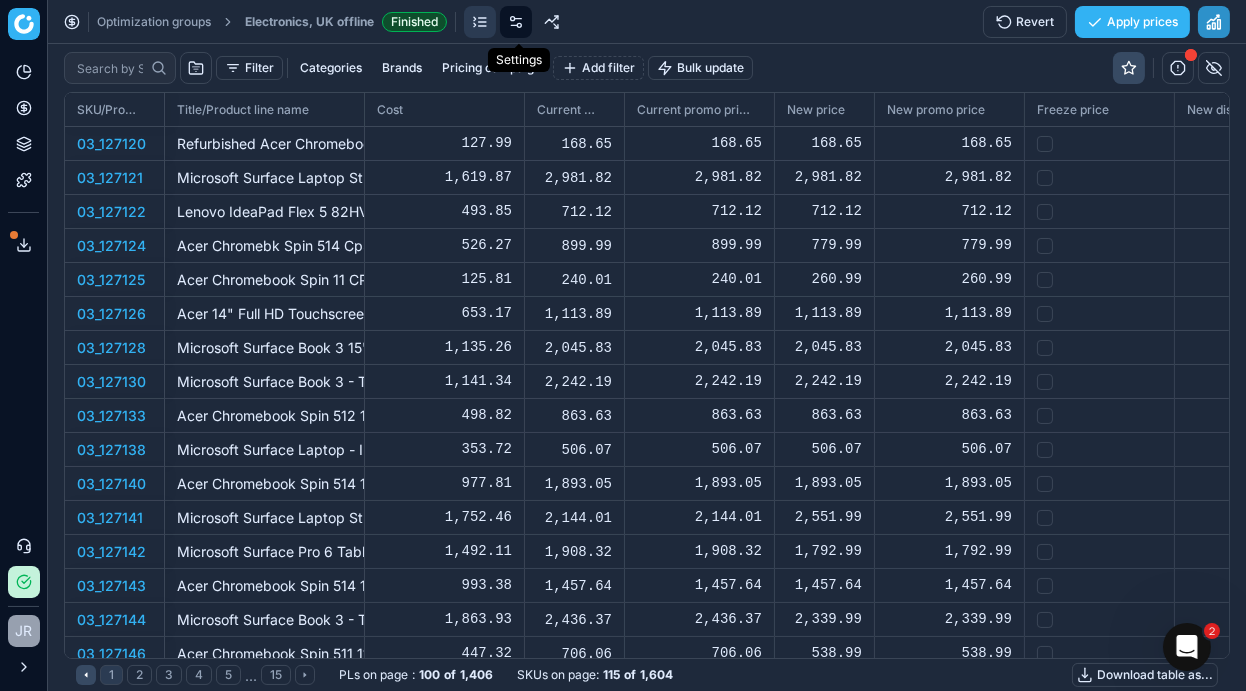 click 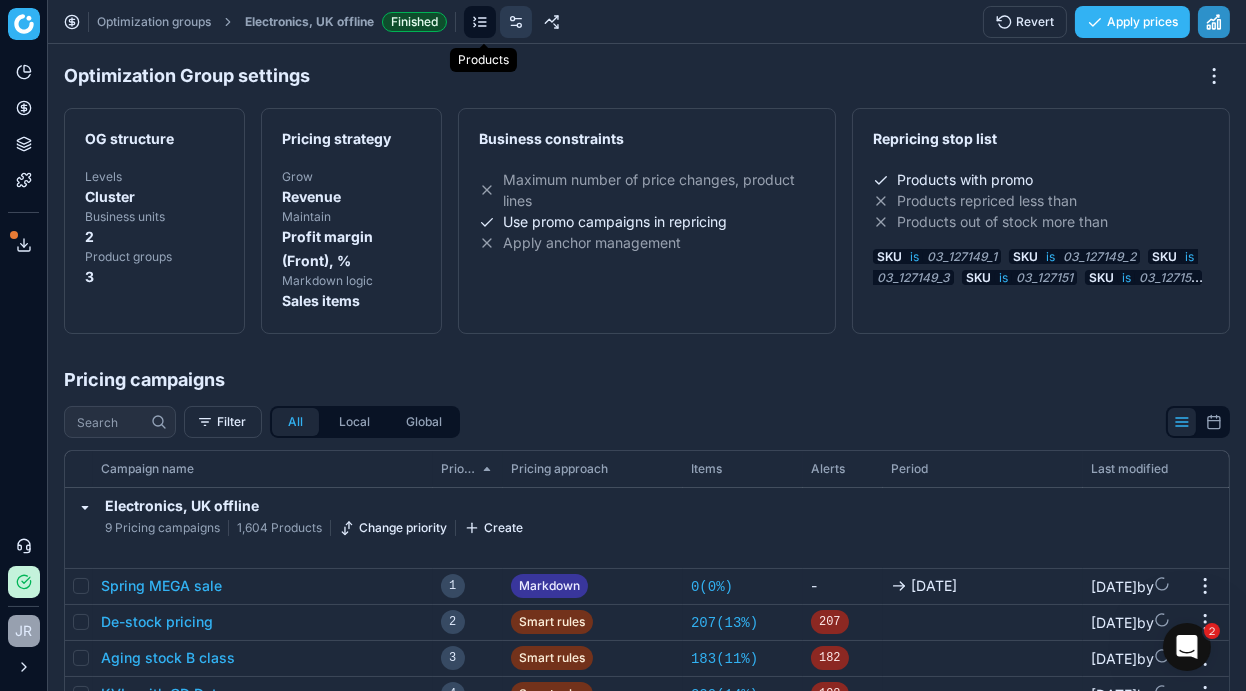 click 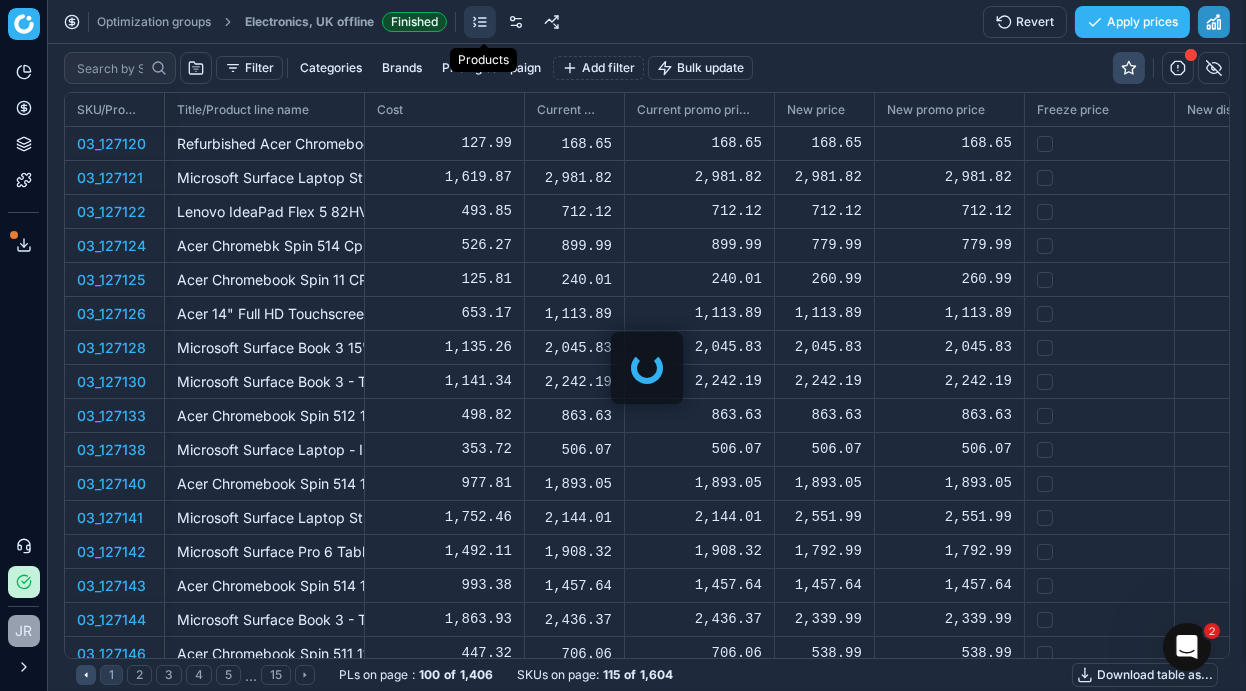 scroll, scrollTop: 2, scrollLeft: 2, axis: both 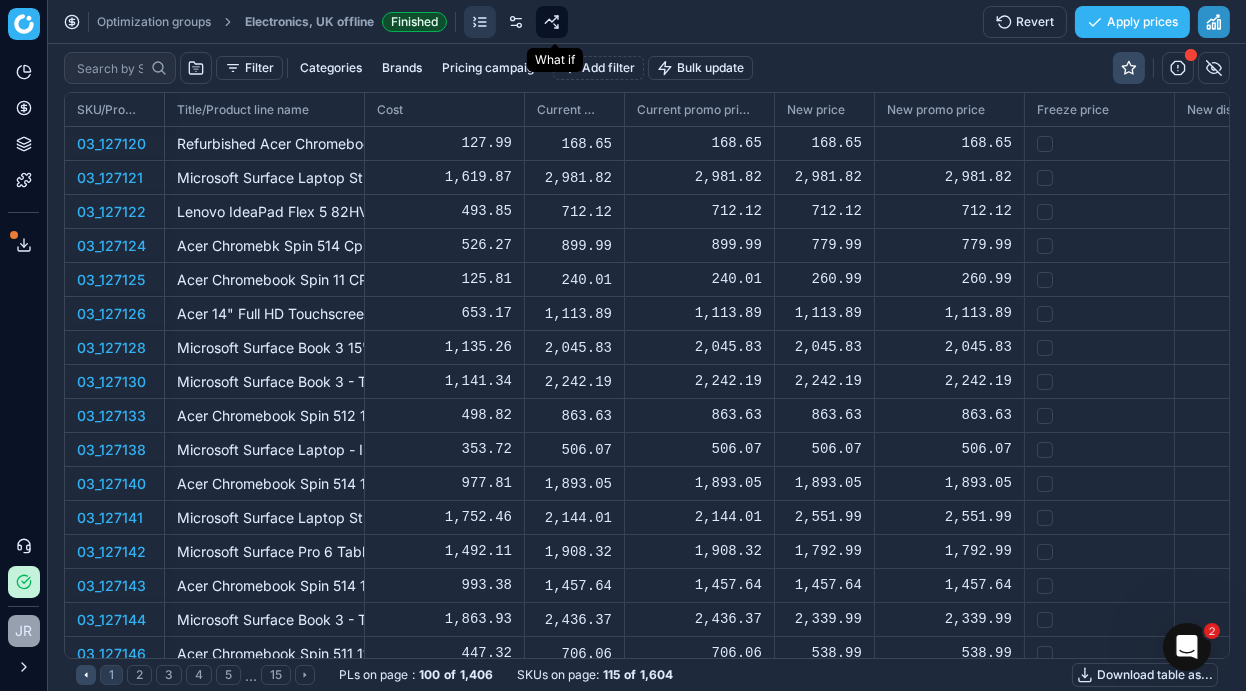 click 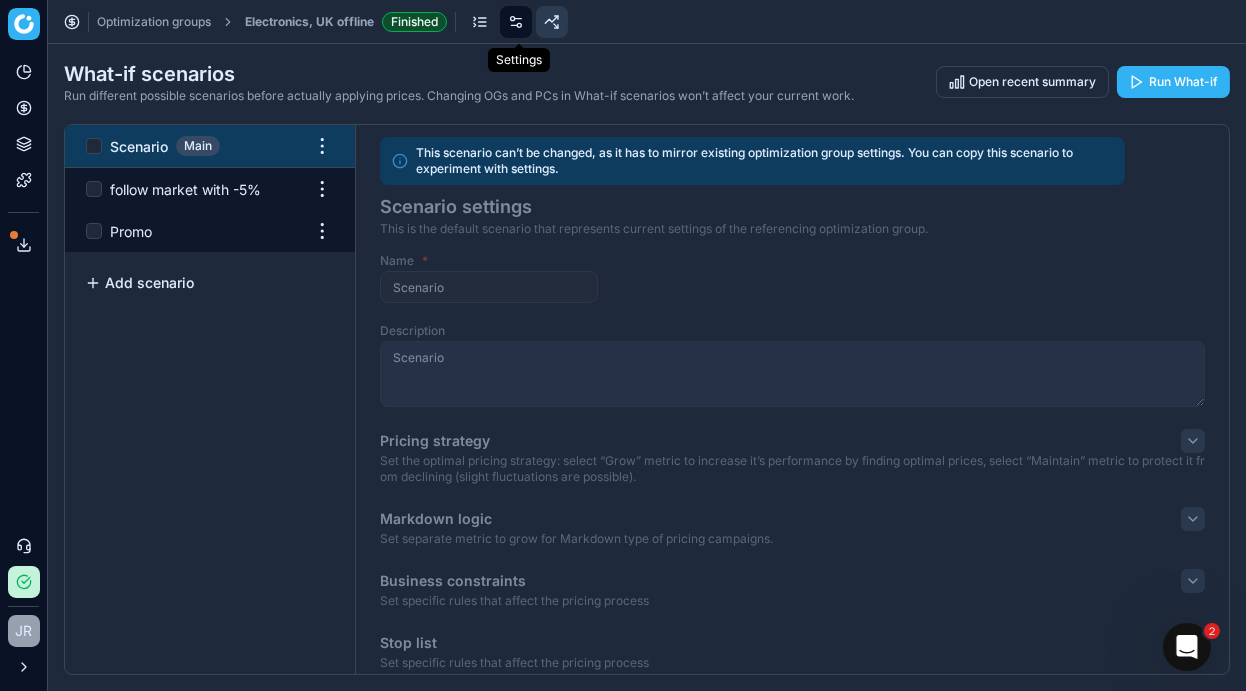 click at bounding box center (516, 22) 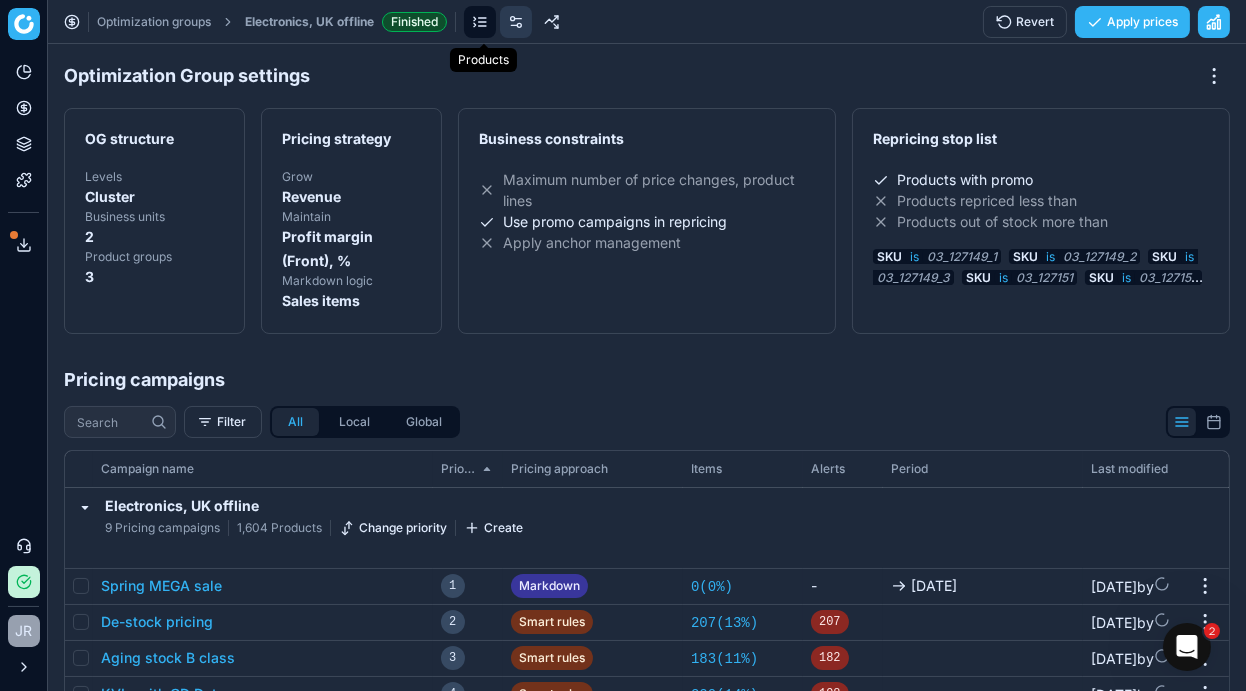 click 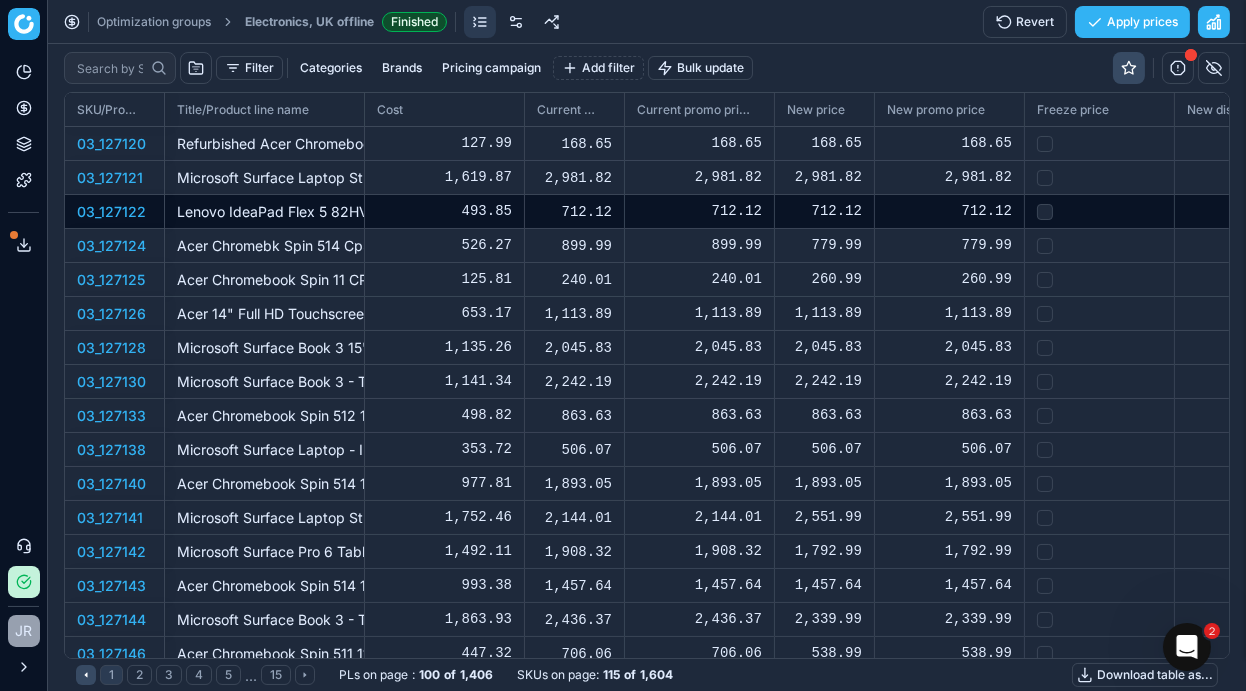 scroll, scrollTop: 2, scrollLeft: 2, axis: both 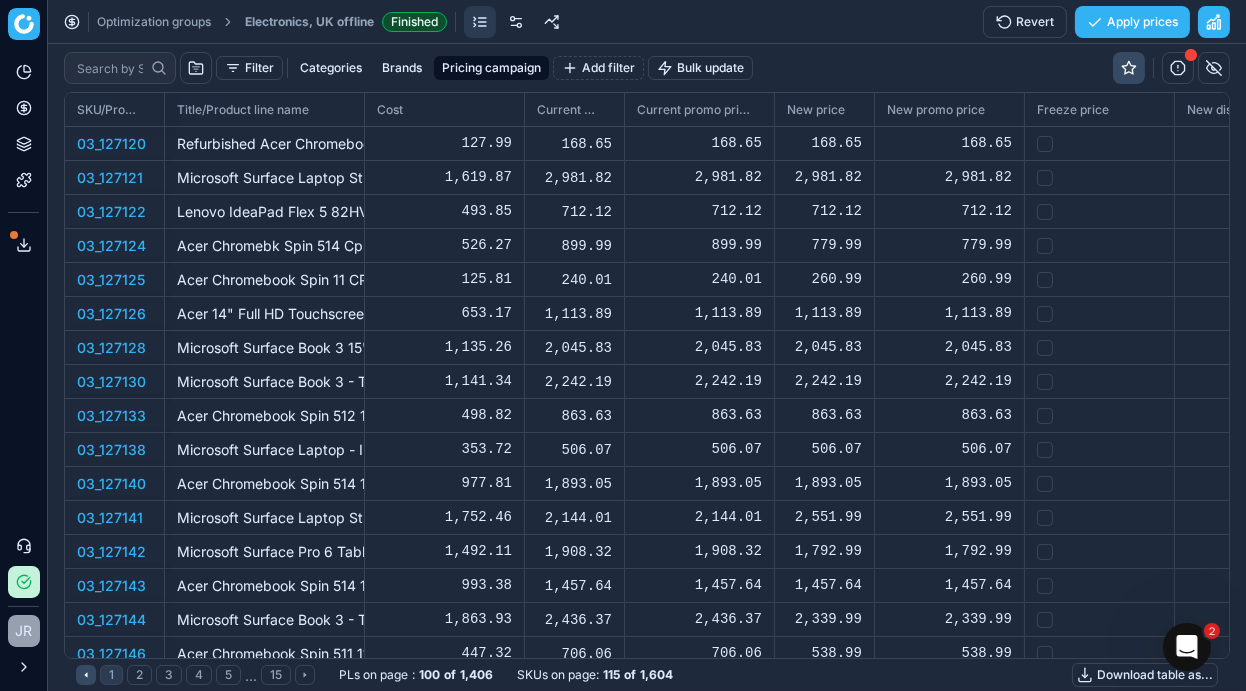 click on "Pricing campaign" at bounding box center (491, 68) 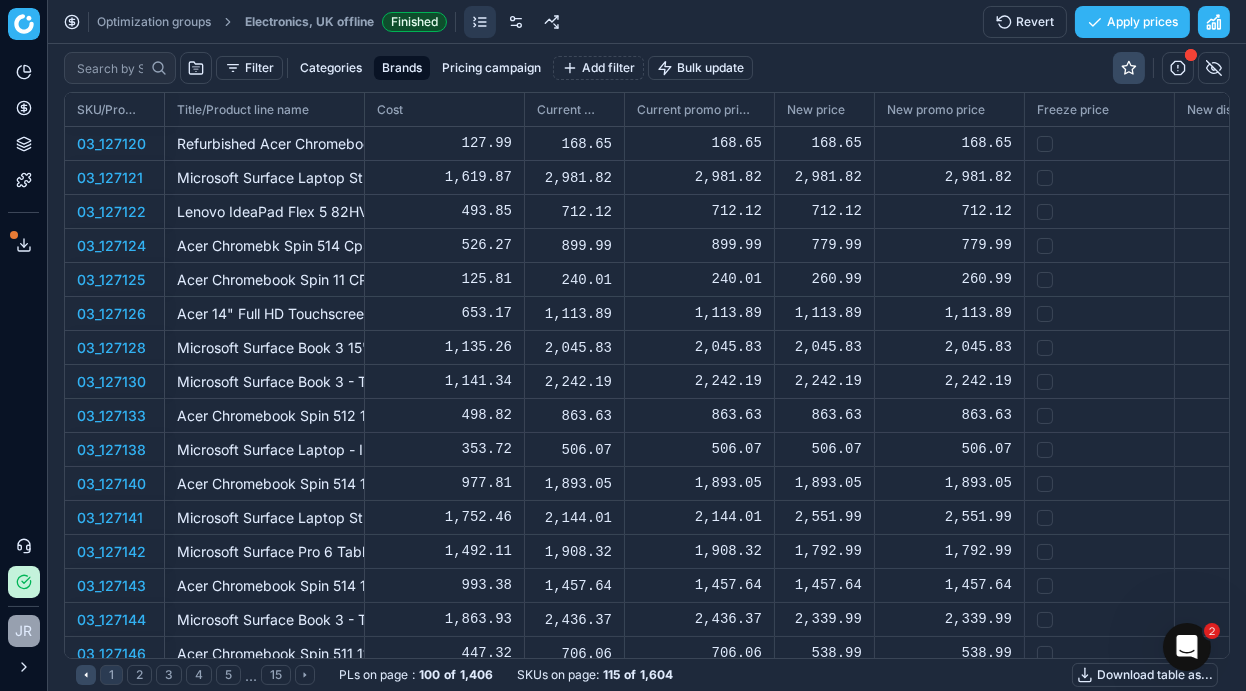 click on "Brands" at bounding box center (402, 68) 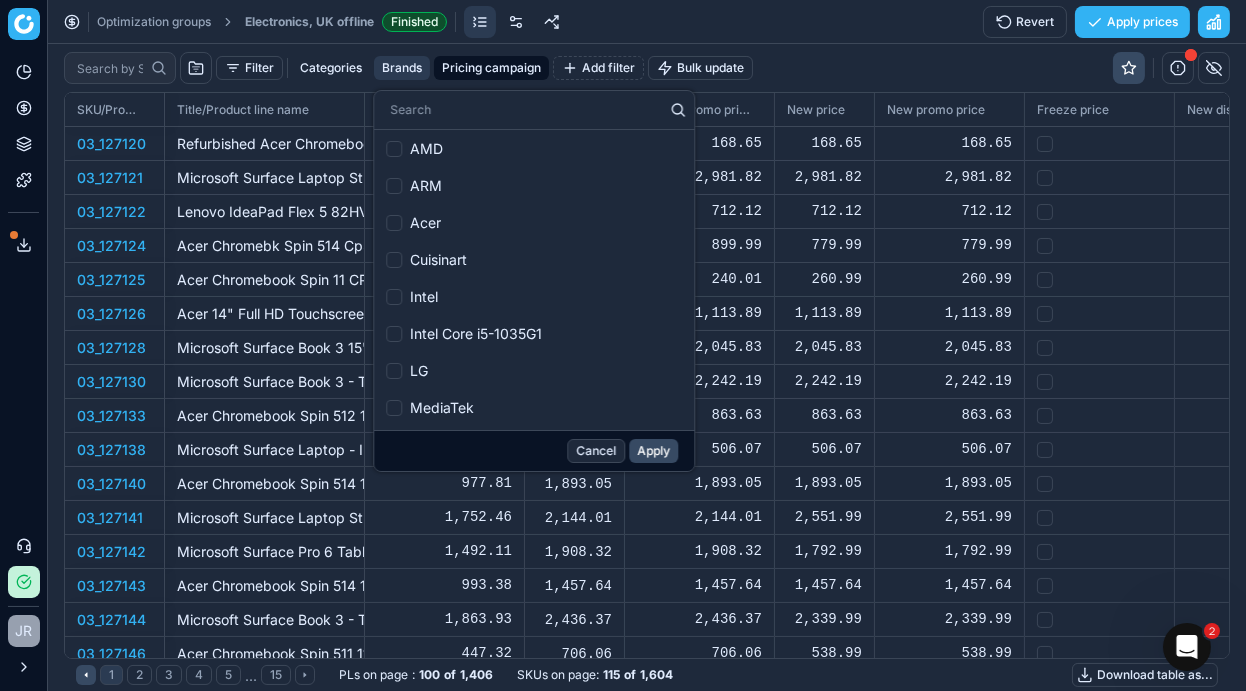 click on "Pricing campaign" at bounding box center [491, 68] 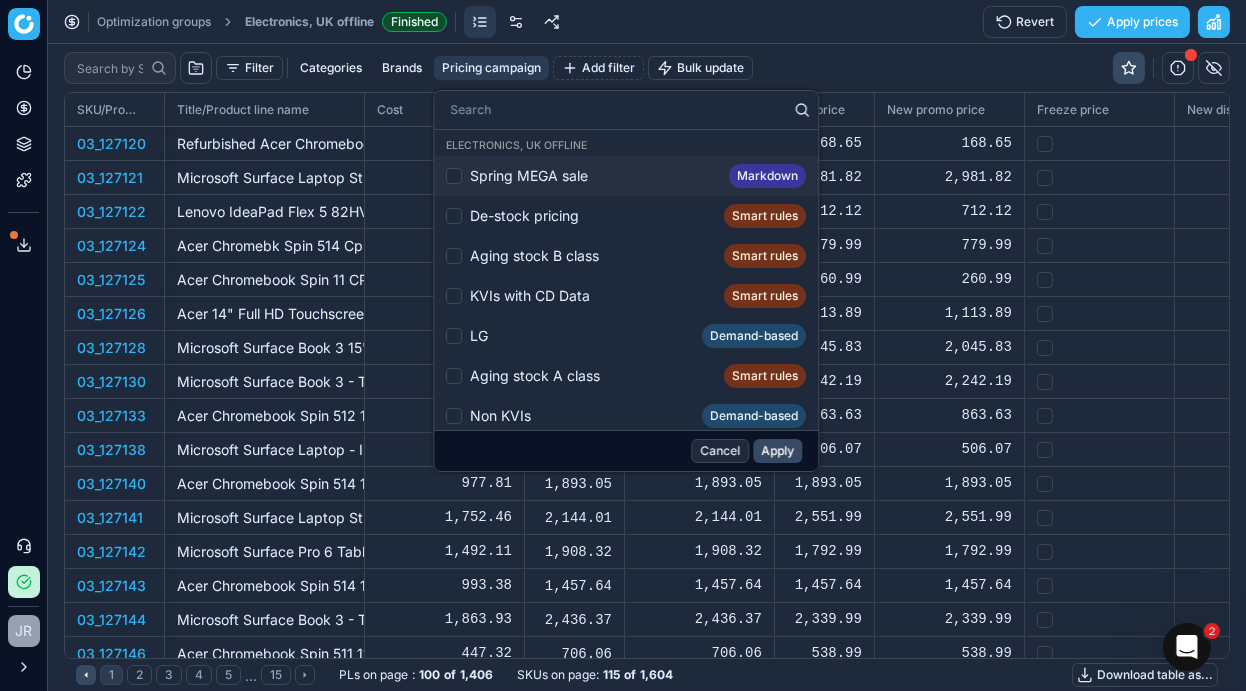 click on "Filter   Categories   Brands   Pricing campaign   Add filter Bulk update" at bounding box center [647, 68] 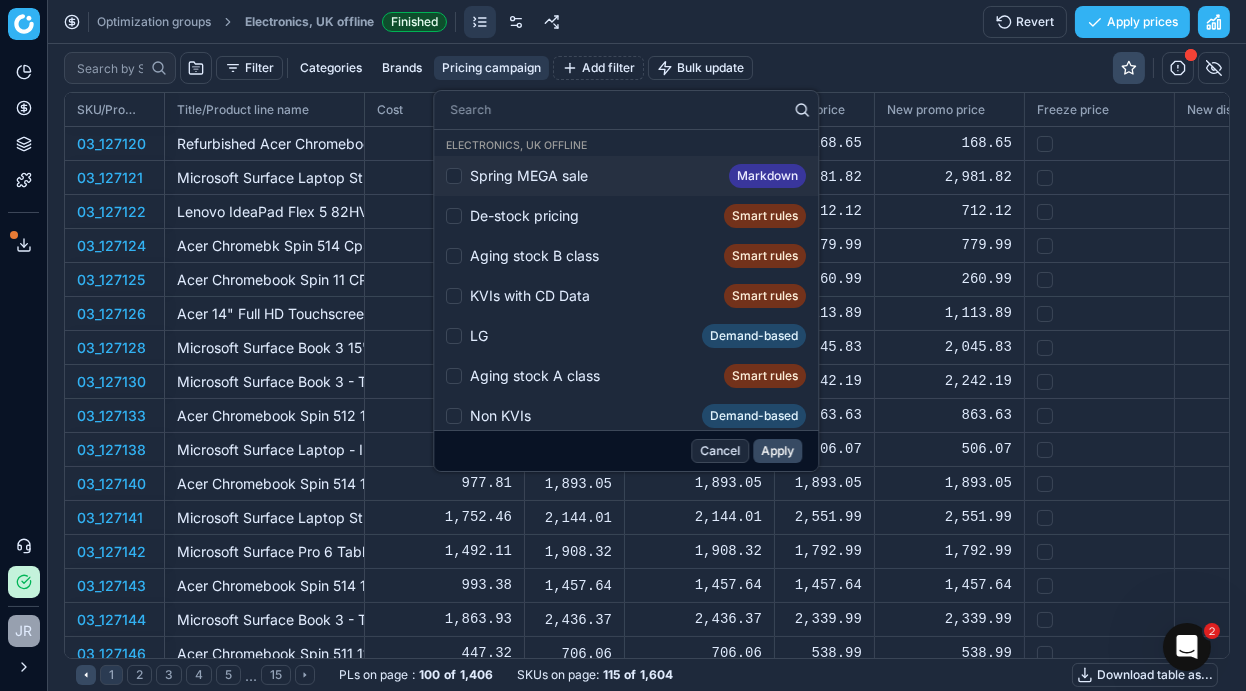 click on "Filter   Categories   Brands   Pricing campaign   Add filter Bulk update" at bounding box center (647, 68) 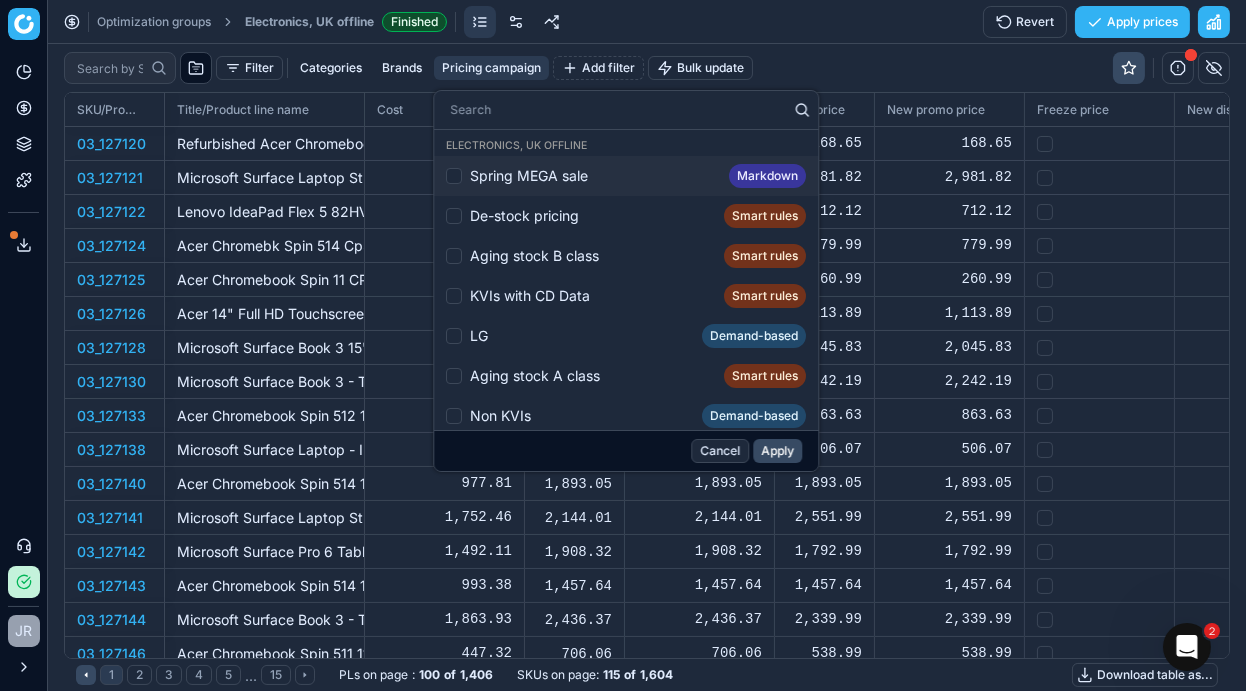 click 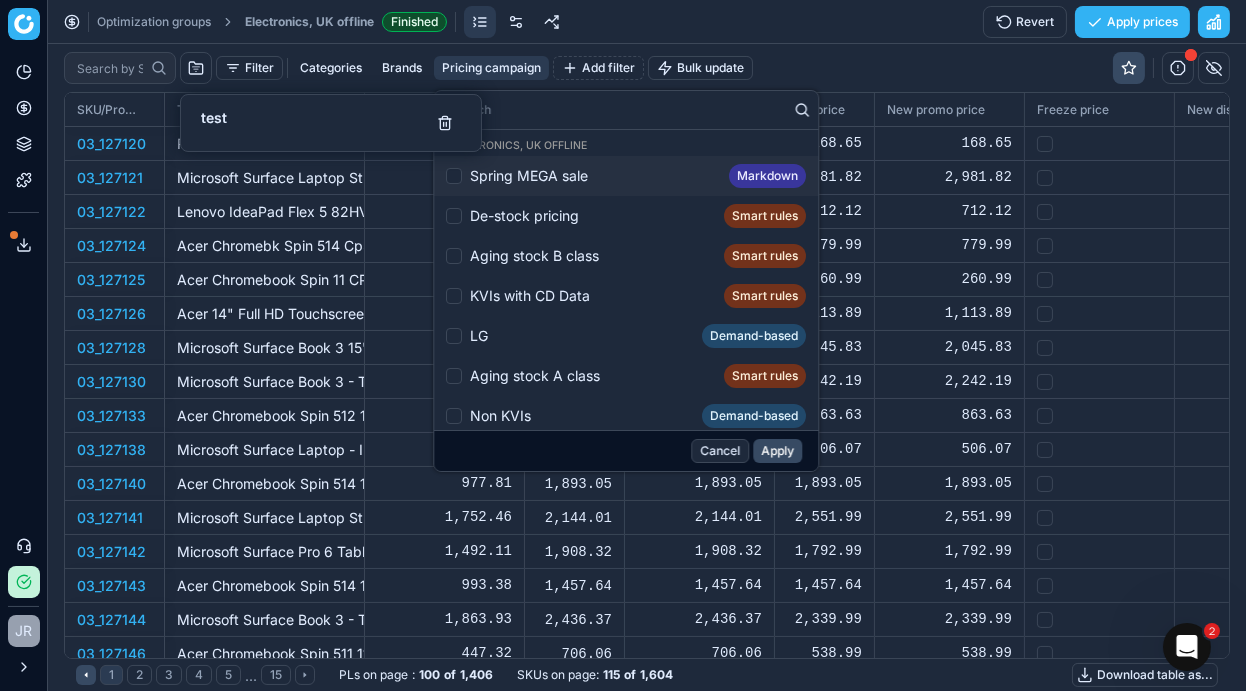 click on "Filter   Categories   Brands   Pricing campaign   Add filter Bulk update" at bounding box center [647, 68] 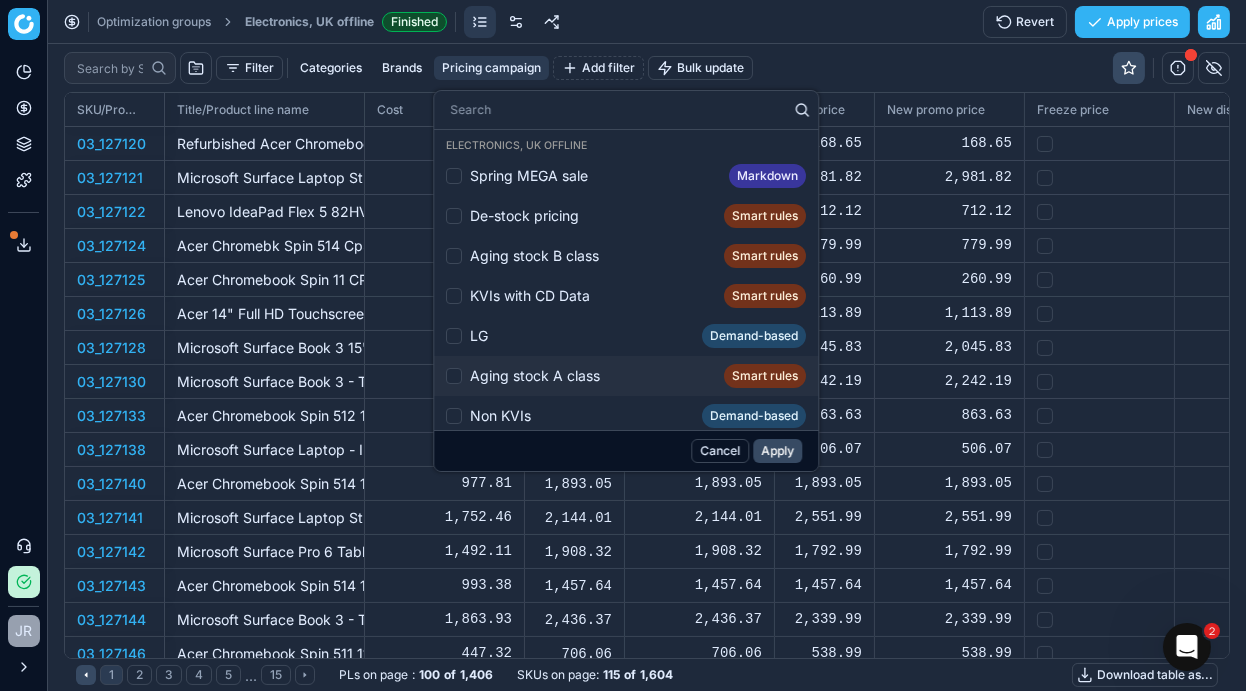 click on "Cancel" at bounding box center (720, 451) 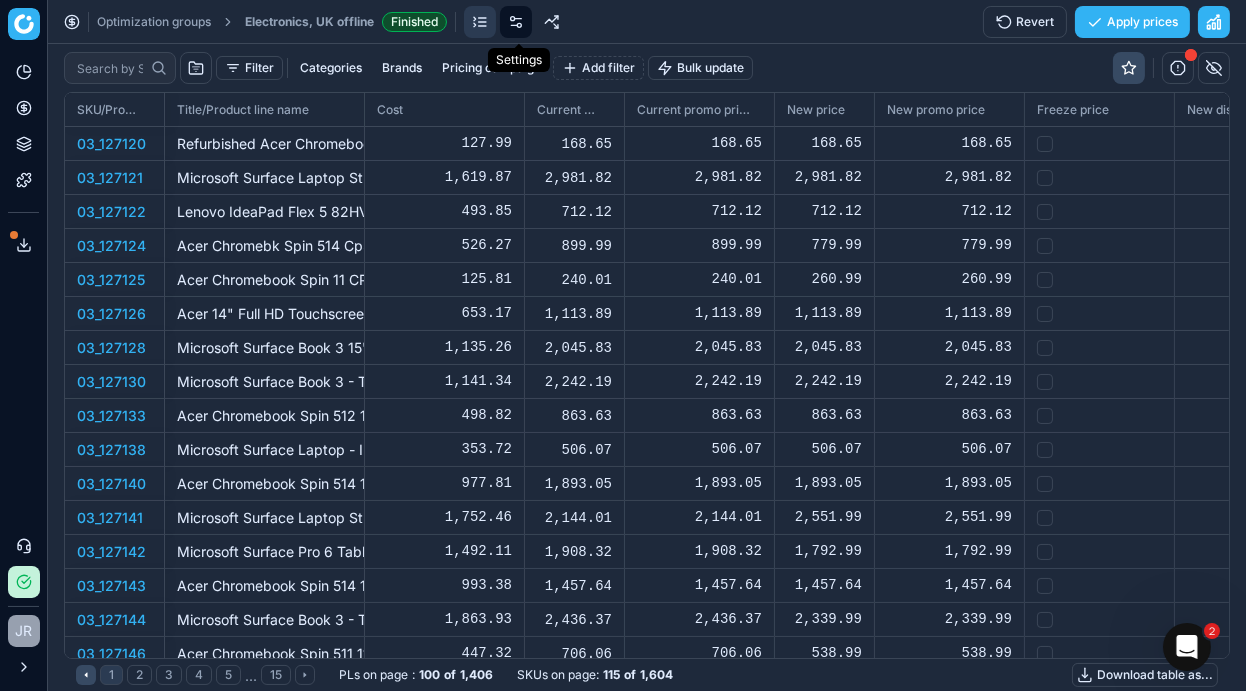 click at bounding box center [516, 22] 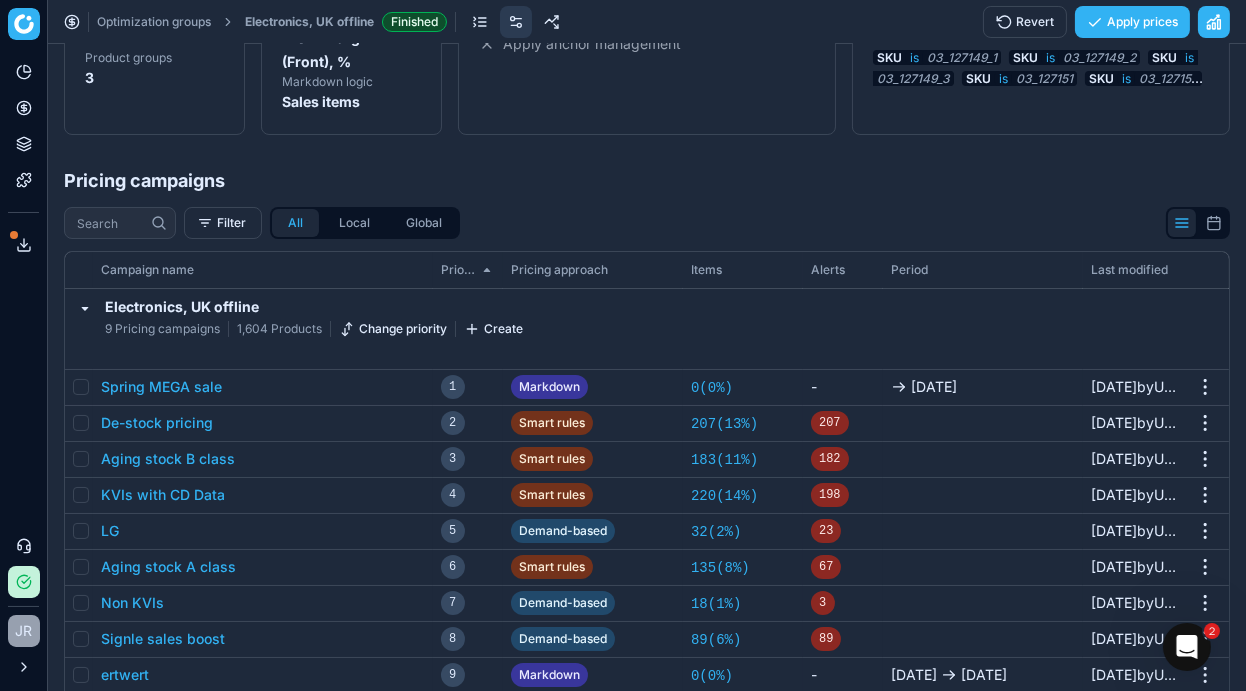 scroll, scrollTop: 0, scrollLeft: 0, axis: both 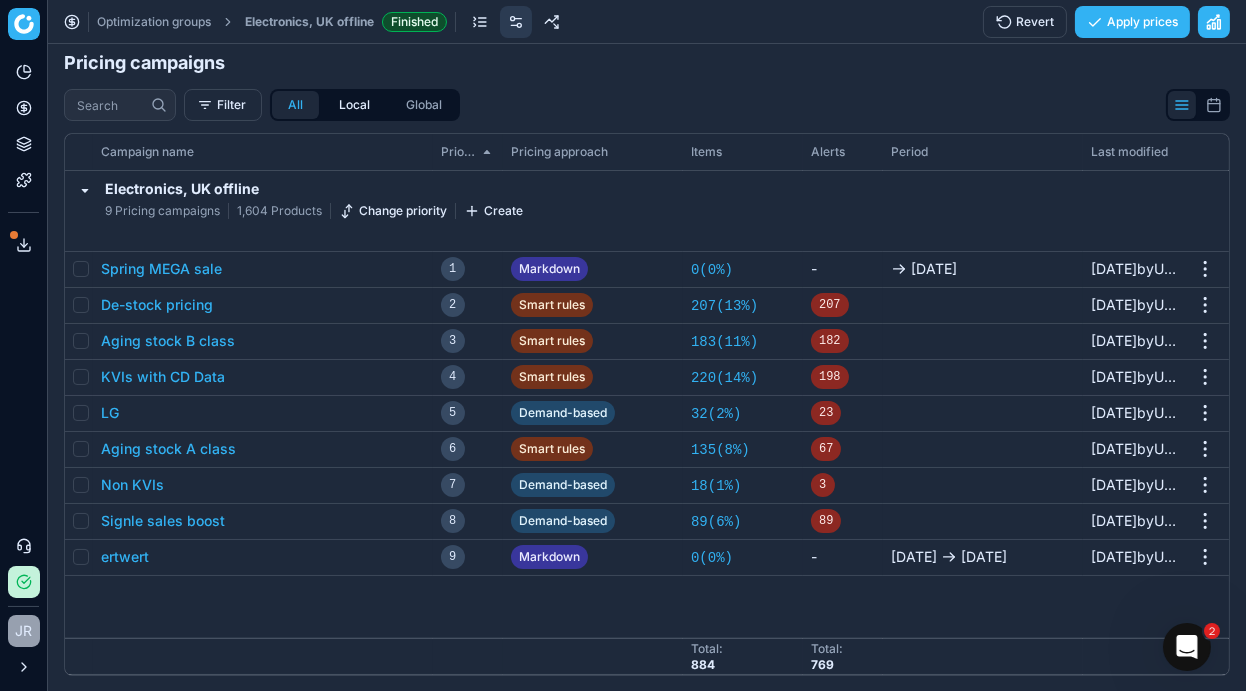 click on "Local" at bounding box center [354, 105] 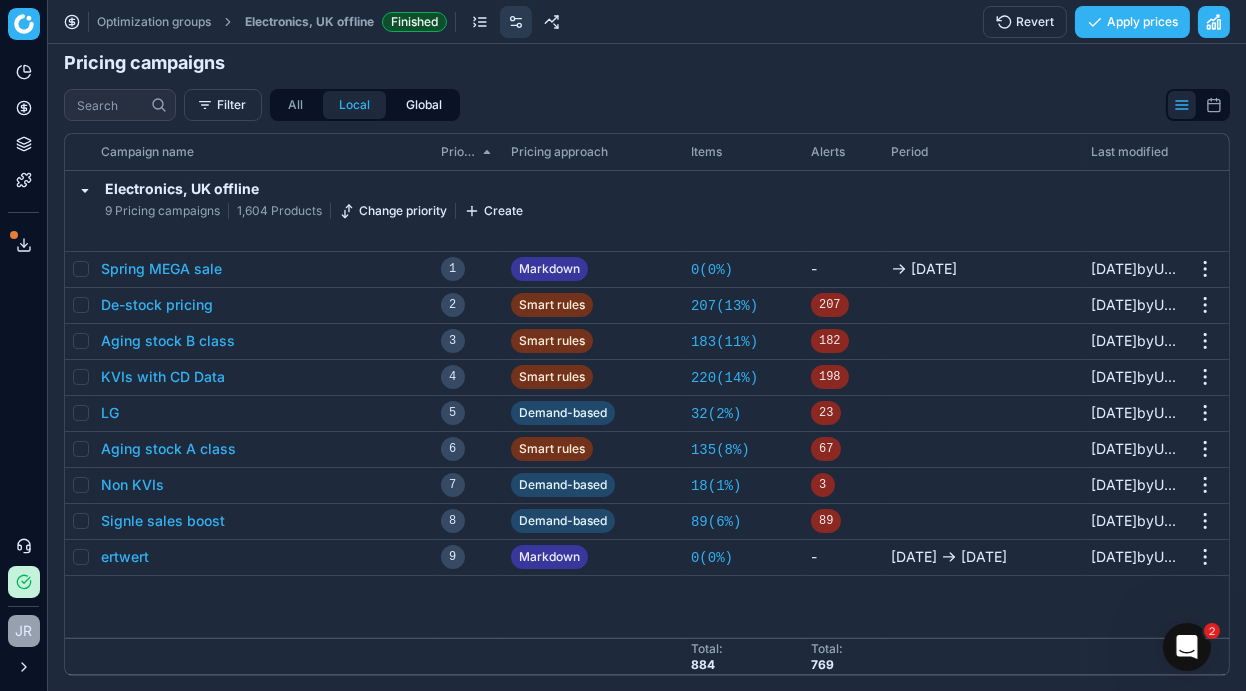 click on "Global" at bounding box center (424, 105) 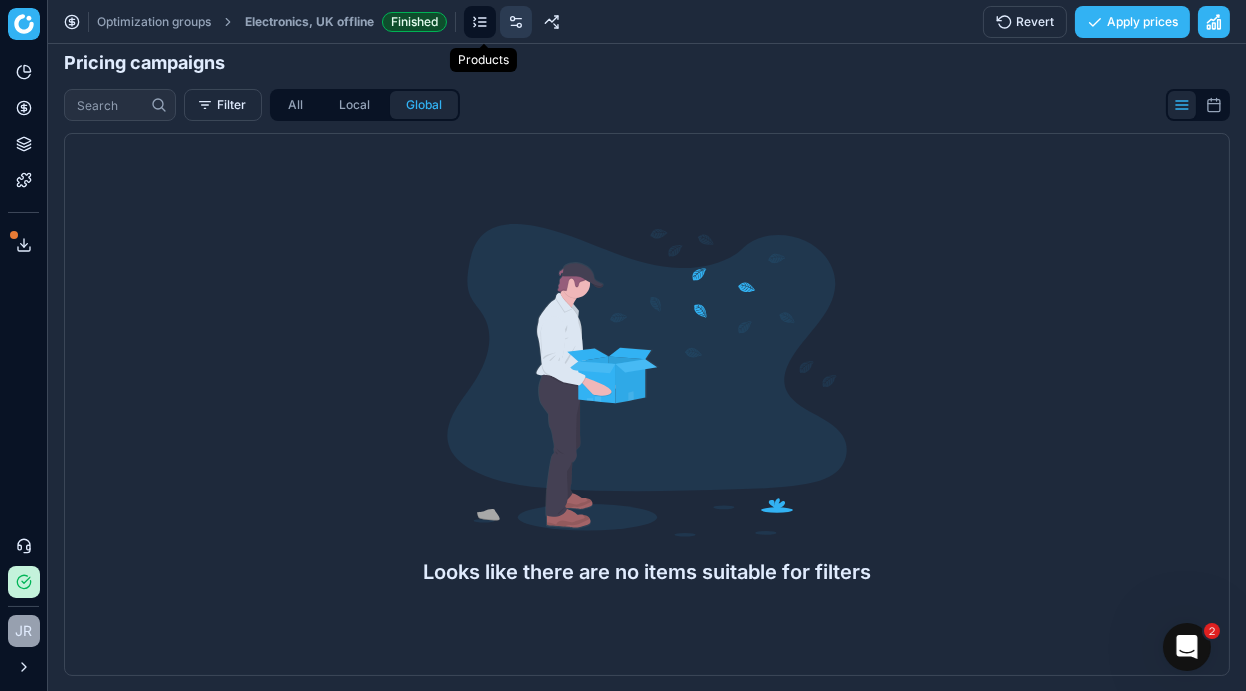 click 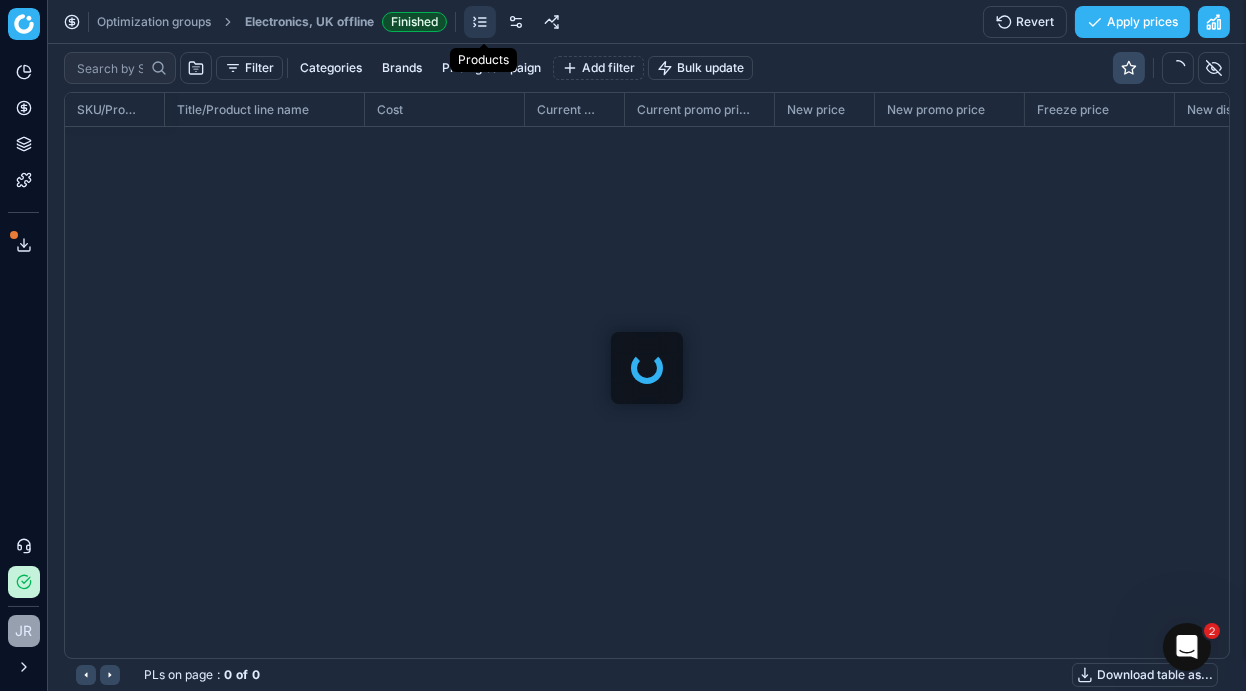 scroll, scrollTop: 2, scrollLeft: 2, axis: both 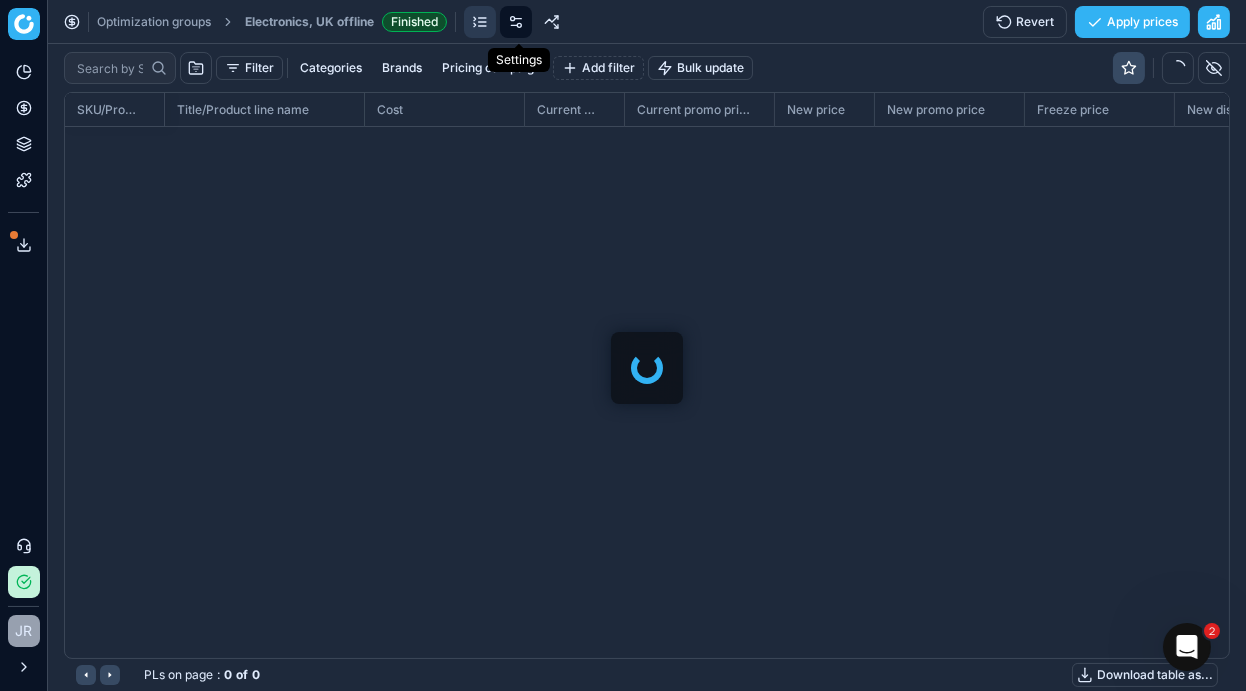 click 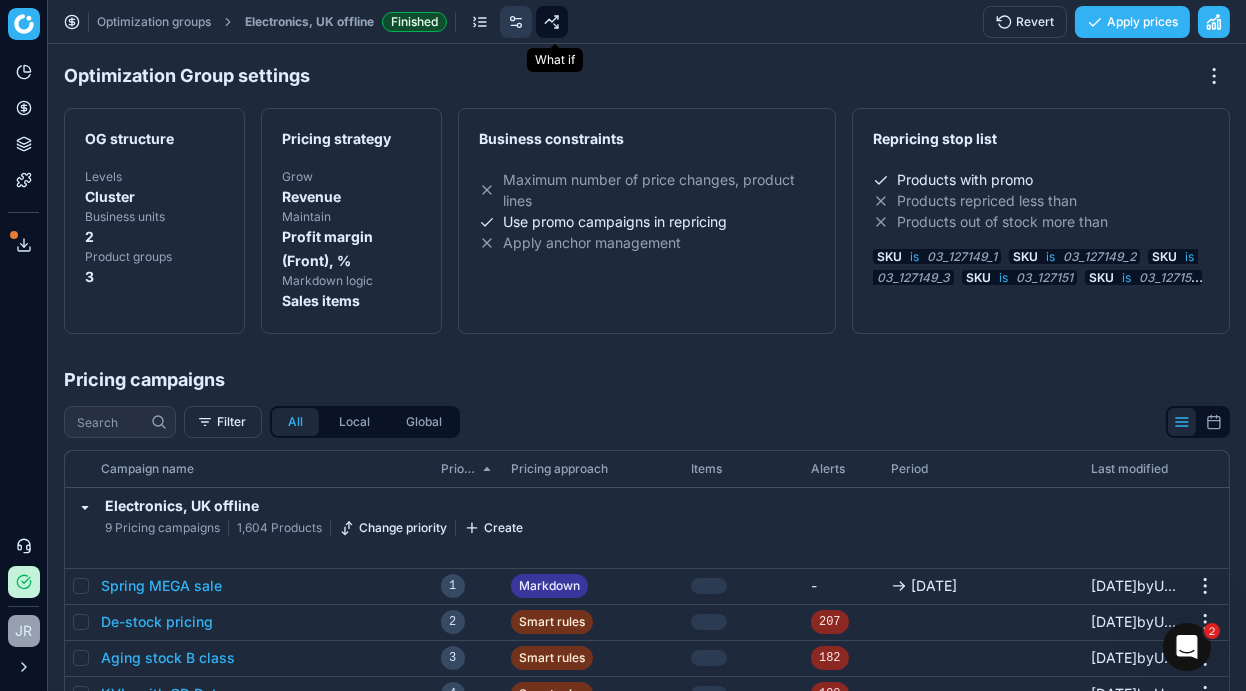 click 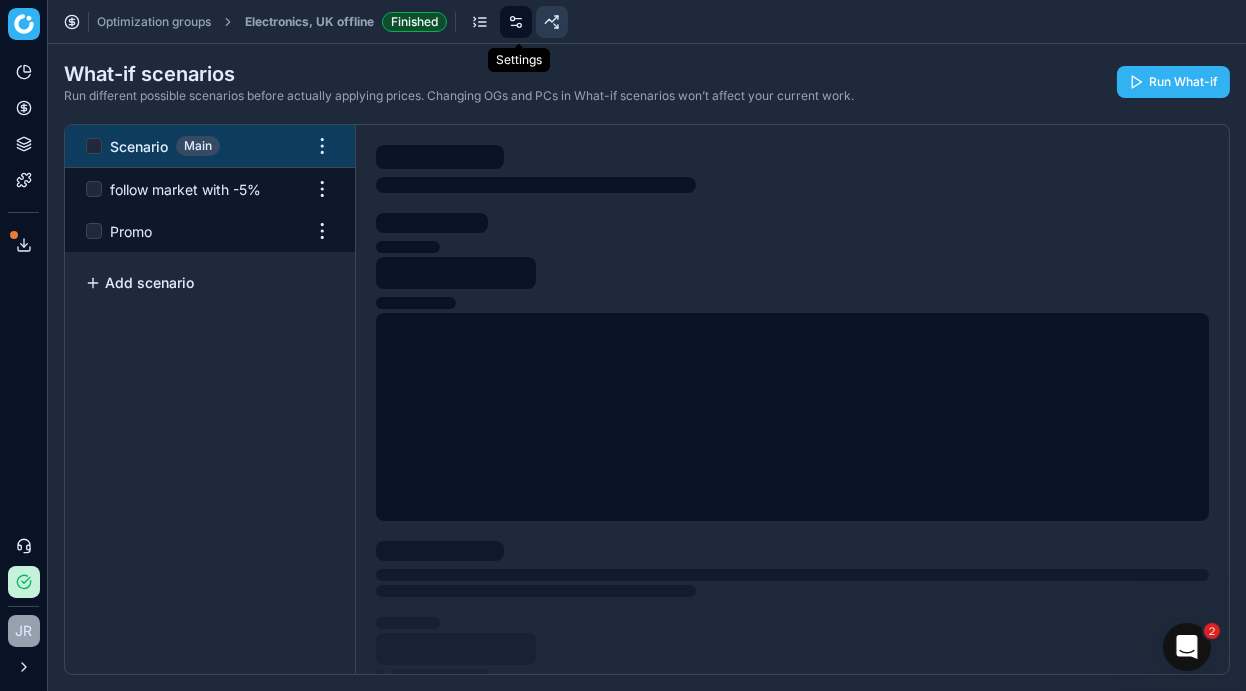 click 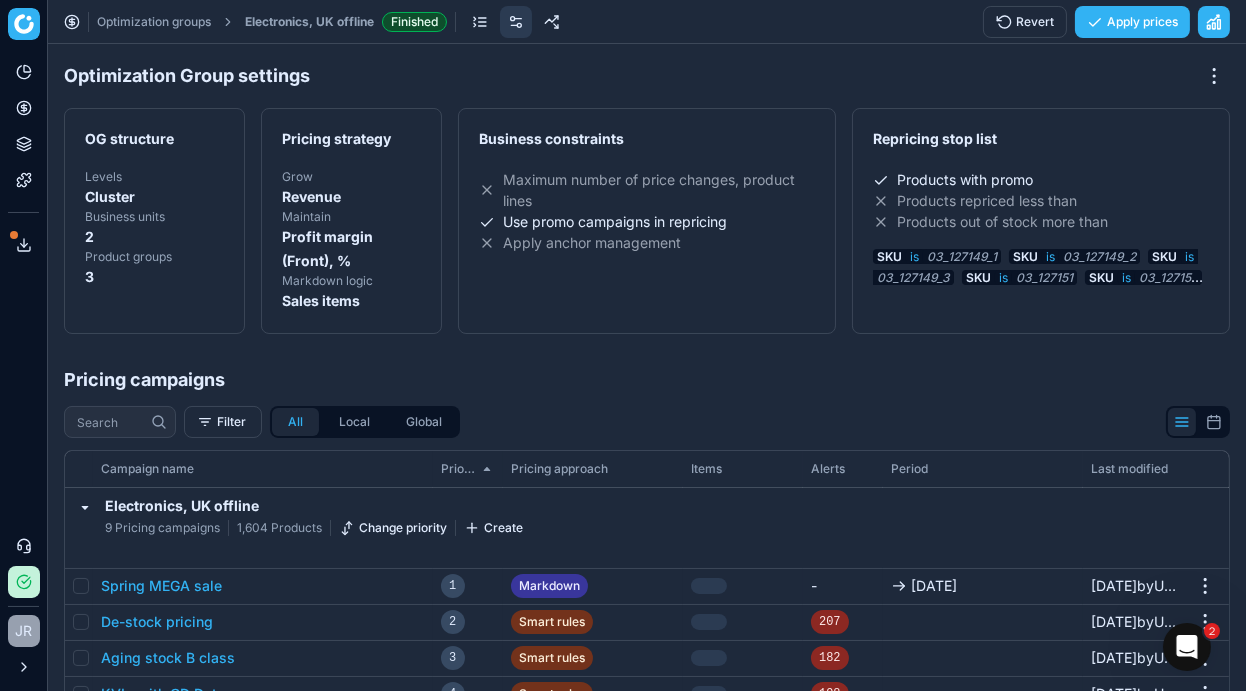 scroll, scrollTop: 317, scrollLeft: 0, axis: vertical 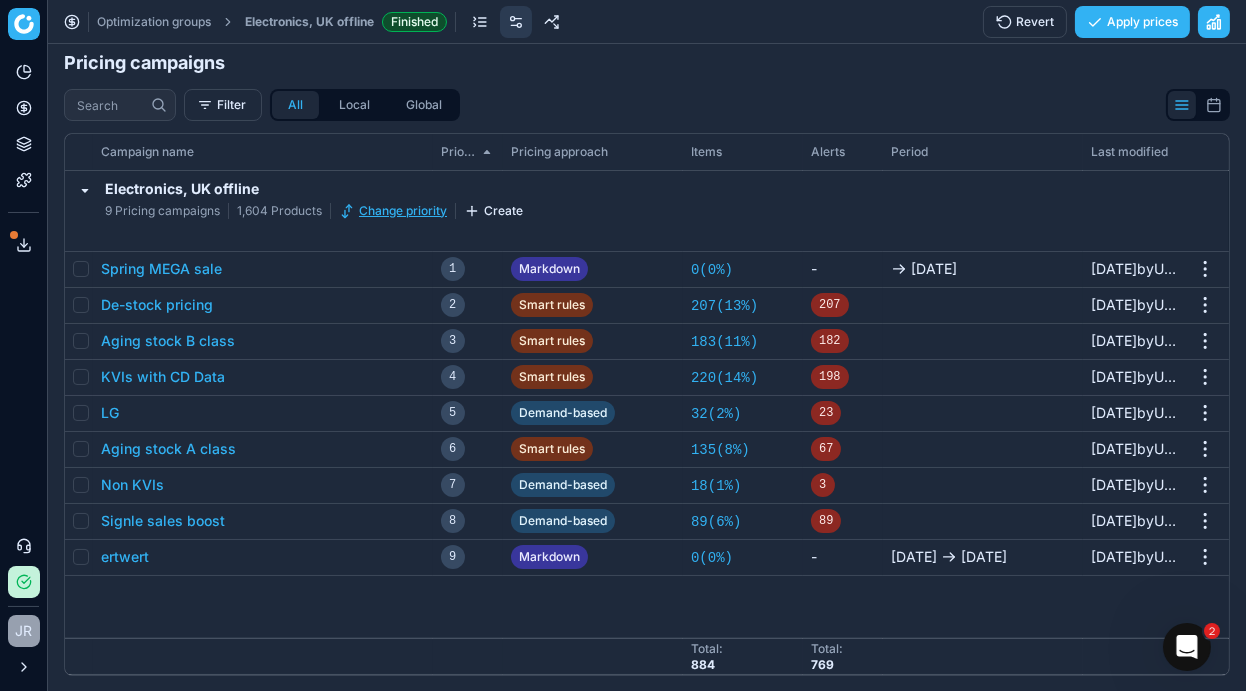 click on "Change priority" at bounding box center [393, 211] 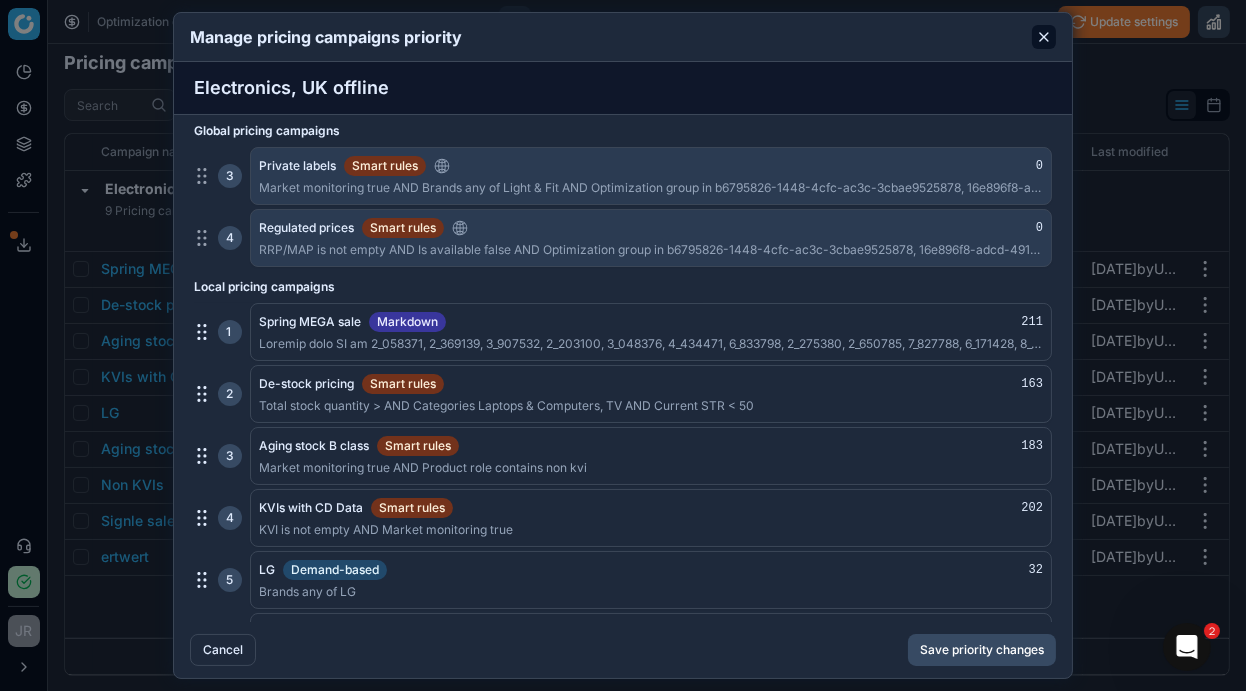 click at bounding box center (1044, 37) 